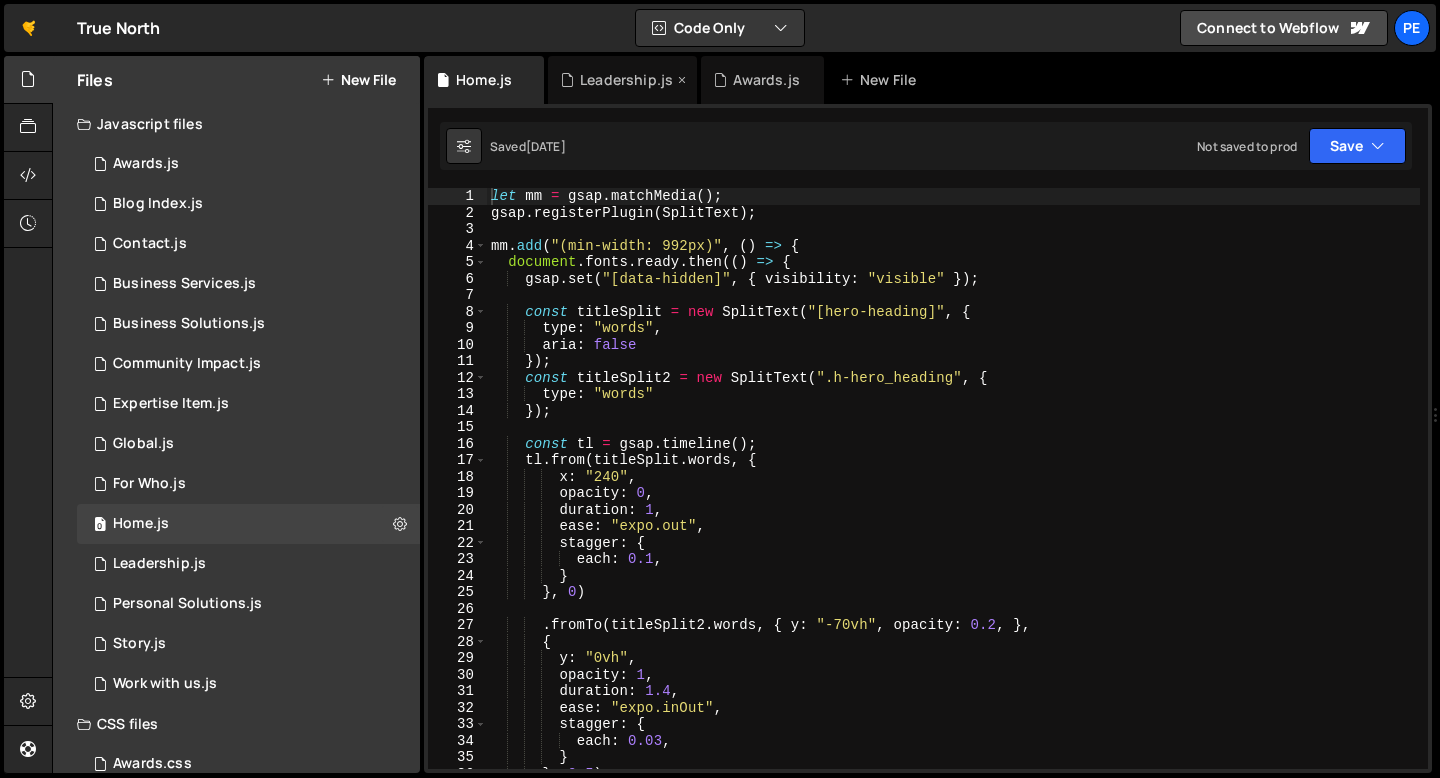 scroll, scrollTop: 0, scrollLeft: 0, axis: both 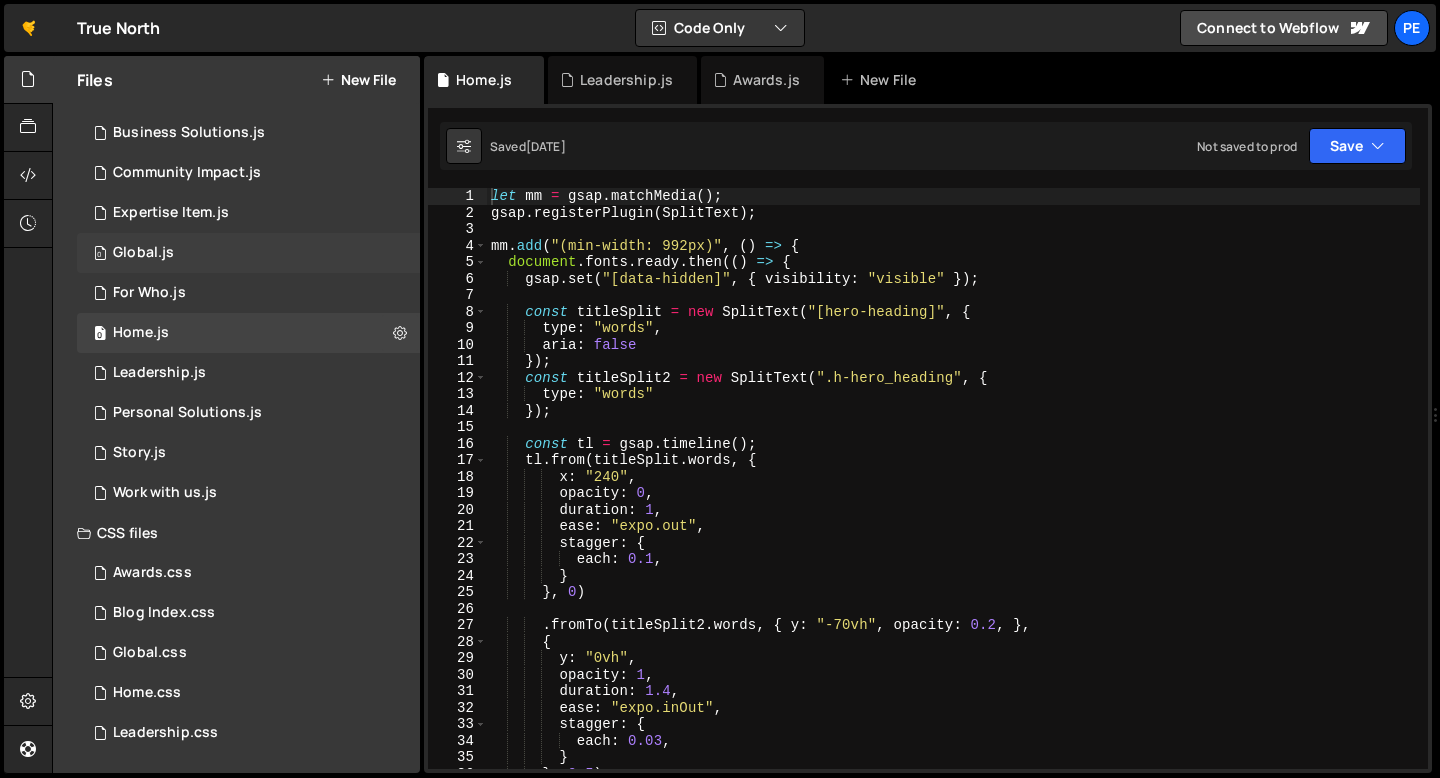 click on "0
Global.js
0" at bounding box center (248, 253) 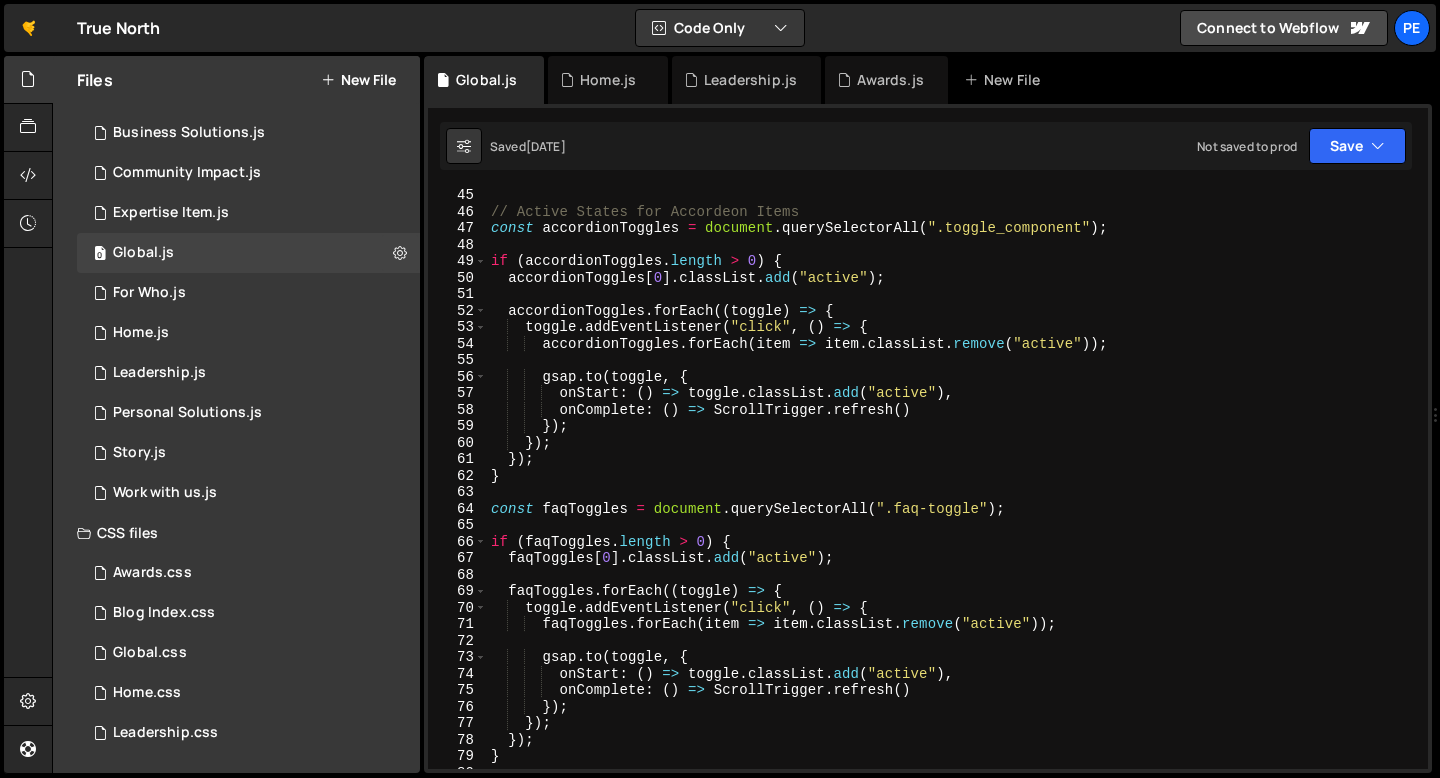 scroll, scrollTop: 652, scrollLeft: 0, axis: vertical 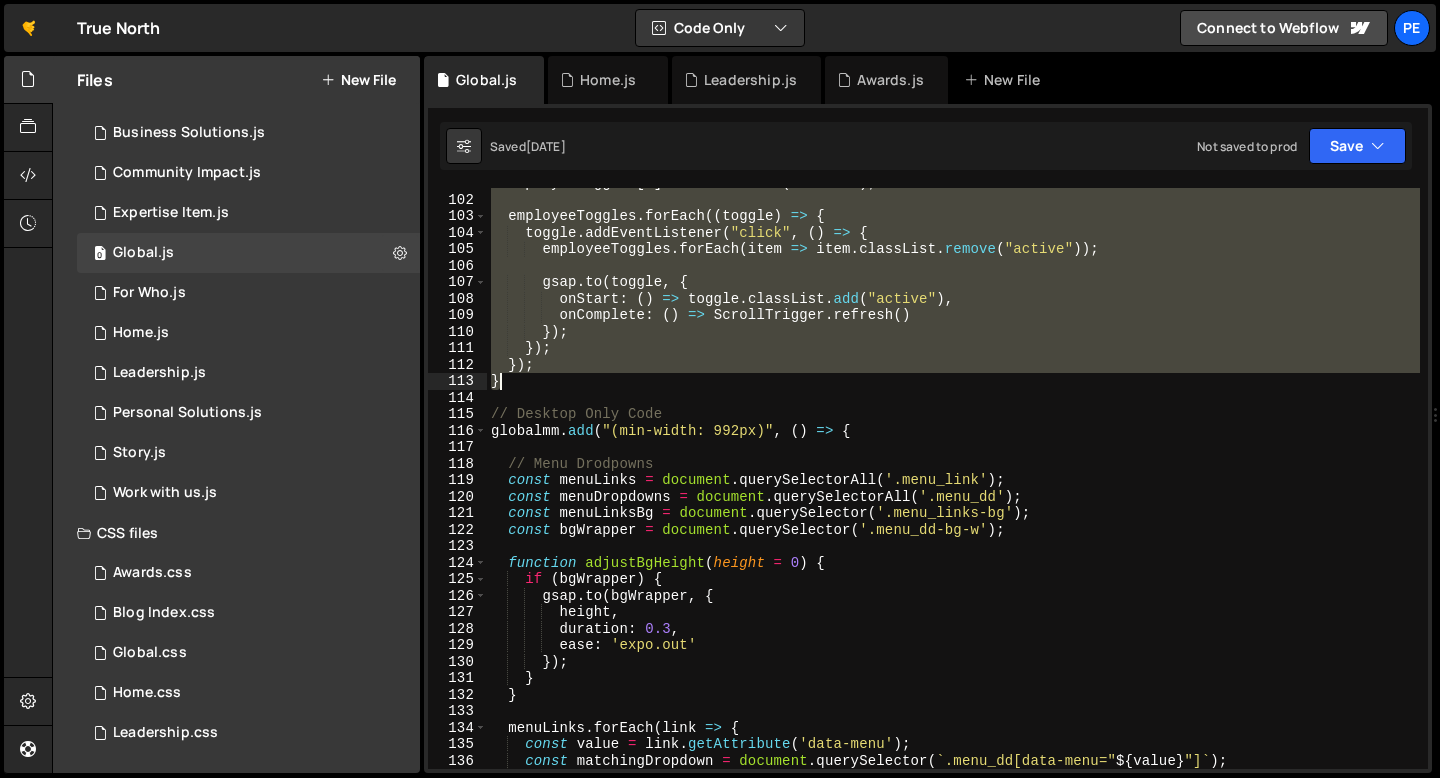drag, startPoint x: 489, startPoint y: 288, endPoint x: 552, endPoint y: 381, distance: 112.32987 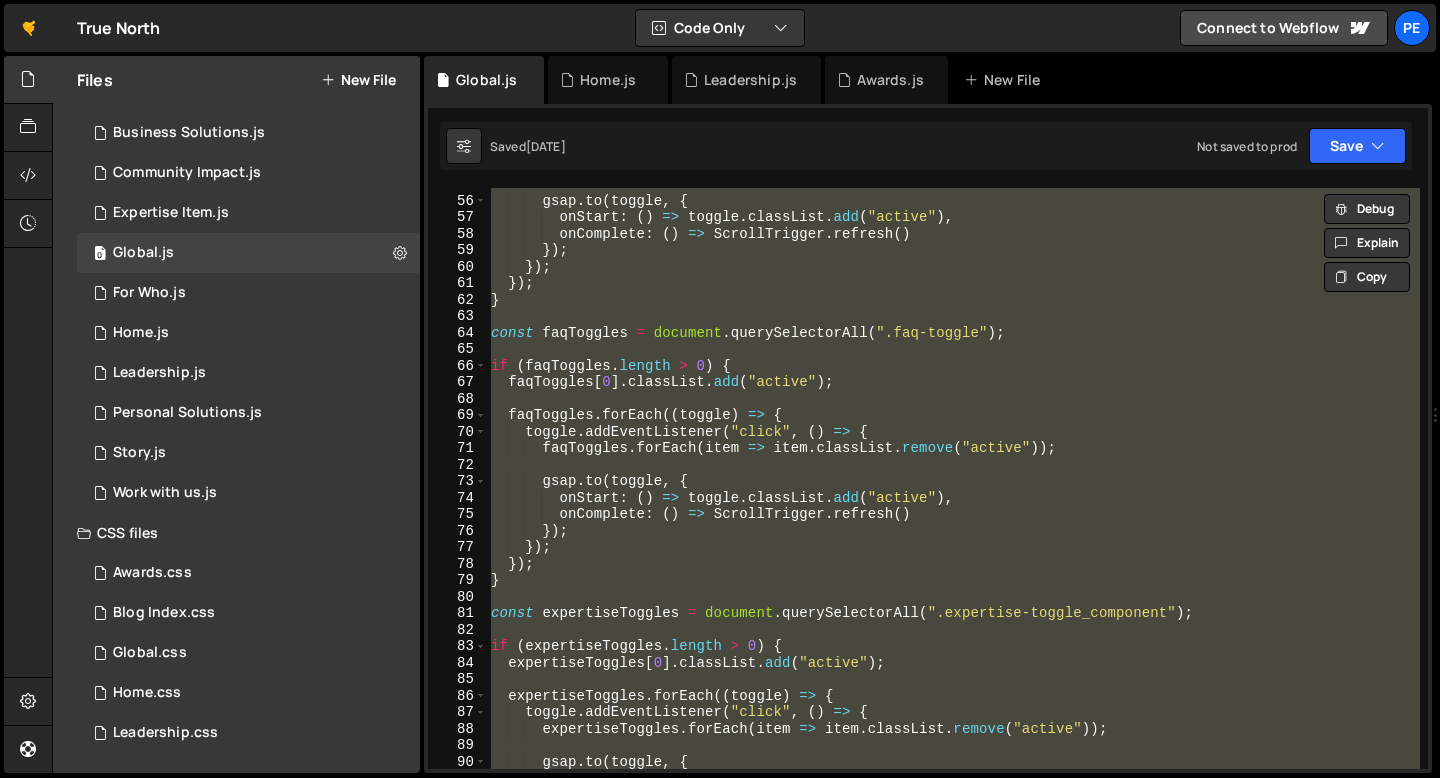 scroll, scrollTop: 903, scrollLeft: 0, axis: vertical 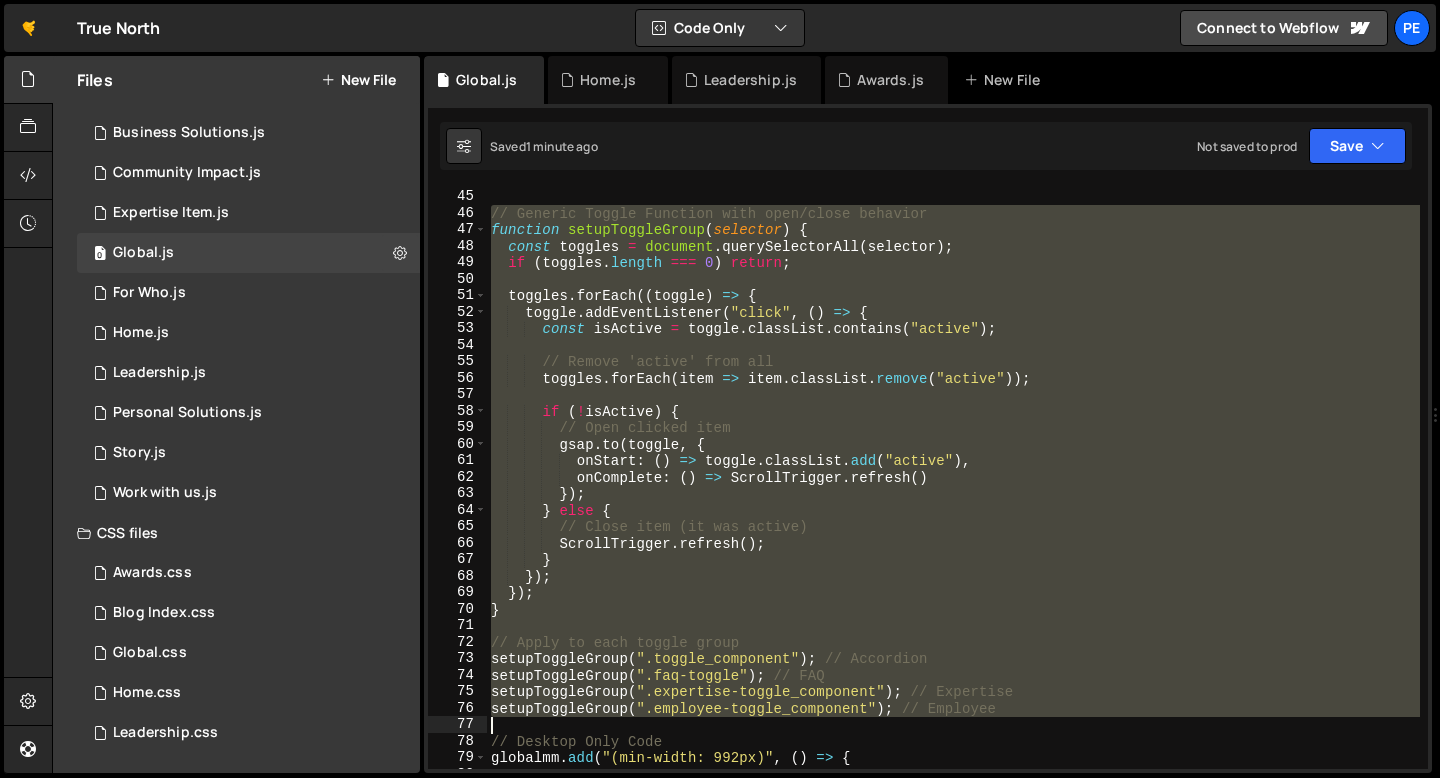 drag, startPoint x: 491, startPoint y: 216, endPoint x: 1061, endPoint y: 729, distance: 766.85657 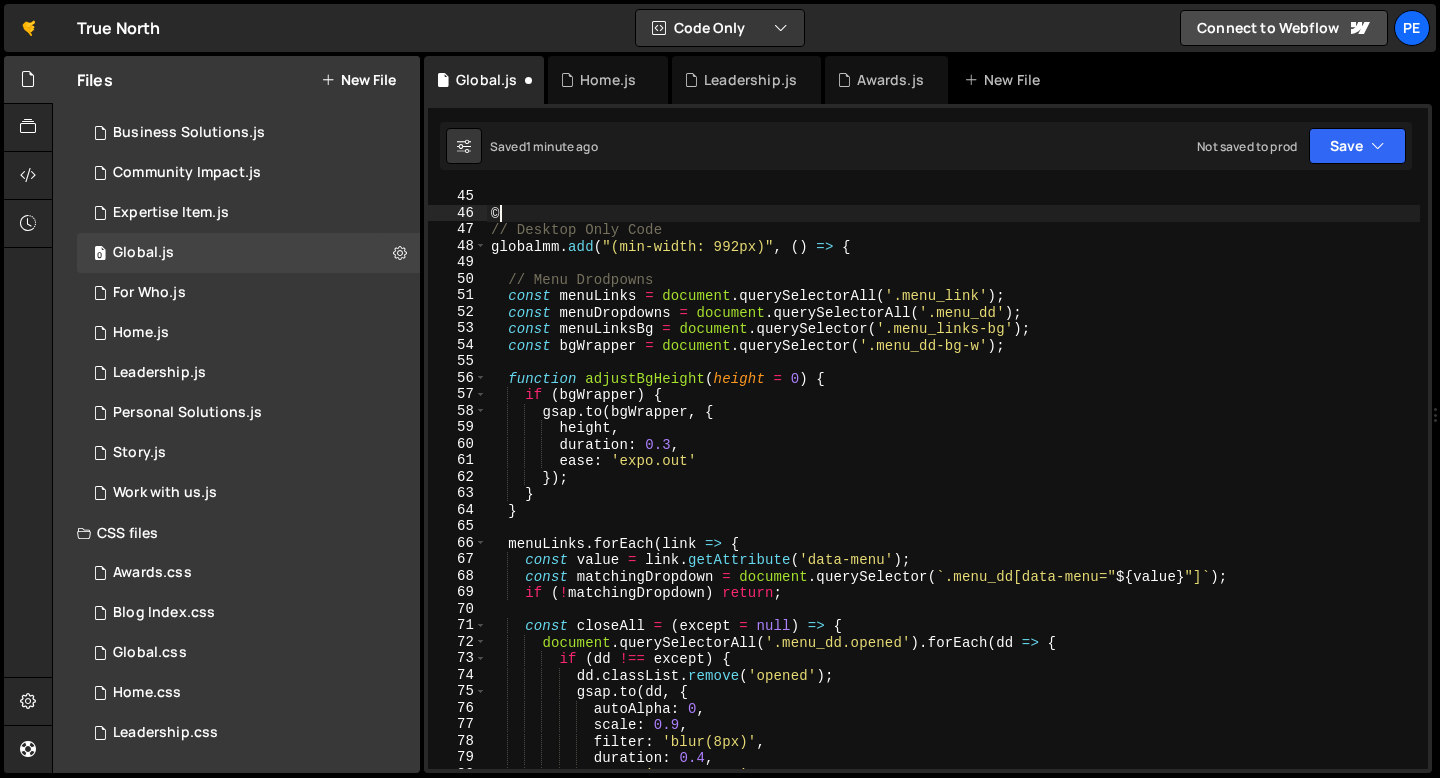 type on "setupToggleGroup(".employee-toggle_component"); // Employee" 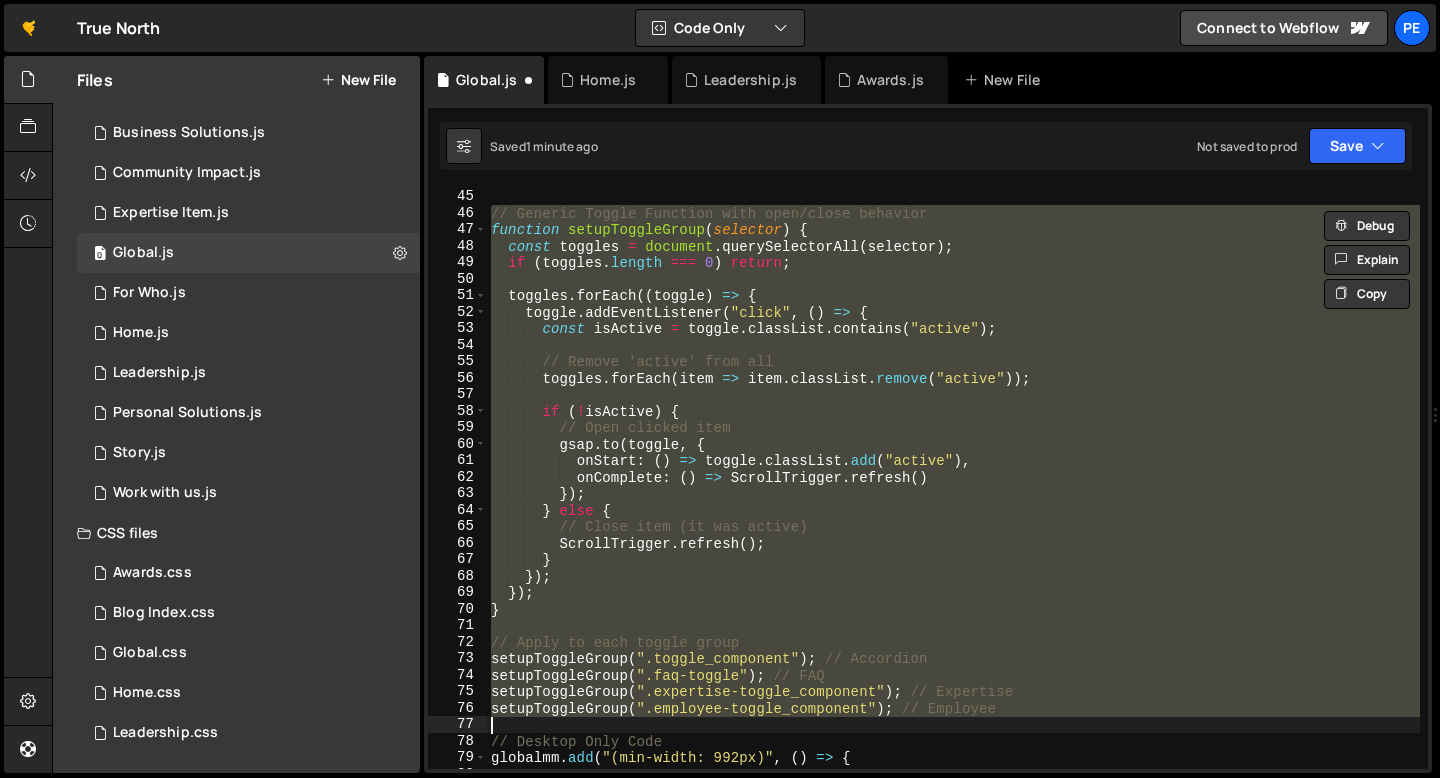 paste 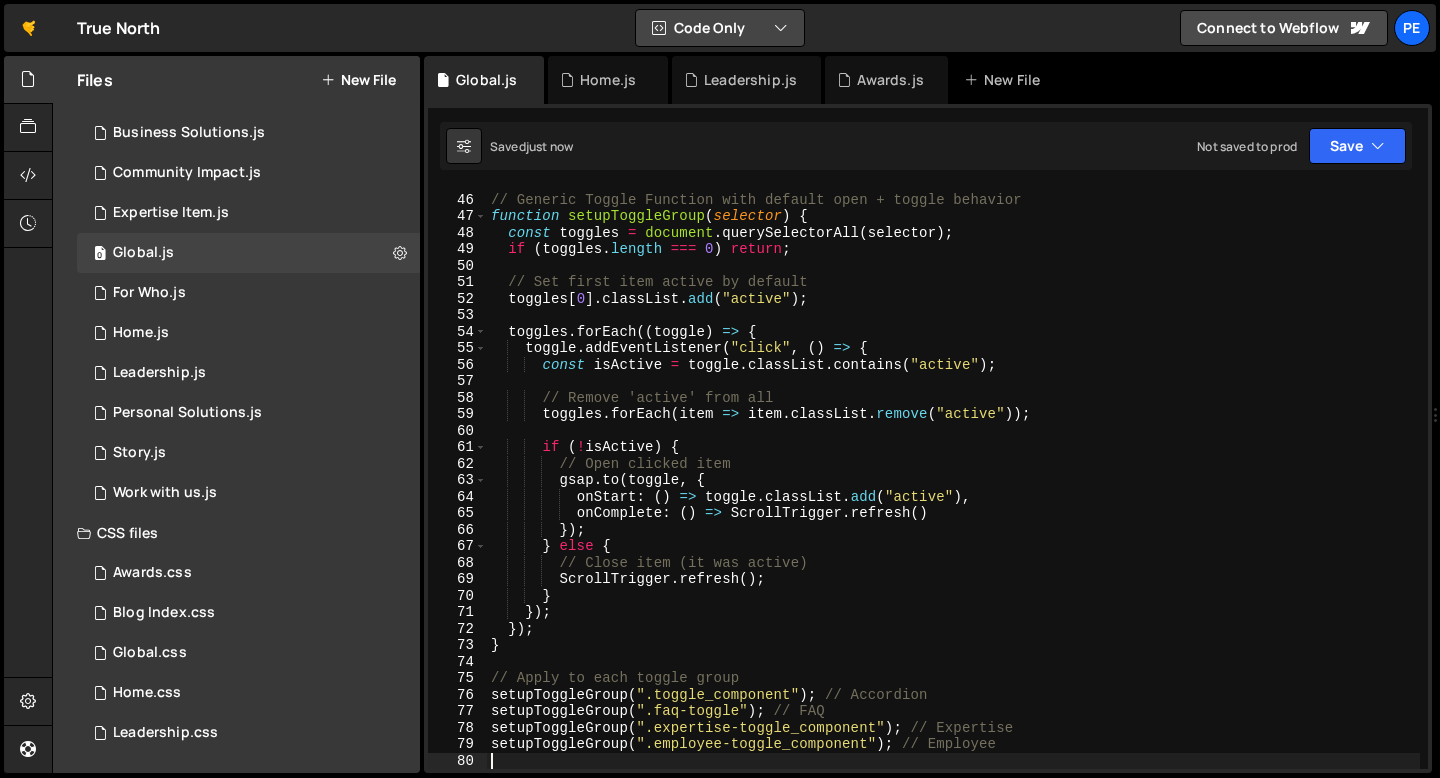 type 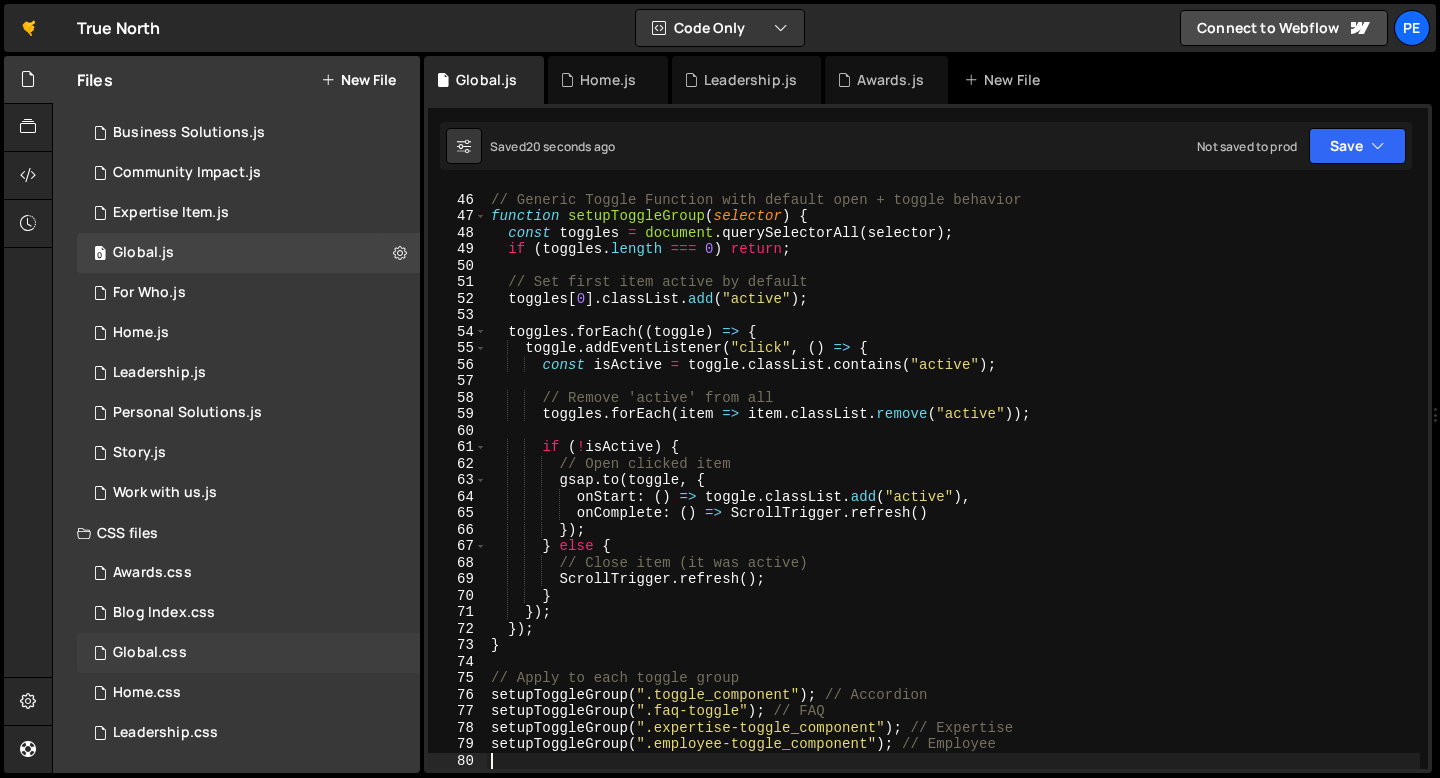 click on "Global.css" at bounding box center [150, 653] 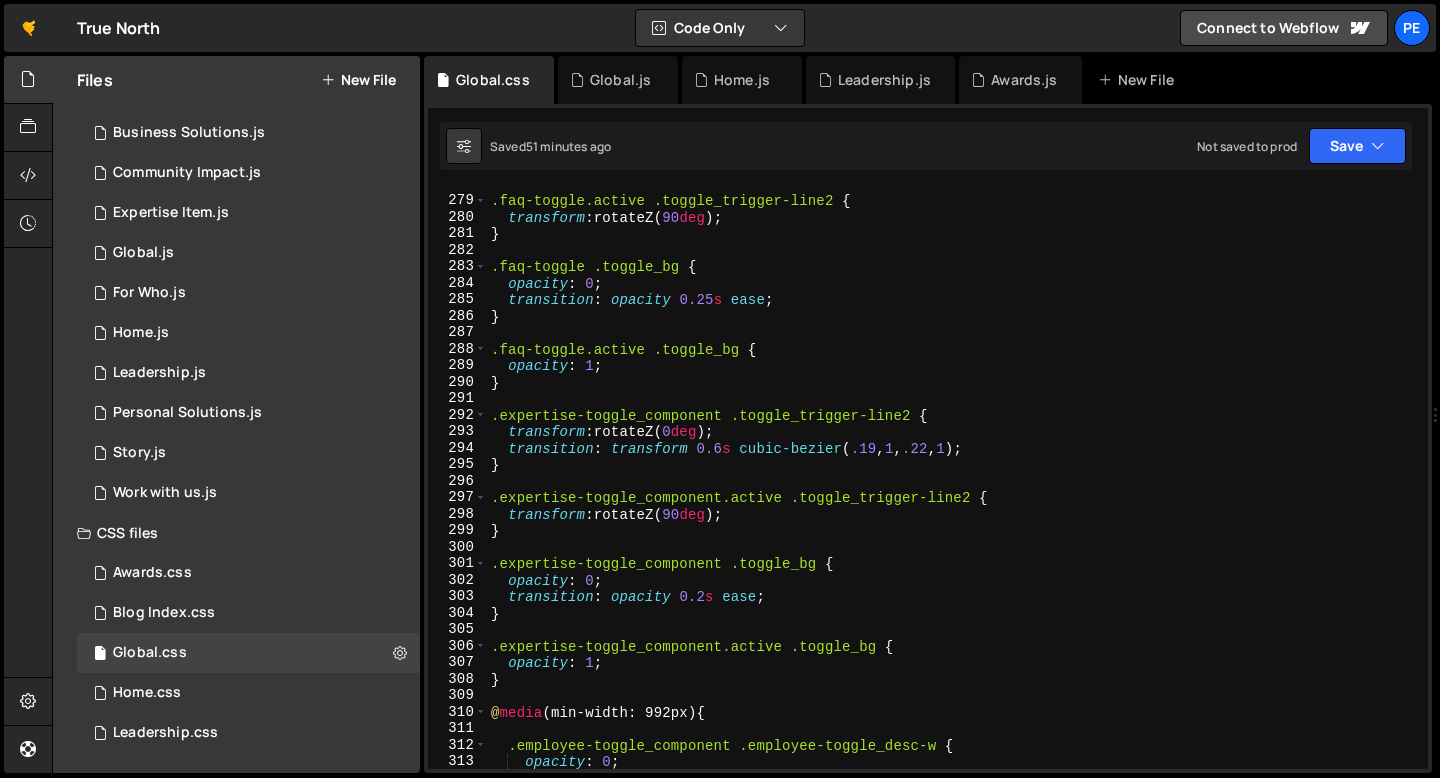 scroll, scrollTop: 4638, scrollLeft: 0, axis: vertical 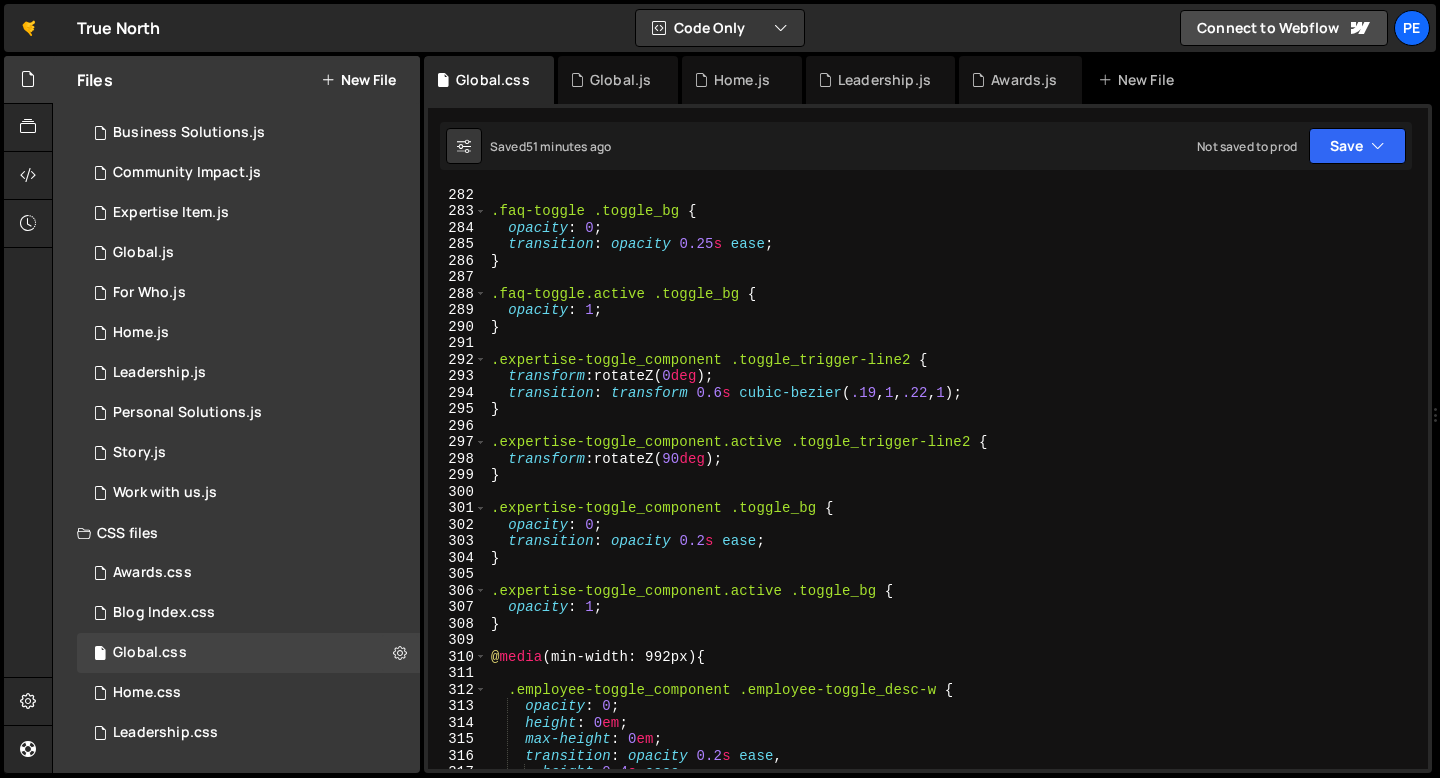 click on ".faq-toggle   .toggle_bg   {    opacity :   0 ;    transition :   opacity   0.25 s   ease ; } .faq-toggle.active   .toggle_bg   {    opacity :   1 ; } .expertise-toggle_component   .toggle_trigger-line2   {    transform :  rotateZ( 0 deg ) ;    transition :   transform   0.6 s   cubic-bezier ( .19 ,  1 ,  .22 ,  1 ) ; } .expertise-toggle_component.active   .toggle_trigger-line2   {    transform :  rotateZ( 90 deg ) ; } .expertise-toggle_component   .toggle_bg   {    opacity :   0 ;    transition :   opacity   0.2 s   ease ; } .expertise-toggle_component.active   .toggle_bg   {    opacity :   1 ; } @ media  (min-width: 992px)  {    .employee-toggle_component   .employee-toggle_desc-w   {       opacity :   0 ;       height :   0 em ;       max-height :   0 em ;       transition :   opacity   0.2 s   ease ,          height   0.4 s   ease ,          max-height   0.4 s   ease ;" at bounding box center [953, 493] 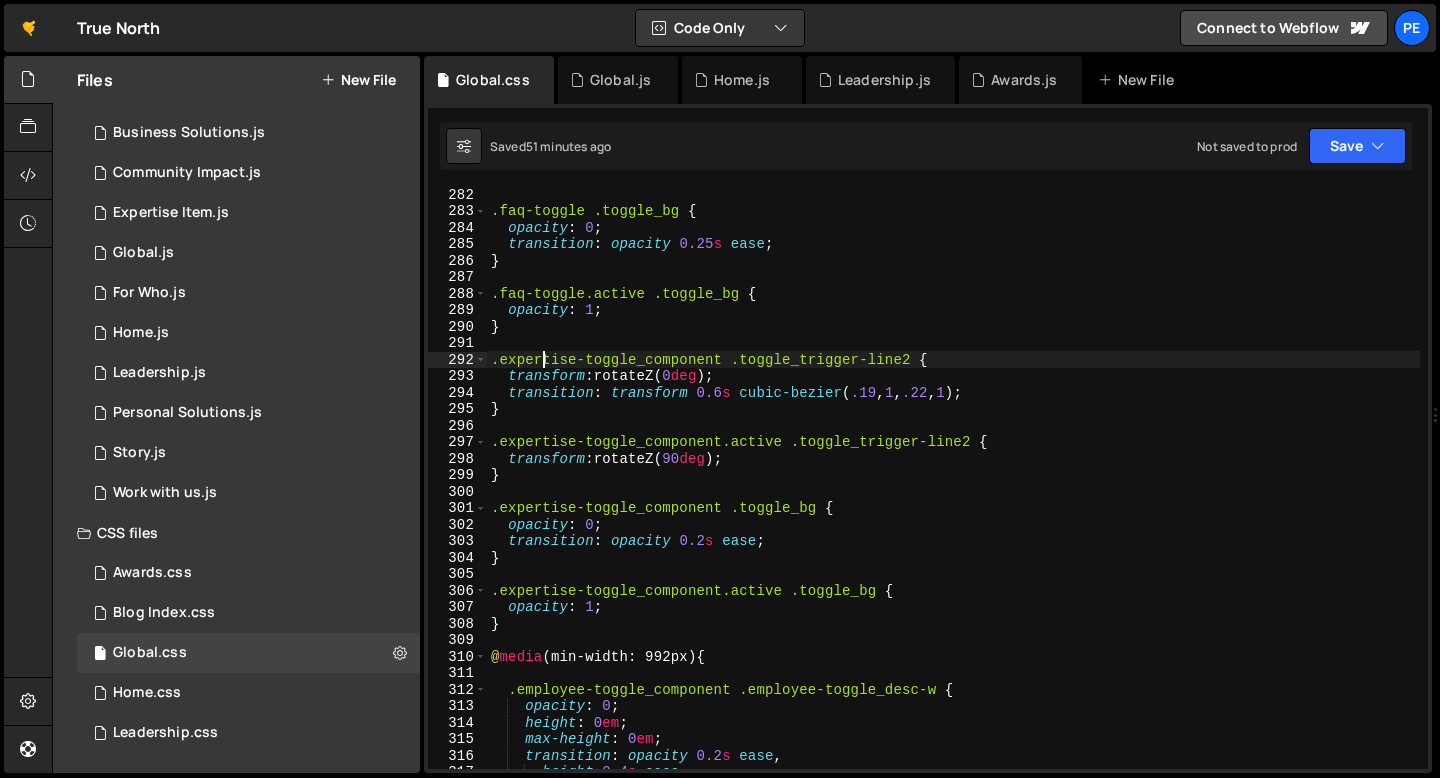 click on ".faq-toggle   .toggle_bg   {    opacity :   0 ;    transition :   opacity   0.25 s   ease ; } .faq-toggle.active   .toggle_bg   {    opacity :   1 ; } .expertise-toggle_component   .toggle_trigger-line2   {    transform :  rotateZ( 0 deg ) ;    transition :   transform   0.6 s   cubic-bezier ( .19 ,  1 ,  .22 ,  1 ) ; } .expertise-toggle_component.active   .toggle_trigger-line2   {    transform :  rotateZ( 90 deg ) ; } .expertise-toggle_component   .toggle_bg   {    opacity :   0 ;    transition :   opacity   0.2 s   ease ; } .expertise-toggle_component.active   .toggle_bg   {    opacity :   1 ; } @ media  (min-width: 992px)  {    .employee-toggle_component   .employee-toggle_desc-w   {       opacity :   0 ;       height :   0 em ;       max-height :   0 em ;       transition :   opacity   0.2 s   ease ,          height   0.4 s   ease ,          max-height   0.4 s   ease ;" at bounding box center [953, 493] 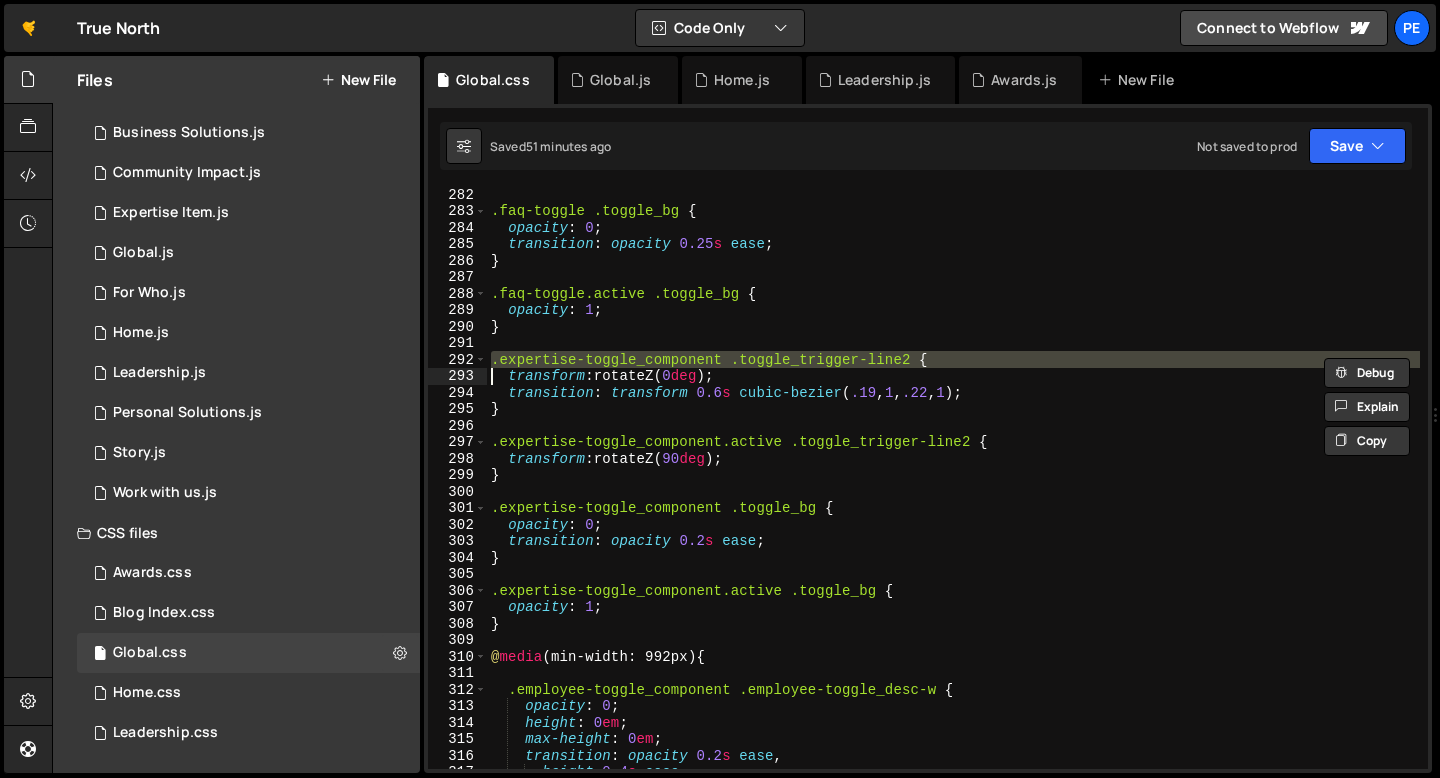 click on ".faq-toggle   .toggle_bg   {    opacity :   0 ;    transition :   opacity   0.25 s   ease ; } .faq-toggle.active   .toggle_bg   {    opacity :   1 ; } .expertise-toggle_component   .toggle_trigger-line2   {    transform :  rotateZ( 0 deg ) ;    transition :   transform   0.6 s   cubic-bezier ( .19 ,  1 ,  .22 ,  1 ) ; } .expertise-toggle_component.active   .toggle_trigger-line2   {    transform :  rotateZ( 90 deg ) ; } .expertise-toggle_component   .toggle_bg   {    opacity :   0 ;    transition :   opacity   0.2 s   ease ; } .expertise-toggle_component.active   .toggle_bg   {    opacity :   1 ; } @ media  (min-width: 992px)  {    .employee-toggle_component   .employee-toggle_desc-w   {       opacity :   0 ;       height :   0 em ;       max-height :   0 em ;       transition :   opacity   0.2 s   ease ,          height   0.4 s   ease ,          max-height   0.4 s   ease ;" at bounding box center [953, 478] 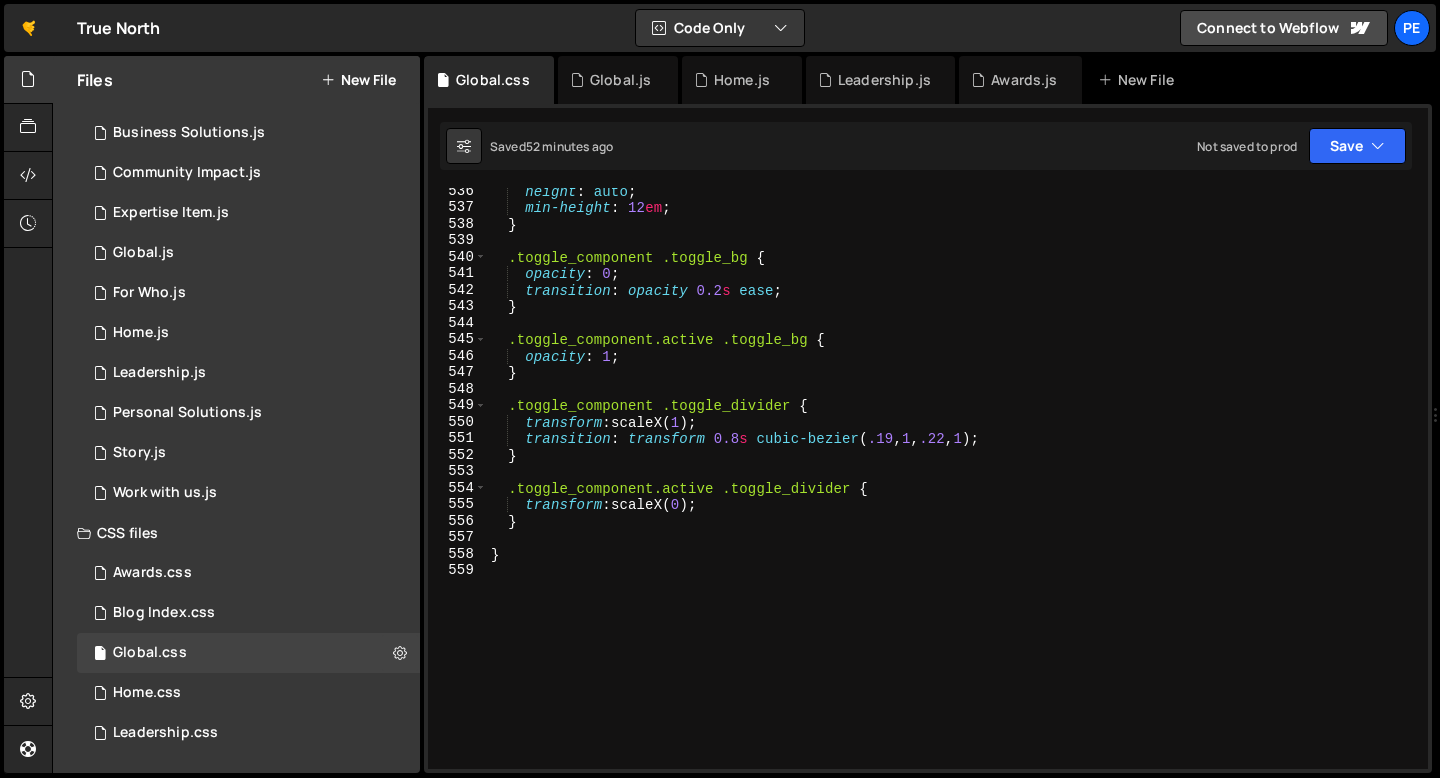 scroll, scrollTop: 8846, scrollLeft: 0, axis: vertical 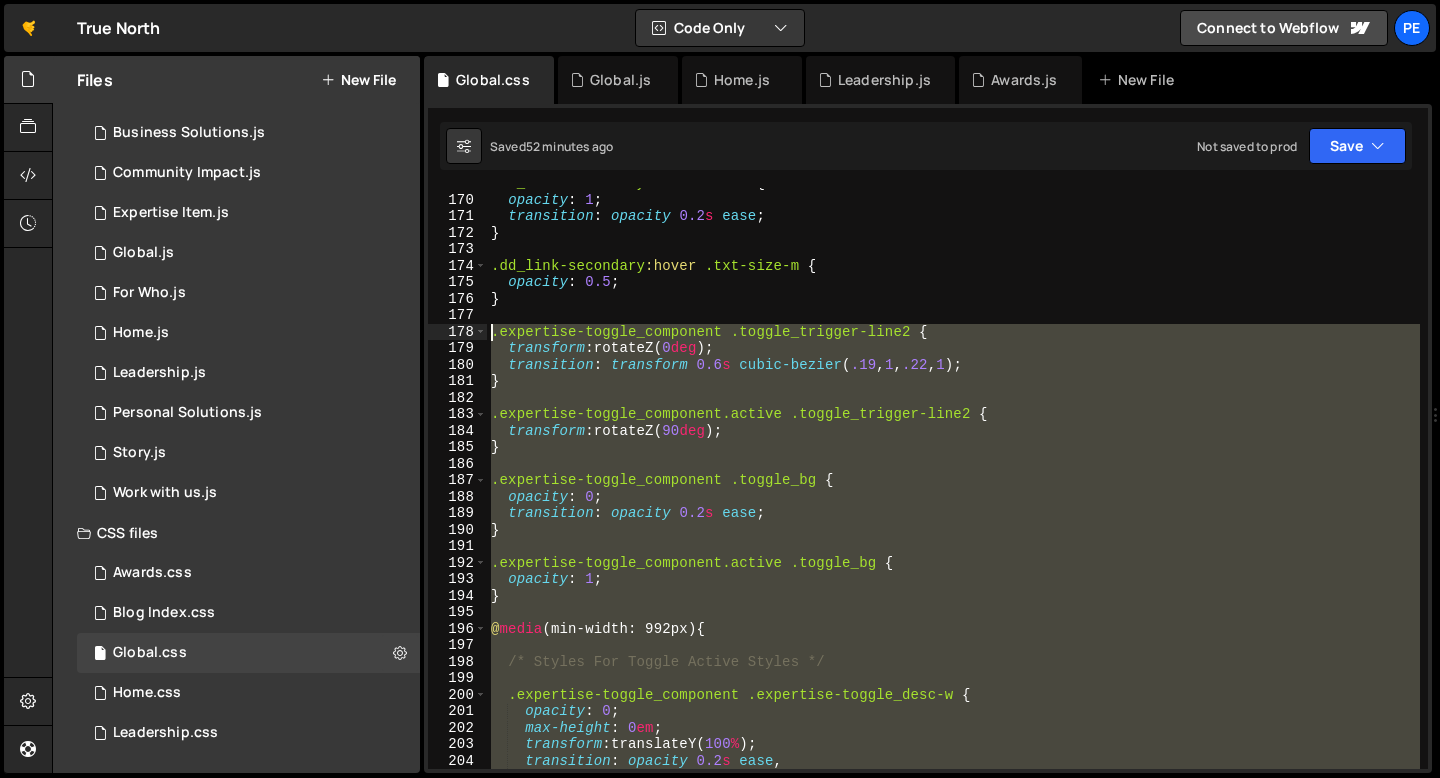 drag, startPoint x: 509, startPoint y: 541, endPoint x: 473, endPoint y: 333, distance: 211.09239 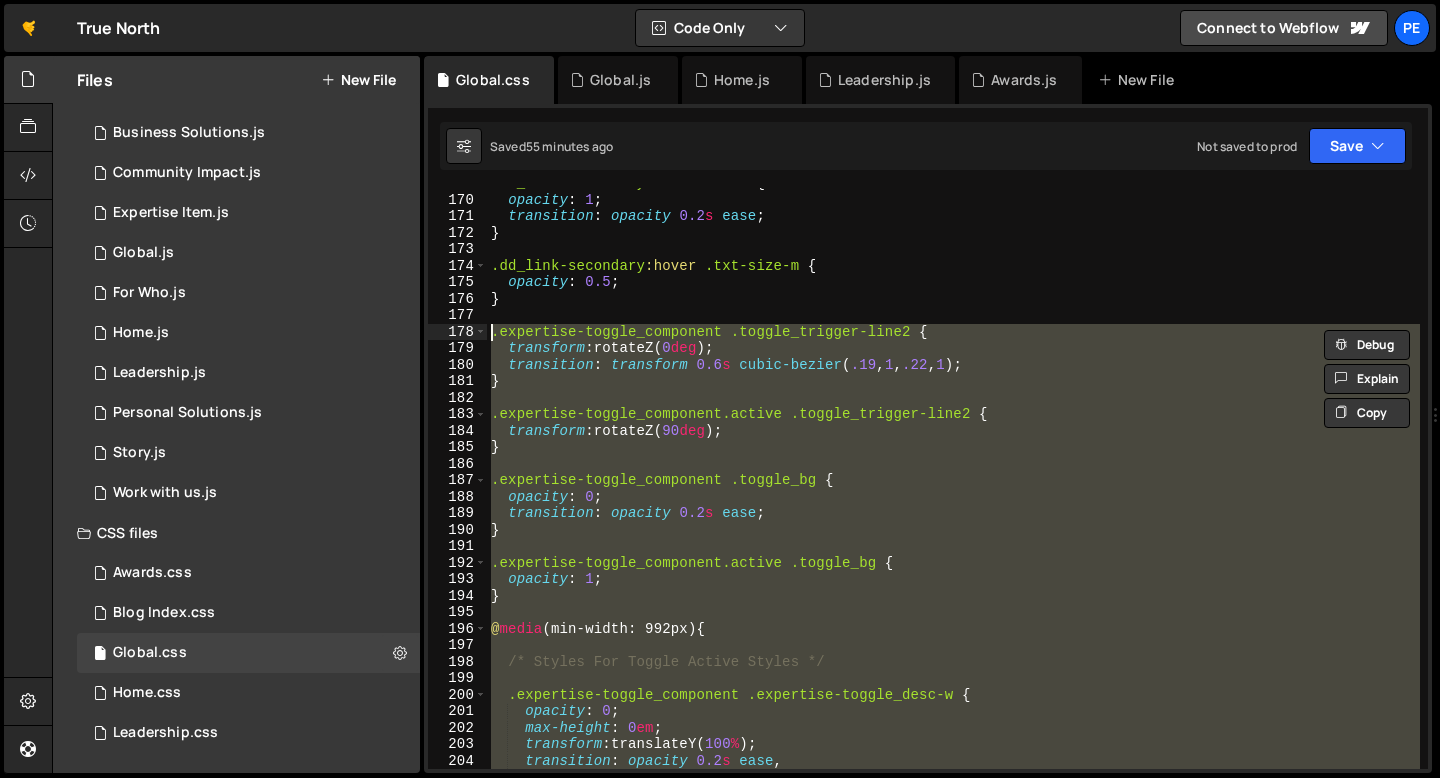 paste 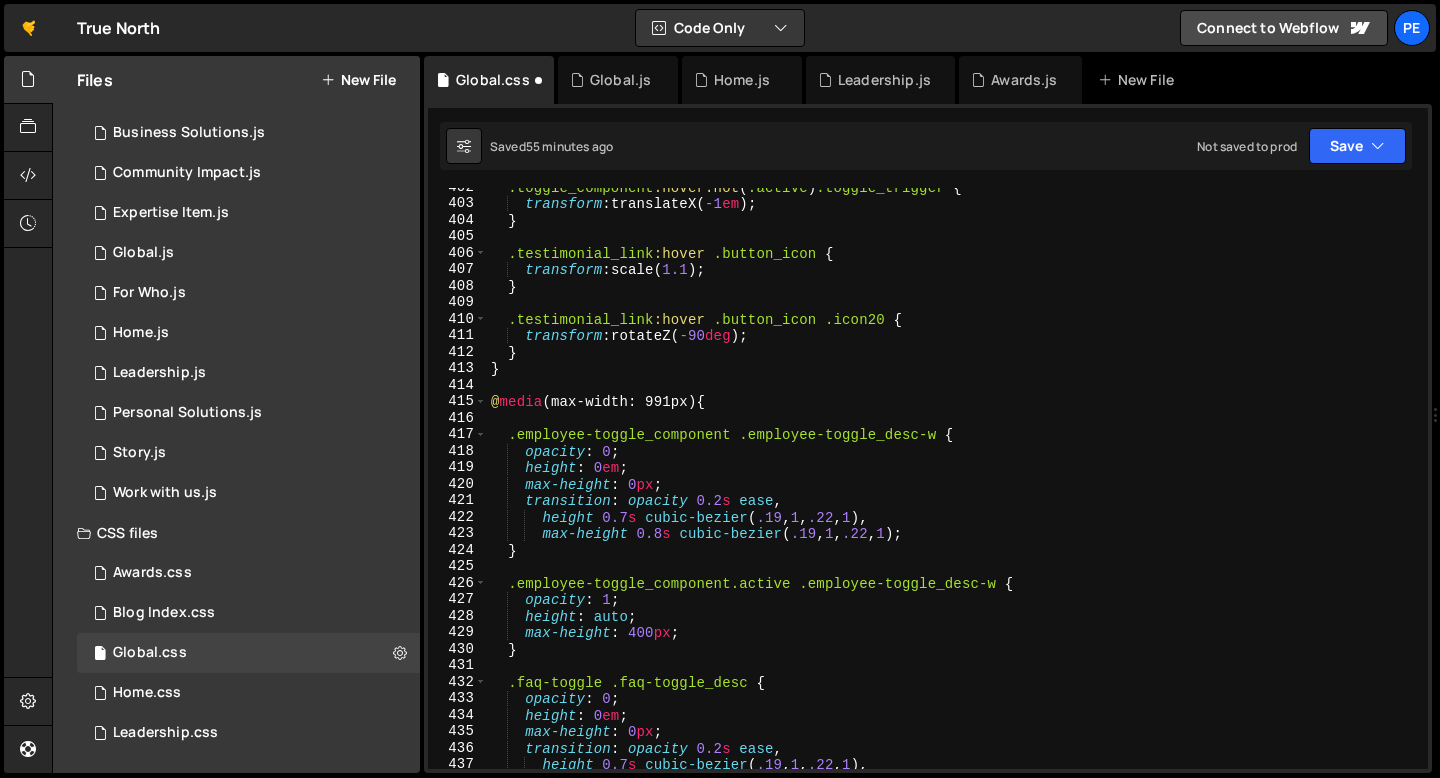 scroll, scrollTop: 6626, scrollLeft: 0, axis: vertical 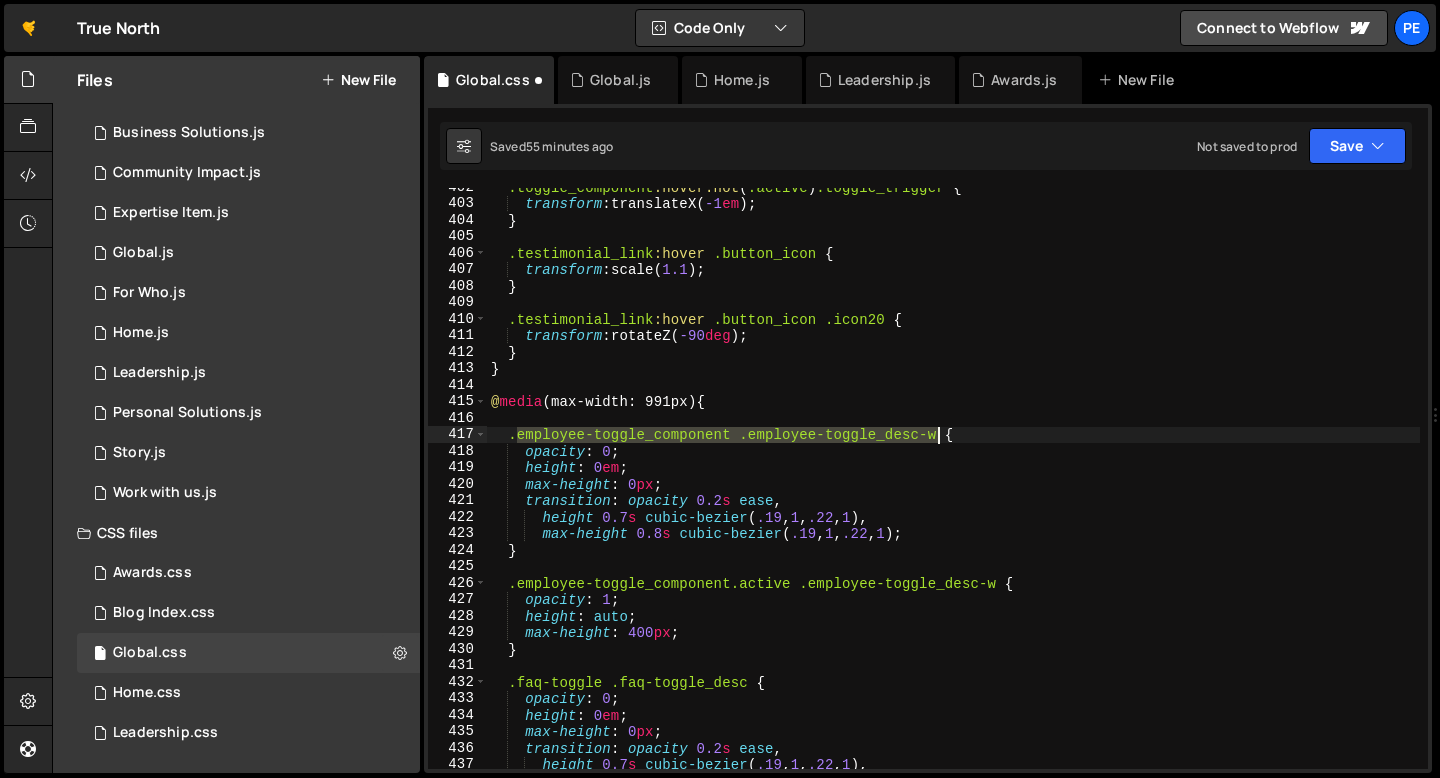 drag, startPoint x: 518, startPoint y: 438, endPoint x: 935, endPoint y: 433, distance: 417.02997 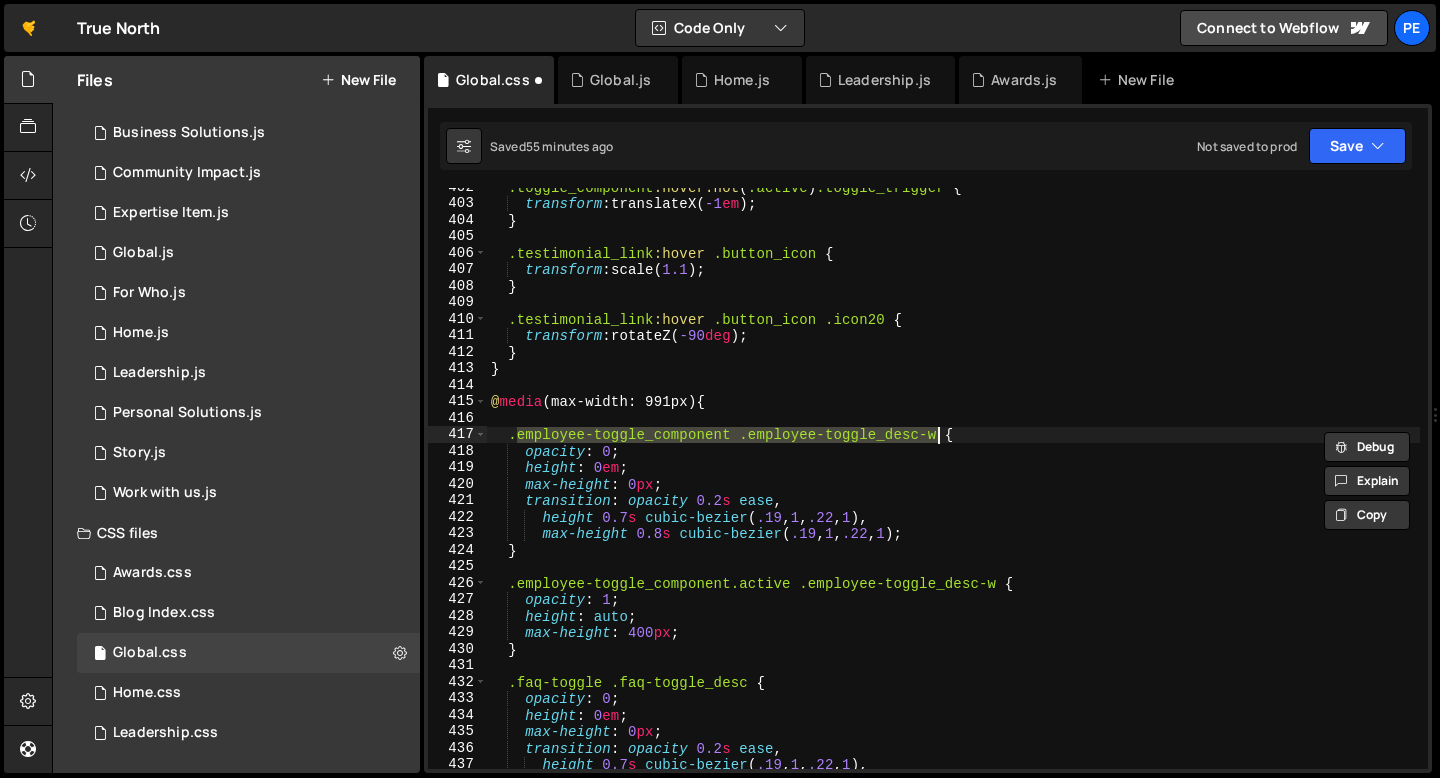 click on ".toggle_component :hover:not ( .active )  .toggle_trigger   {       transform :  translateX( -1 em ) ;    }    .testimonial_link :hover   .button_icon   {       transform :  scale( 1.1 ) ;    }    .testimonial_link :hover   .button_icon   .icon20   {       transform :  rotateZ( -90 deg ) ;    } } @ media  (max-width: 991px)  {    .employee-toggle_component   .employee-toggle_desc-w   {       opacity :   0 ;       height :   0 em ;       max-height :   0 px ;       transition :   opacity   0.2 s   ease ,          height   0.7 s   cubic-bezier ( .19 ,  1 ,  .22 ,  1 ),          max-height   0.8 s   cubic-bezier ( .19 ,  1 ,  .22 ,  1 ) ;    }    .employee-toggle_component.active   .employee-toggle_desc-w   {       opacity :   1 ;       height :   auto ;       max-height :   400 px ;    }    .faq-toggle   .faq-toggle_desc   {       opacity :   0 ;       height :   0 em ;       max-height :   0 px ;       transition :   opacity   0.2 s   ease ,          height   0.7 s   cubic-bezier ( .19 ,  1 ,  .22 ,  1 )," at bounding box center (953, 486) 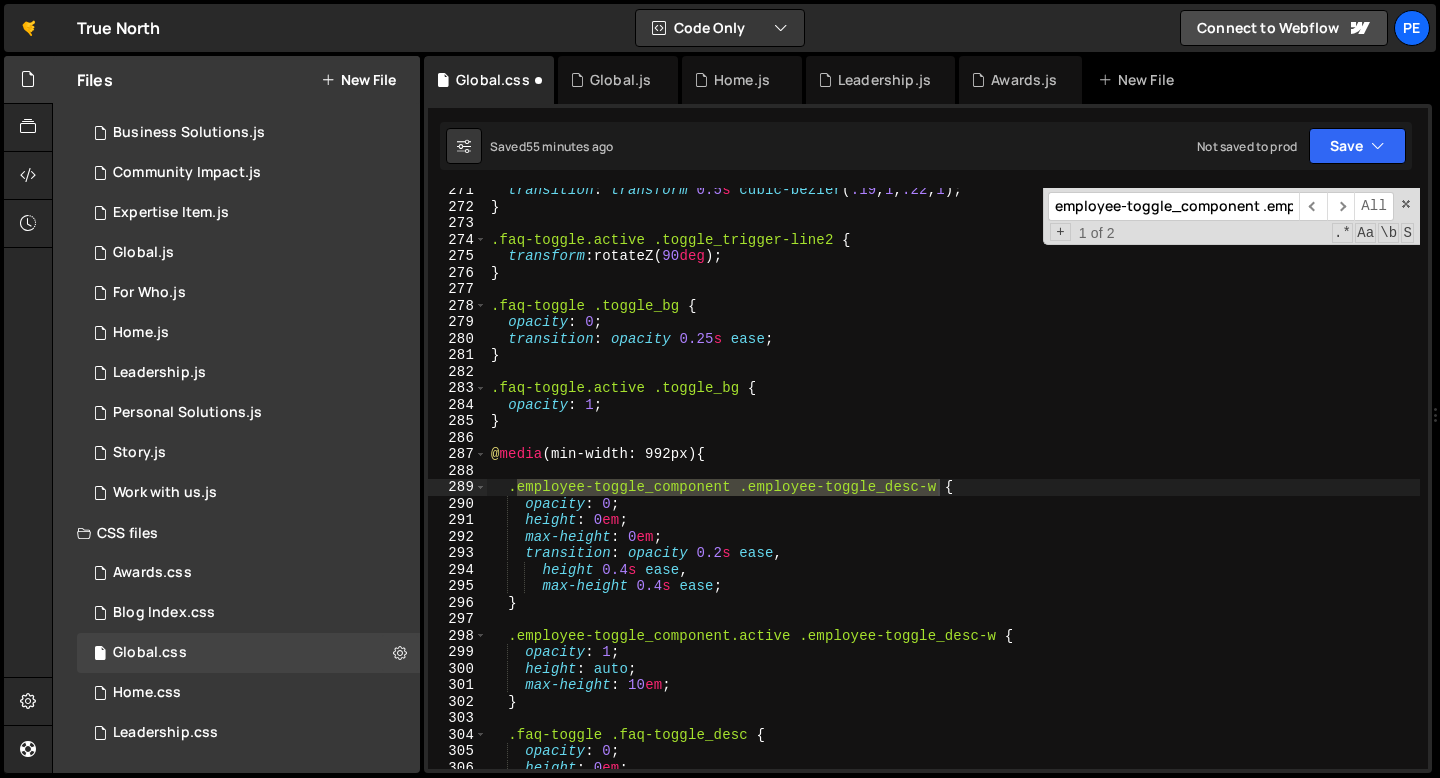 scroll, scrollTop: 0, scrollLeft: 141, axis: horizontal 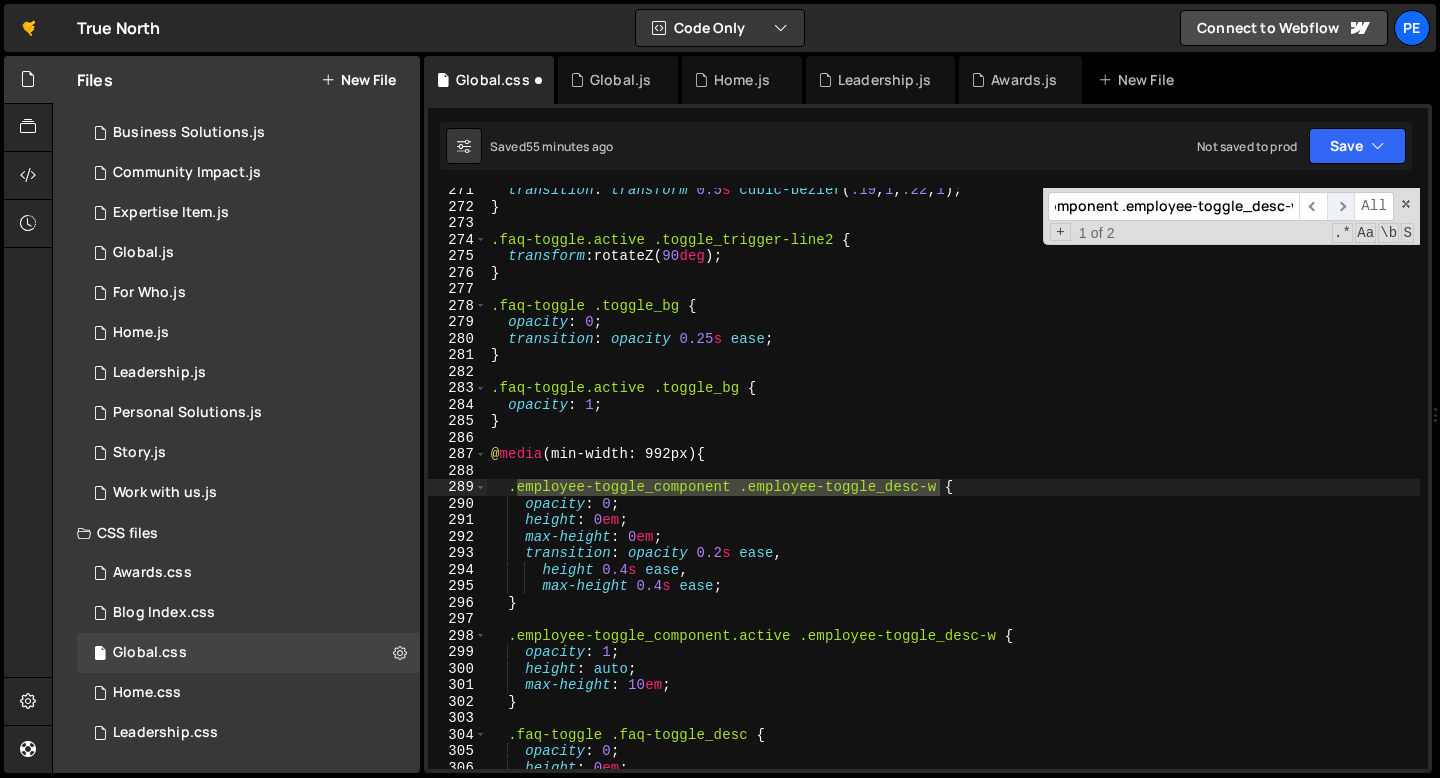 type on "employee-toggle_component .employee-toggle_desc-w" 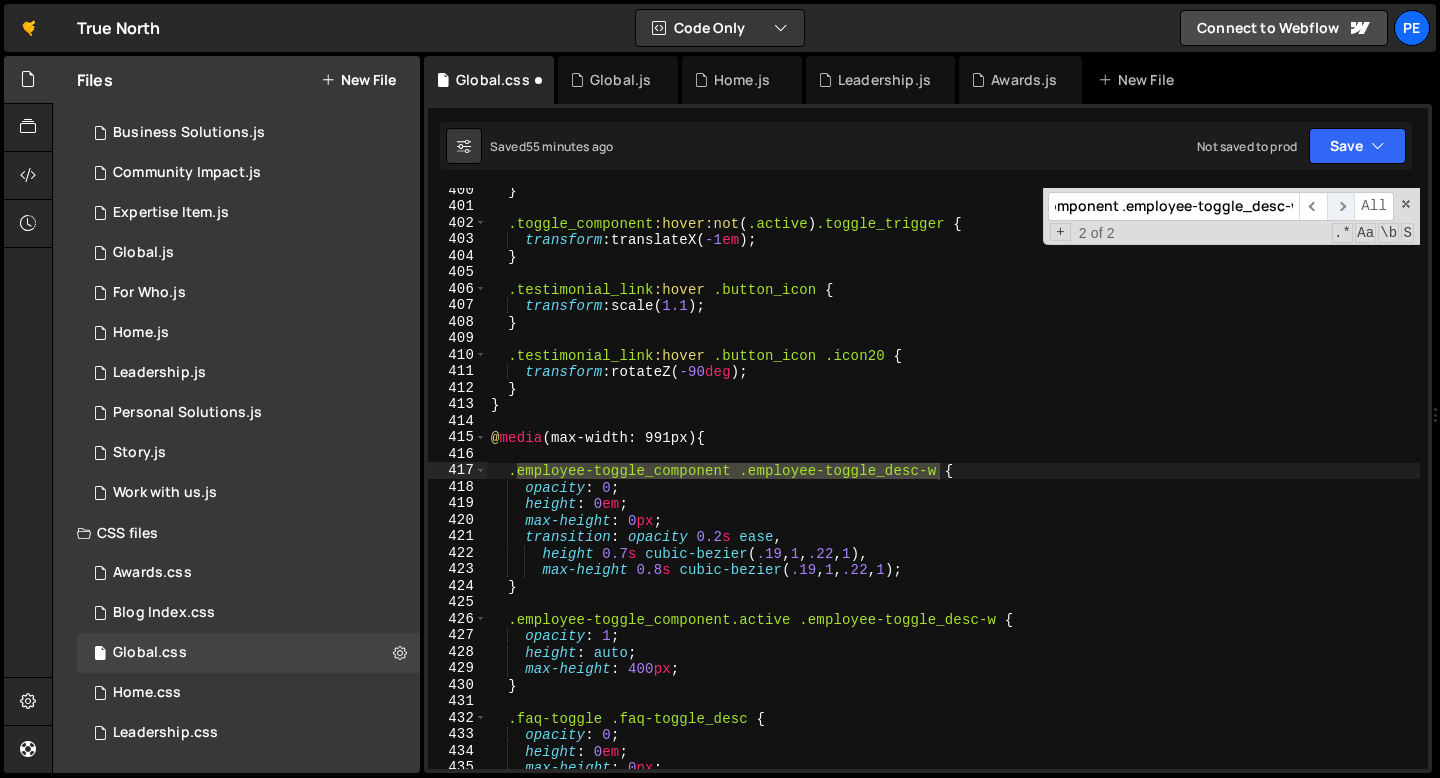 scroll, scrollTop: 6590, scrollLeft: 0, axis: vertical 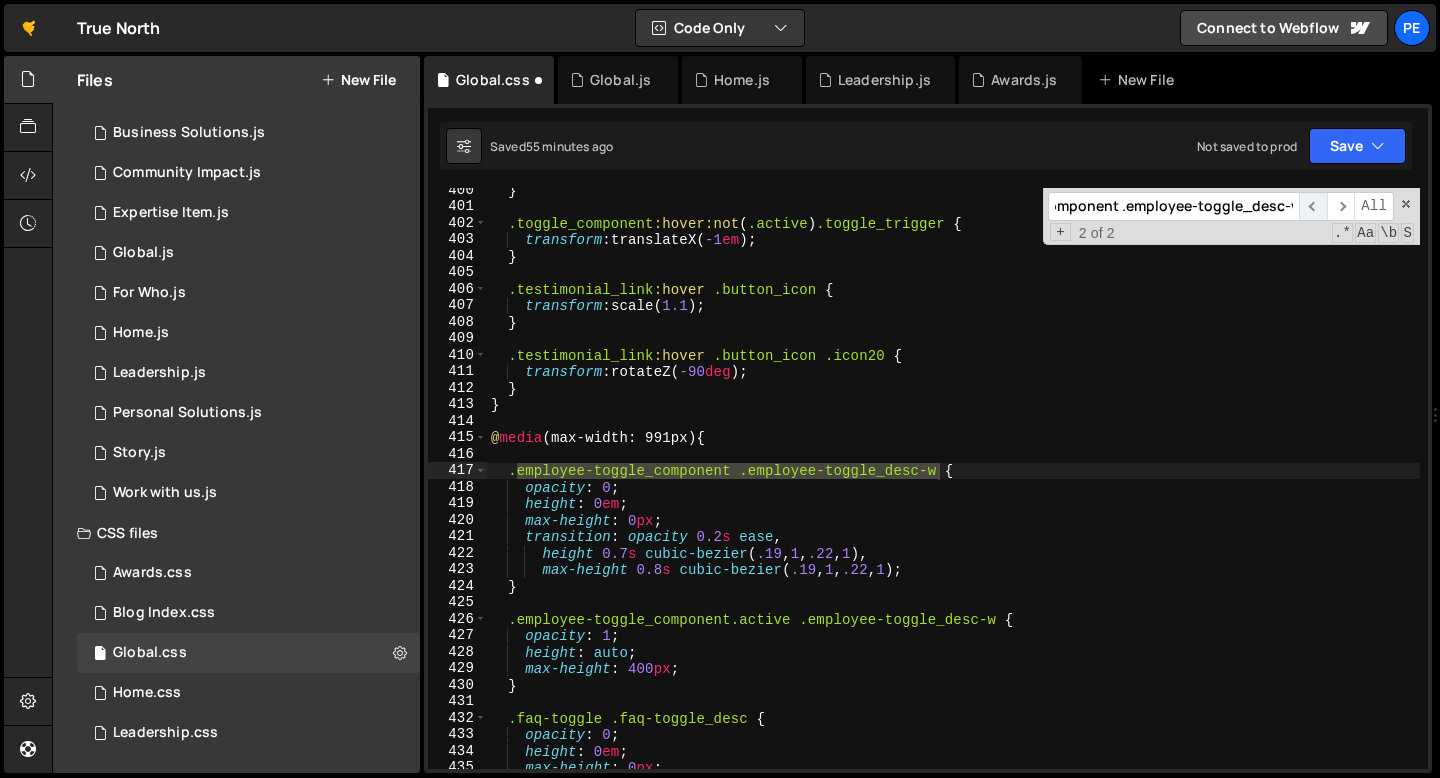 click on "​" at bounding box center [1313, 206] 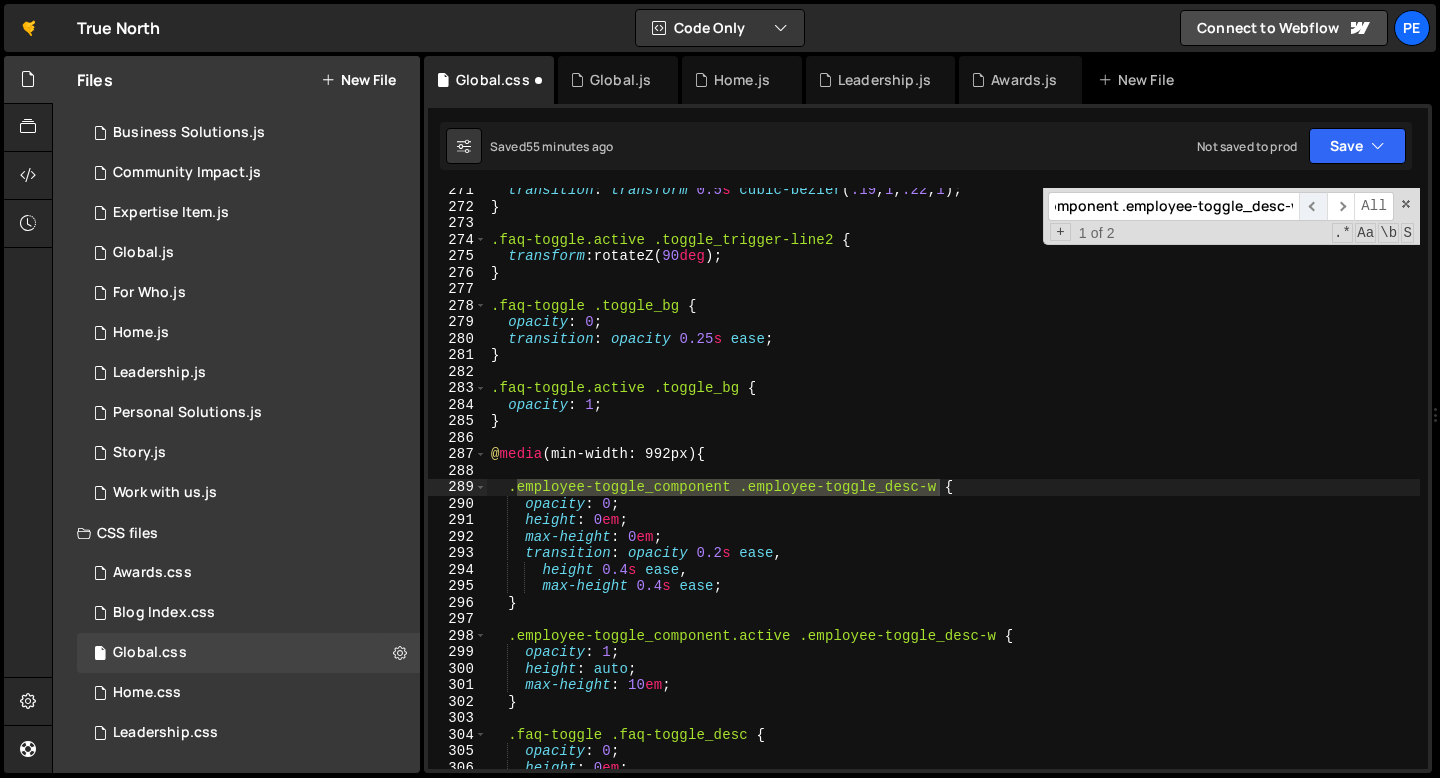 scroll, scrollTop: 4461, scrollLeft: 0, axis: vertical 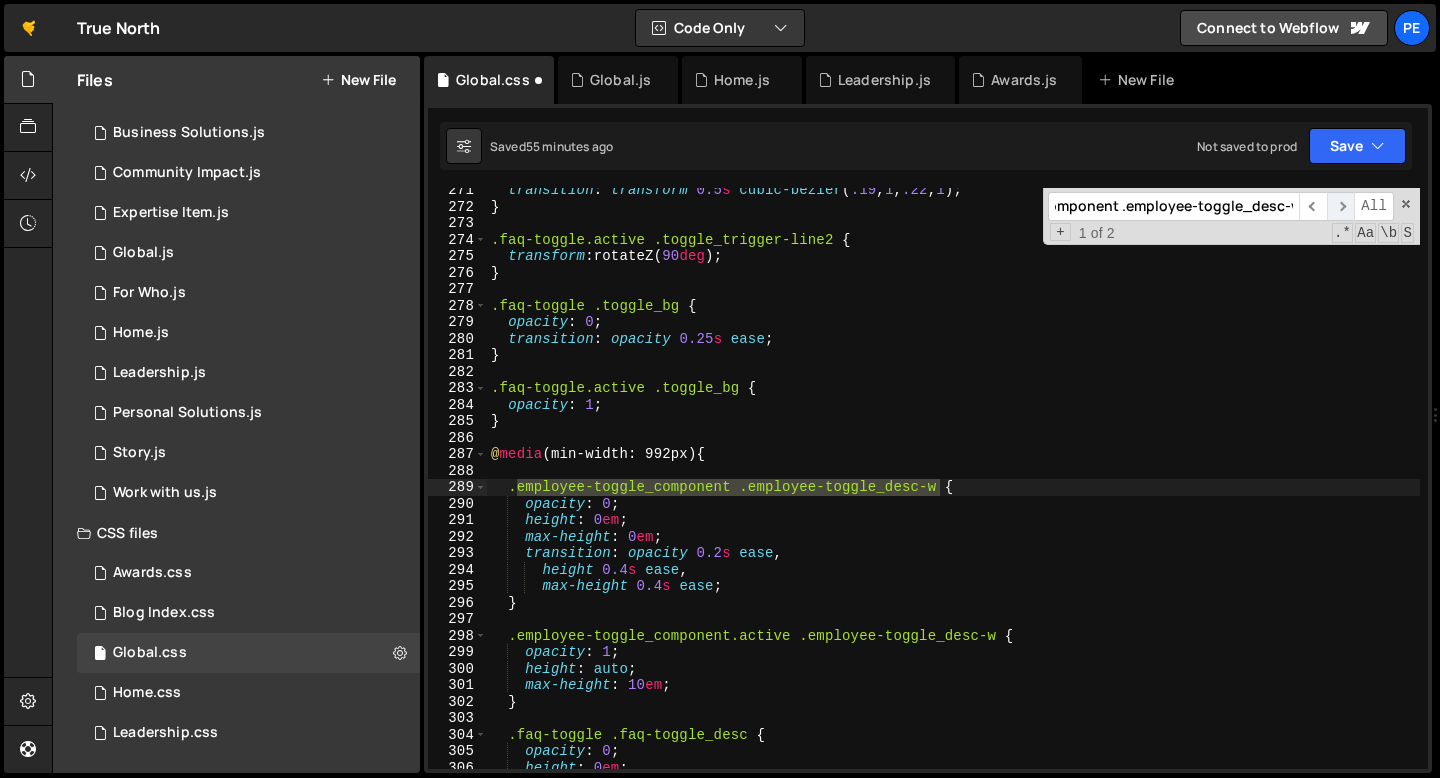 click on "​" at bounding box center [1341, 206] 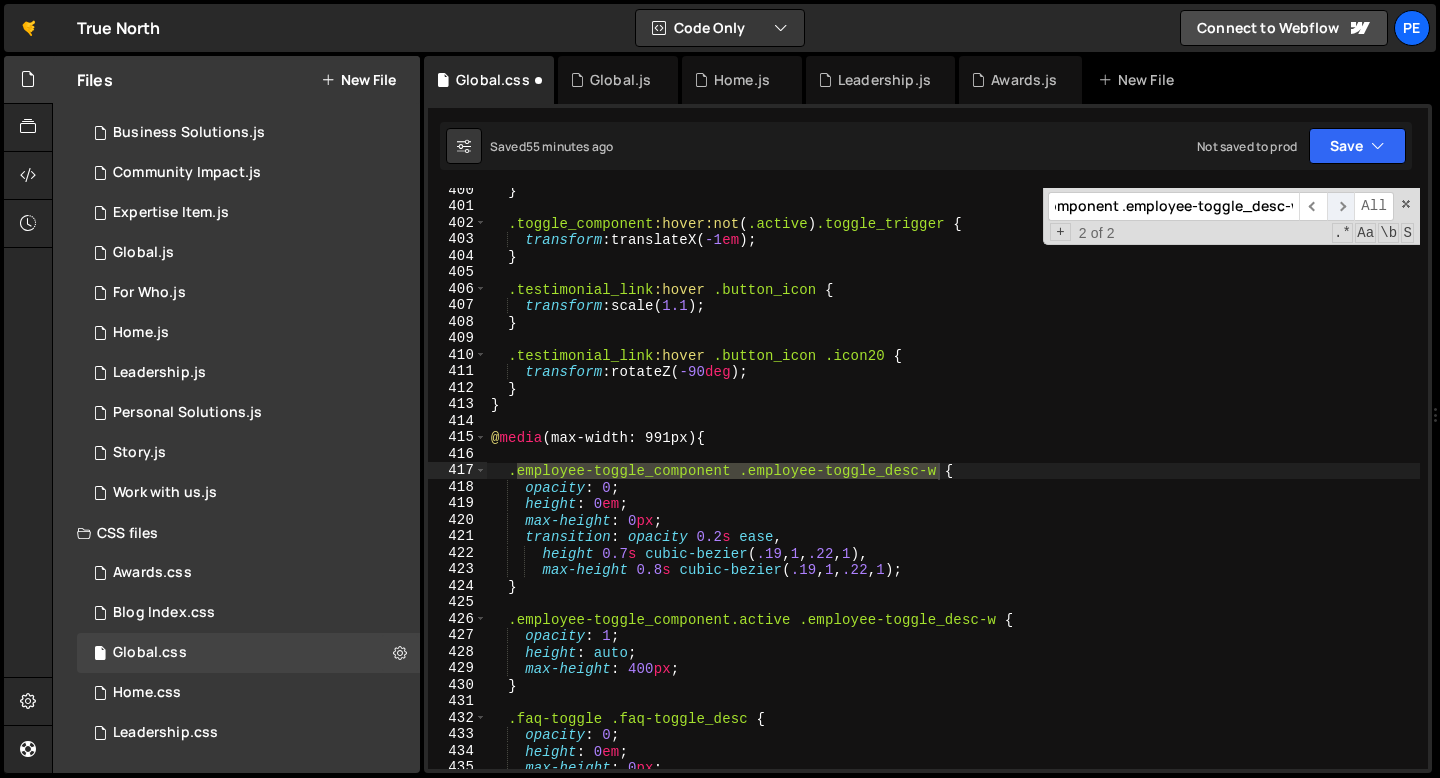scroll, scrollTop: 6590, scrollLeft: 0, axis: vertical 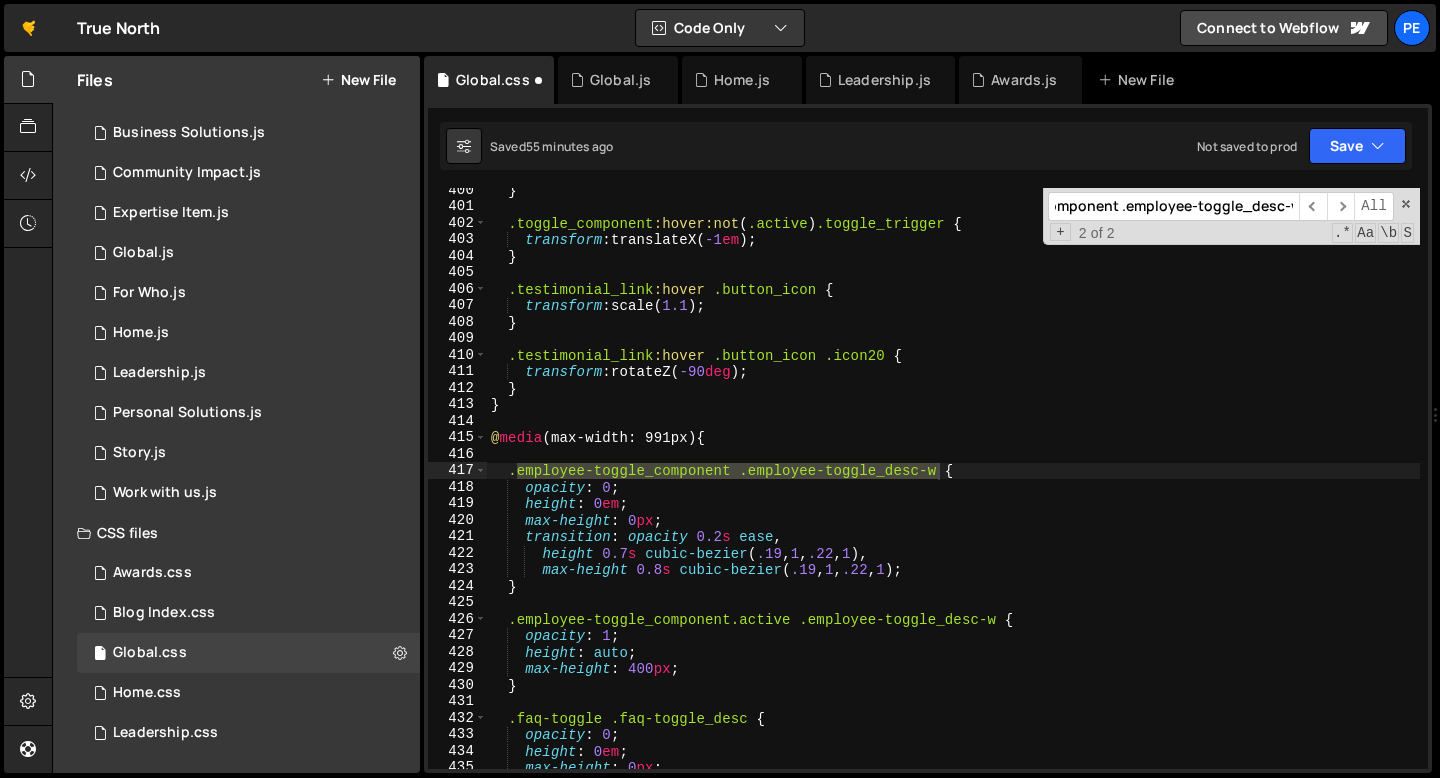 click on "}    .toggle_component :hover:not ( .active )  .toggle_trigger   {       transform :  translateX( -1 em ) ;    }    .testimonial_link :hover   .button_icon   {       transform :  scale( 1.1 ) ;    }    .testimonial_link :hover   .button_icon   .icon20   {       transform :  rotateZ( -90 deg ) ;    } } @ media  (max-width: 991px)  {    .employee-toggle_component   .employee-toggle_desc-w   {       opacity :   0 ;       height :   0 em ;       max-height :   0 px ;       transition :   opacity   0.2 s   ease ,          height   0.7 s   cubic-bezier ( .19 ,  1 ,  .22 ,  1 ),          max-height   0.8 s   cubic-bezier ( .19 ,  1 ,  .22 ,  1 ) ;    }    .employee-toggle_component.active   .employee-toggle_desc-w   {       opacity :   1 ;       height :   auto ;       max-height :   400 px ;    }    .faq-toggle   .faq-toggle_desc   {       opacity :   0 ;       height :   0 em ;       max-height :   0 px ;       transition :   opacity   0.2 s   ease ," at bounding box center [953, 489] 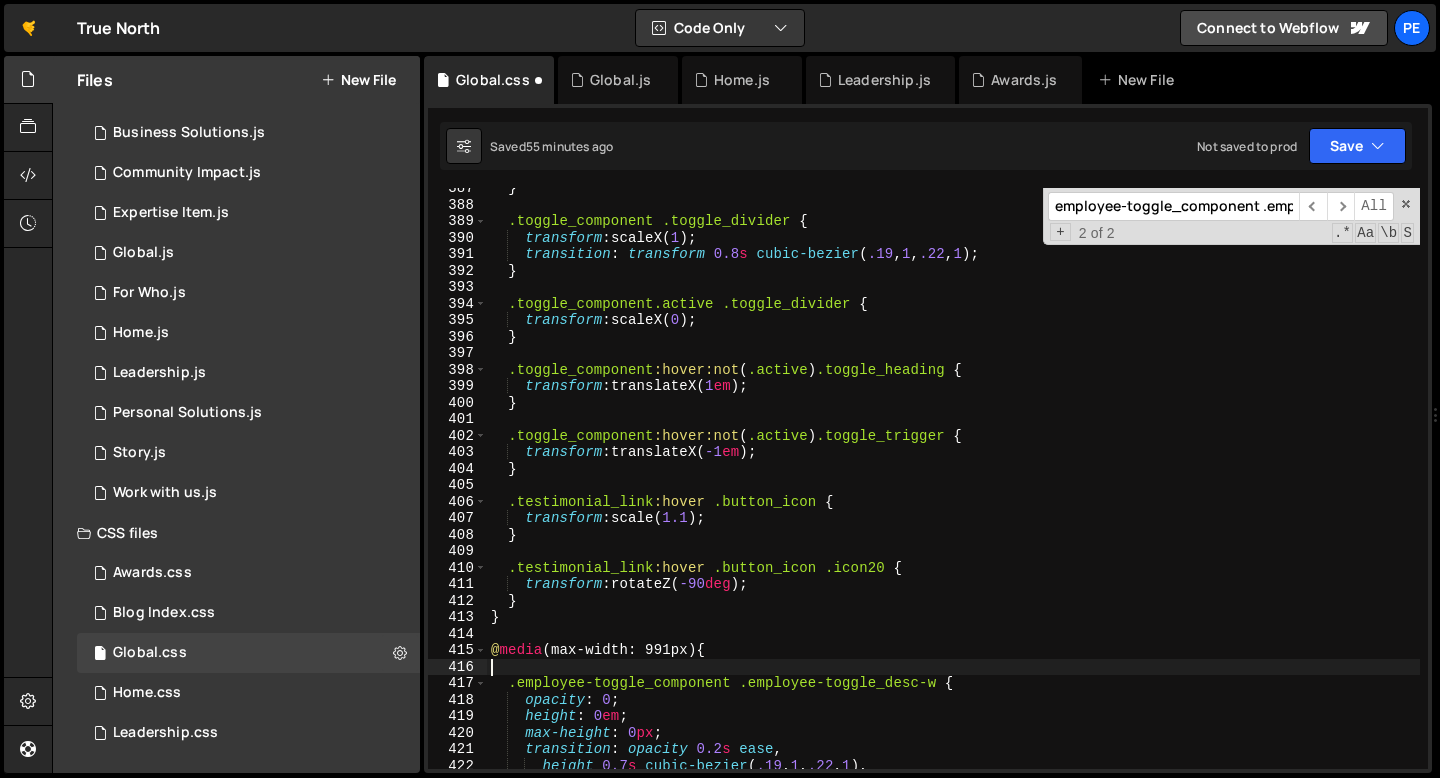 click on "}    .toggle_component   .toggle_divider   {       transform :  scaleX( 1 ) ;       transition :   transform   0.8 s   cubic-bezier ( .19 ,  1 ,  .22 ,  1 ) ;    }    .toggle_component.active   .toggle_divider   {       transform :  scaleX( 0 ) ;    }    .toggle_component :hover:not ( .active )  .toggle_heading   {       transform :  translateX( 1 em ) ;    }    .toggle_component :hover:not ( .active )  .toggle_trigger   {       transform :  translateX( -1 em ) ;    }    .testimonial_link :hover   .button_icon   {       transform :  scale( 1.1 ) ;    }    .testimonial_link :hover   .button_icon   .icon20   {       transform :  rotateZ( -90 deg ) ;    } } @ media  (max-width: 991px)  {    .employee-toggle_component   .employee-toggle_desc-w   {       opacity :   0 ;       height :   0 em ;       max-height :   0 px ;       transition :   opacity   0.2 s   ease ,          height   0.7 s   cubic-bezier ( .19 ,  1 ,  .22 ,  1 ),          max-height   0.8 s   cubic-bezier ( .19 ,  1 ,  .22 ,  1 ) ;" at bounding box center [953, 487] 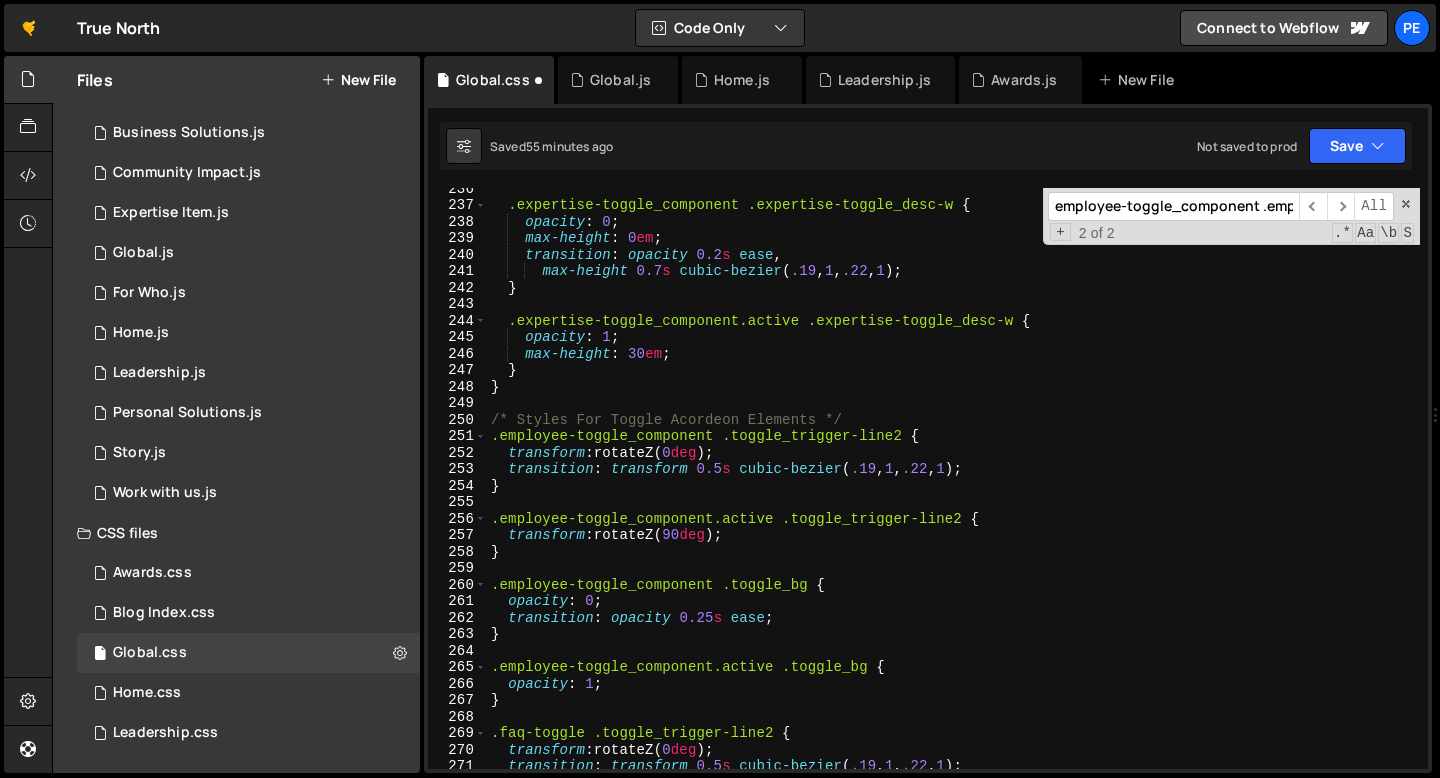 scroll, scrollTop: 3860, scrollLeft: 0, axis: vertical 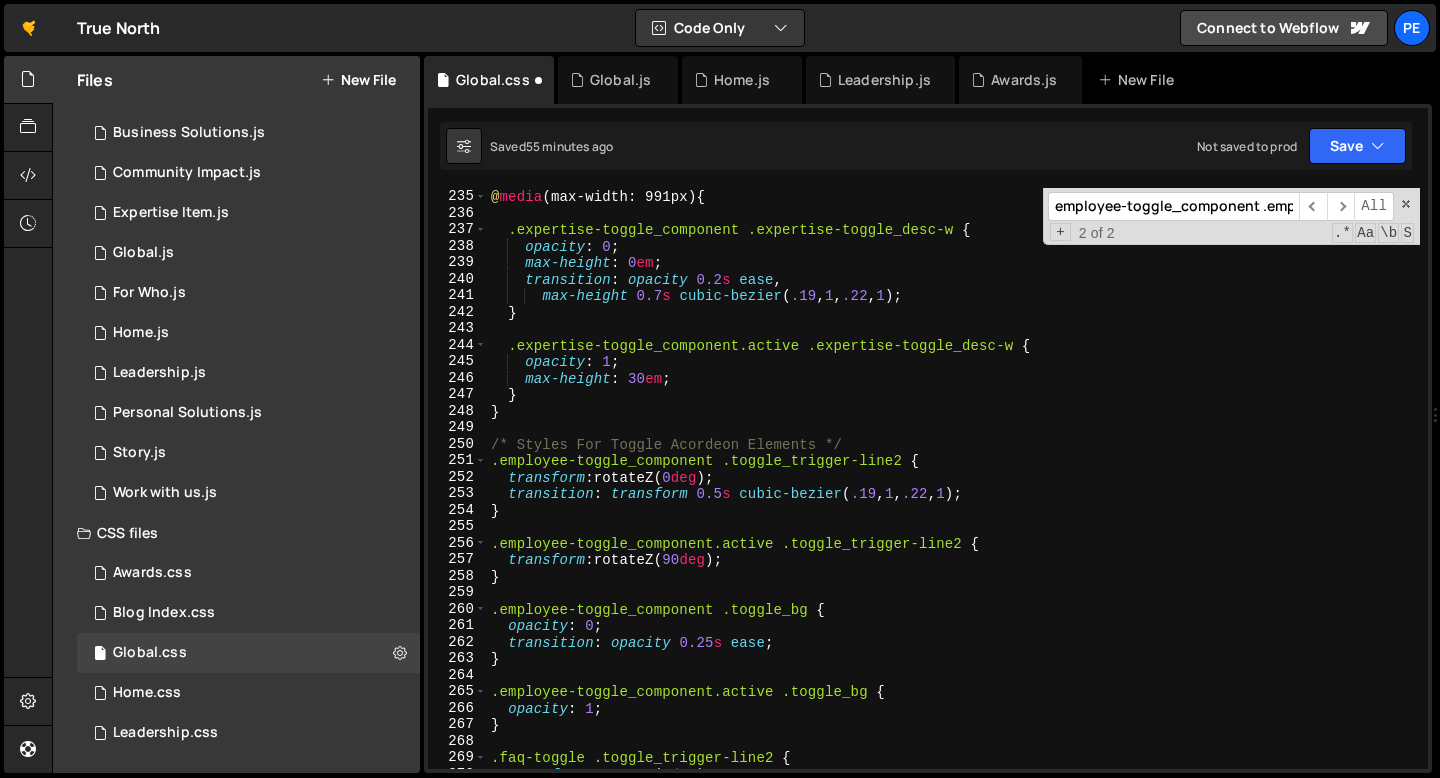 click on "@ media  (max-width: 991px)  {    .expertise-toggle_component   .expertise-toggle_desc-w   {       opacity :   0 ;       max-height :   0 em ;       transition :   opacity   0.2 s   ease ,          max-height   0.7 s   cubic-bezier ( .19 ,  1 ,  .22 ,  1 ) ;    }    .expertise-toggle_component.active   .expertise-toggle_desc-w   {       opacity :   1 ;       max-height :   30 em ;    } } /* Styles For Toggle Acordeon Elements */ .employee-toggle_component   .toggle_trigger-line2   {    transform :  rotateZ( 0 deg ) ;    transition :   transform   0.5 s   cubic-bezier ( .19 ,  1 ,  .22 ,  1 ) ; } .employee-toggle_component.active   .toggle_trigger-line2   {    transform :  rotateZ( 90 deg ) ; } .employee-toggle_component   .toggle_bg   {    opacity :   0 ;    transition :   opacity   0.25 s   ease ; } .employee-toggle_component.active   .toggle_bg   {    opacity :   1 ; } .faq-toggle   .toggle_trigger-line2   {    transform :  rotateZ( 0 deg ) ;" at bounding box center [953, 479] 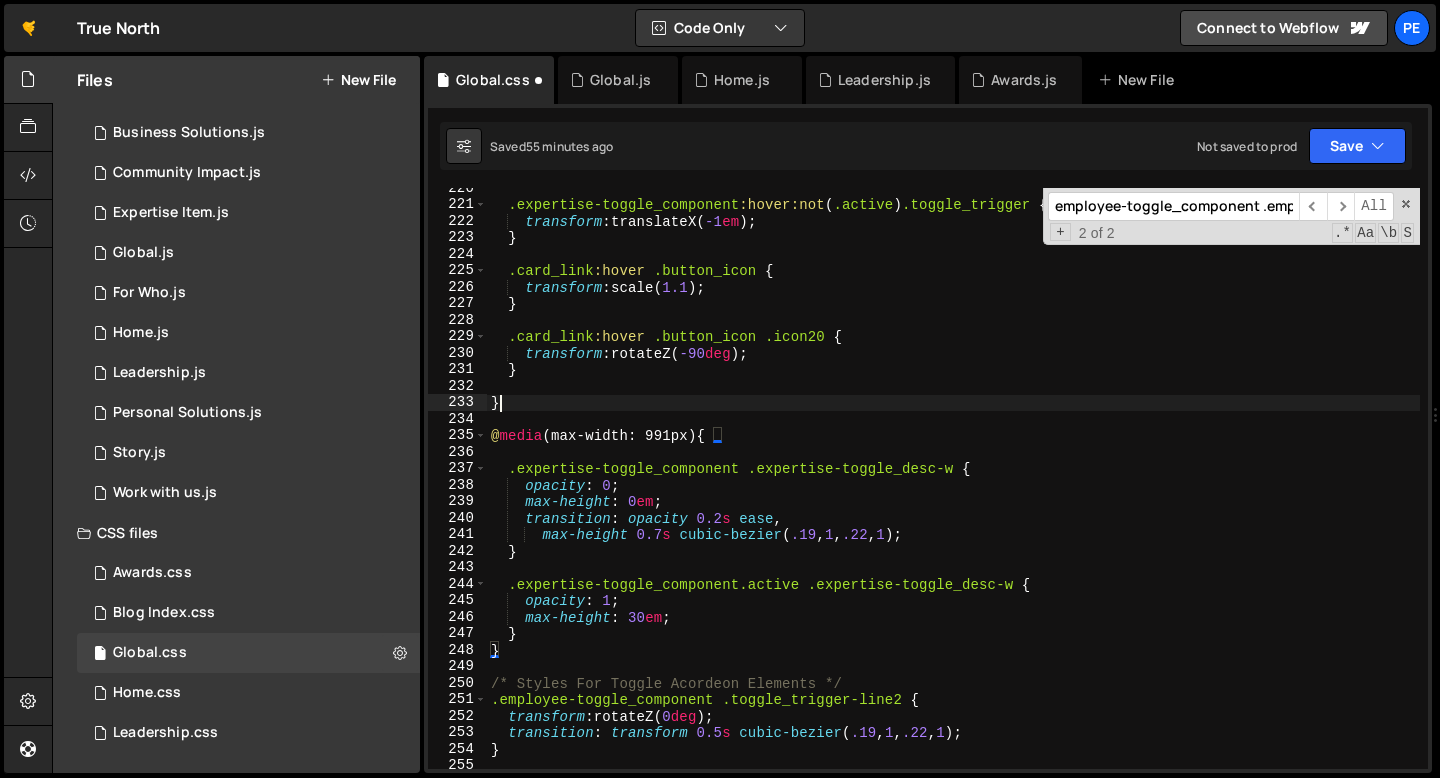 click on ".expertise-toggle_component :hover:not ( .active )  .toggle_trigger   {       transform :  translateX( -1 em ) ;    }    .card_link :hover   .button_icon   {       transform :  scale( 1.1 ) ;    }    .card_link :hover   .button_icon   .icon20   {       transform :  rotateZ( -90 deg ) ;    } } @ media  (max-width: 991px)  {    .expertise-toggle_component   .expertise-toggle_desc-w   {       opacity :   0 ;       max-height :   0 em ;       transition :   opacity   0.2 s   ease ,          max-height   0.7 s   cubic-bezier ( .19 ,  1 ,  .22 ,  1 ) ;    }    .expertise-toggle_component.active   .expertise-toggle_desc-w   {       opacity :   1 ;       max-height :   30 em ;    } } /* Styles For Toggle Acordeon Elements */ .employee-toggle_component   .toggle_trigger-line2   {    transform :  rotateZ( 0 deg ) ;    transition :   transform   0.5 s   cubic-bezier ( .19 ,  1 ,  .22 ,  1 ) ; } .employee-toggle_component.active   .toggle_trigger-line2   {" at bounding box center [953, 487] 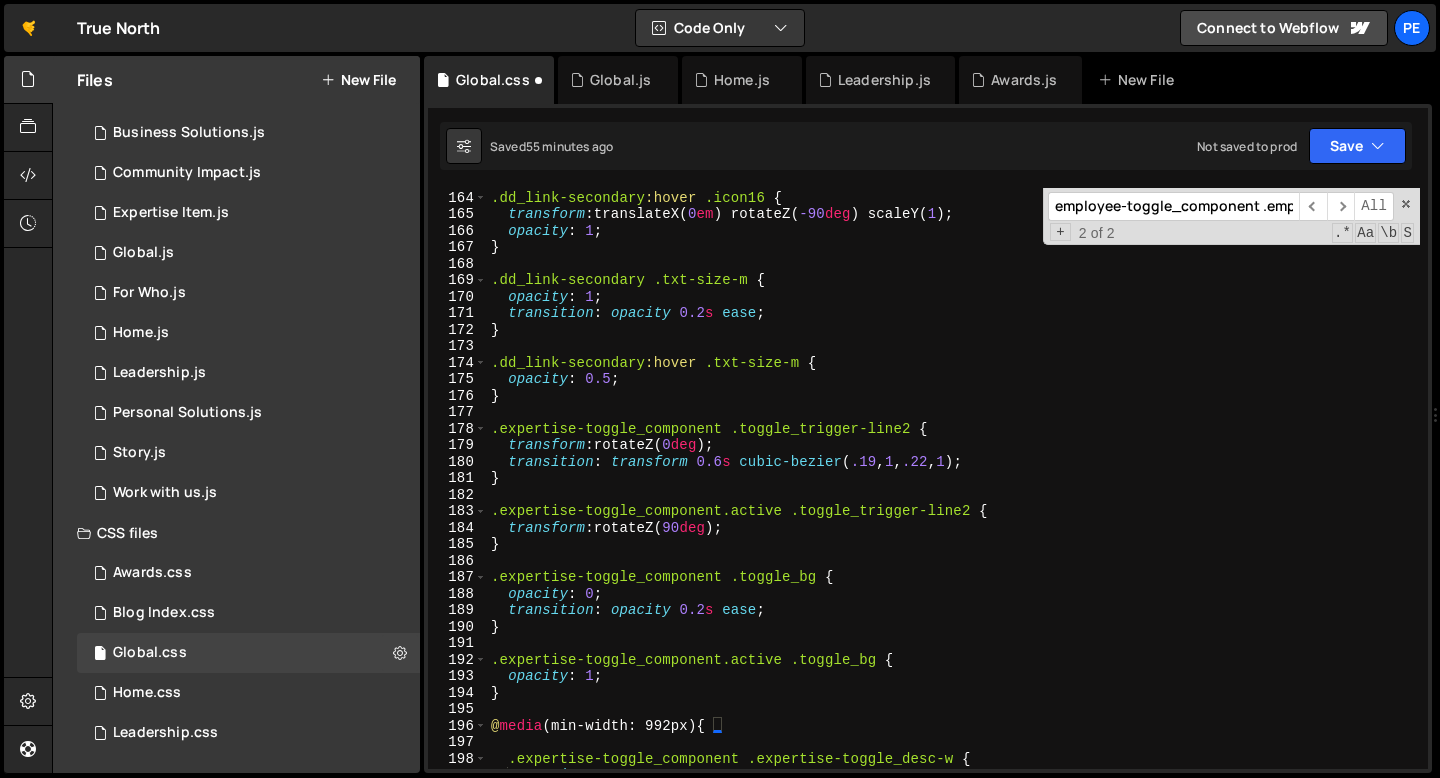 scroll, scrollTop: 2687, scrollLeft: 0, axis: vertical 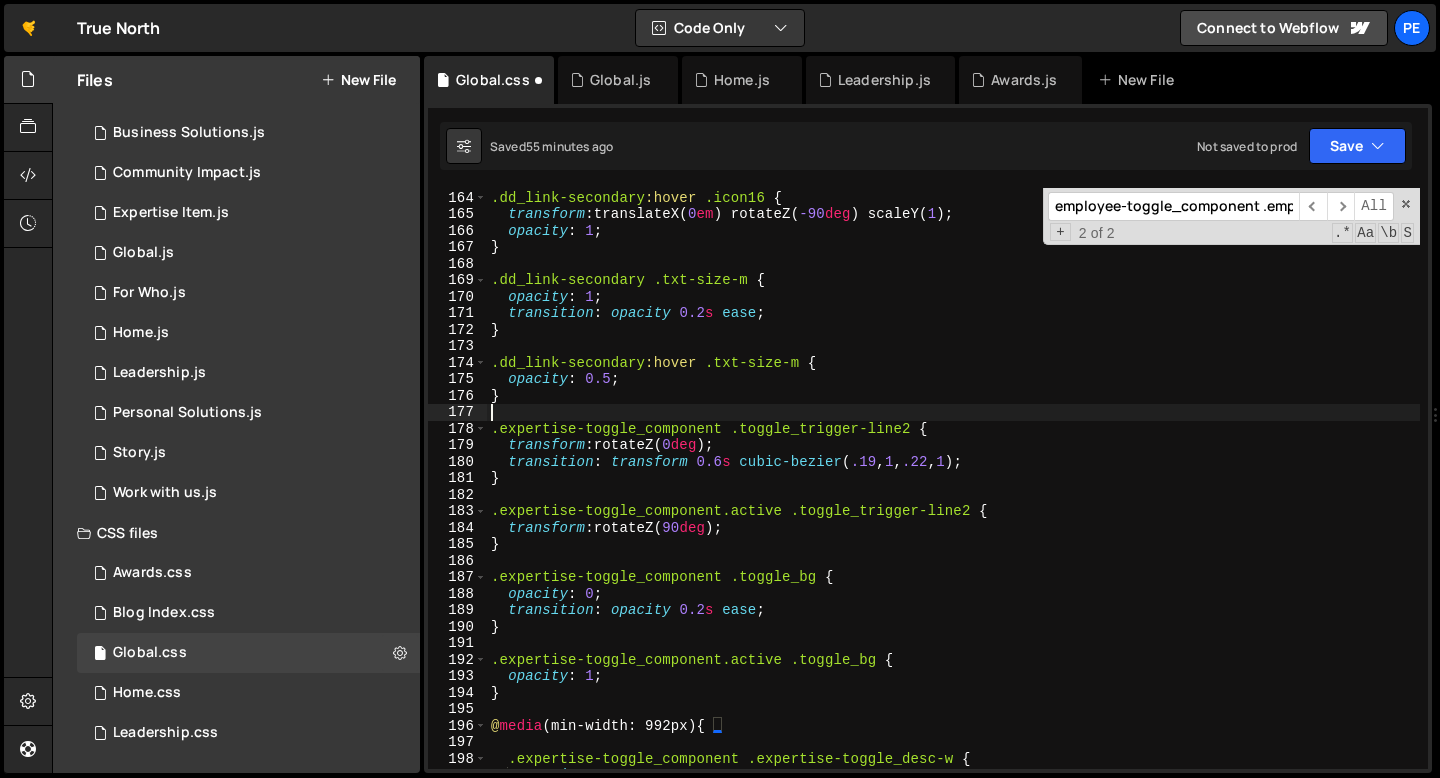 click on ".dd_link-secondary :hover   .icon16   {    transform :  translateX( 0 em ) rotateZ( -90 deg ) scaleY( 1 ) ;    opacity :   1 ; } .dd_link-secondary   .txt-size-m   {    opacity :   1 ;    transition :   opacity   0.2 s   ease ; } .dd_link-secondary :hover   .txt-size-m   {    opacity :   0.5 ; } .expertise-toggle_component   .toggle_trigger-line2   {    transform :  rotateZ( 0 deg ) ;    transition :   transform   0.6 s   cubic-bezier ( .19 ,  1 ,  .22 ,  1 ) ; } .expertise-toggle_component.active   .toggle_trigger-line2   {    transform :  rotateZ( 90 deg ) ; } .expertise-toggle_component   .toggle_bg   {    opacity :   0 ;    transition :   opacity   0.2 s   ease ; } .expertise-toggle_component.active   .toggle_bg   {    opacity :   1 ; } @ media  (min-width: 992px)  {    .expertise-toggle_component   .expertise-toggle_desc-w   {       opacity :   0 ;" at bounding box center (953, 480) 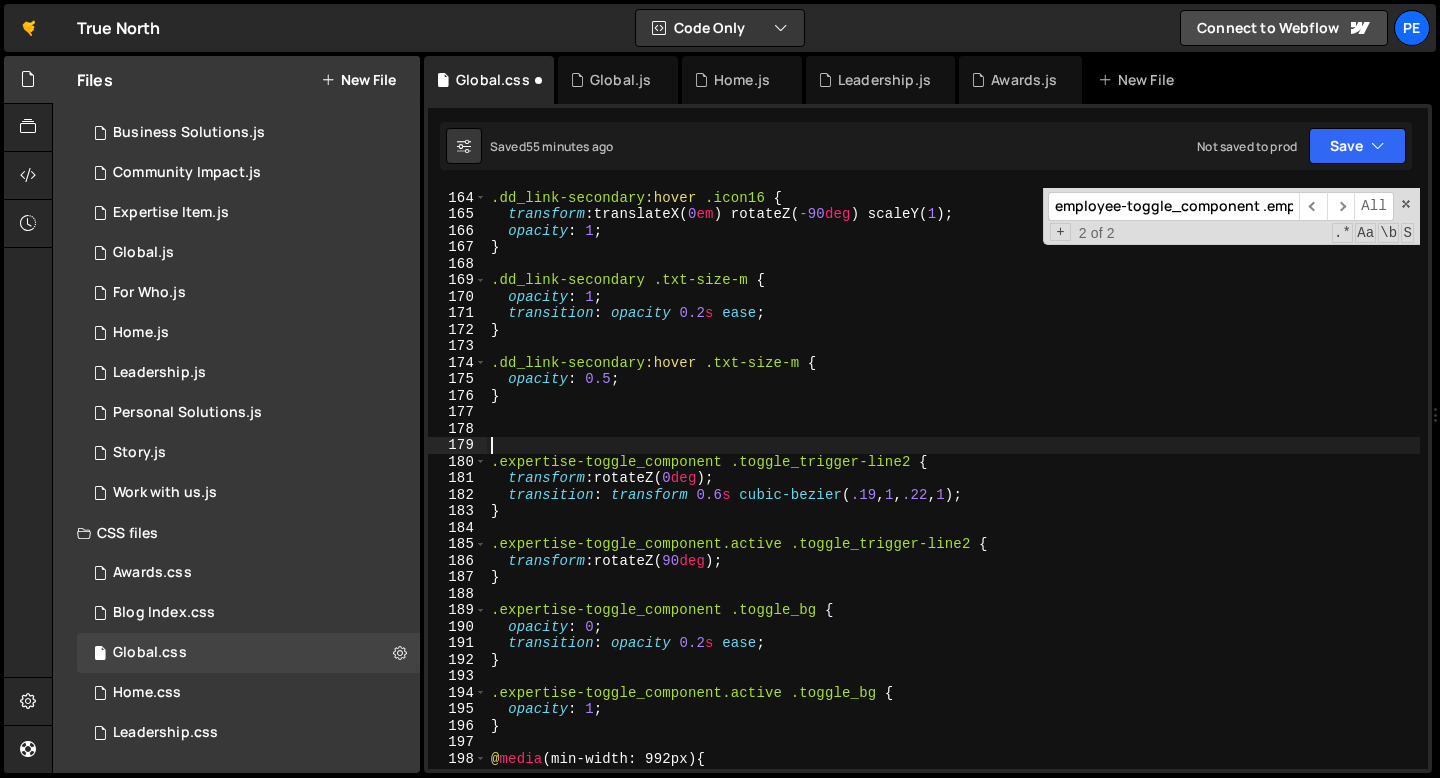 click on ".dd_link-secondary :hover   .icon16   {    transform :  translateX( 0 em ) rotateZ( -90 deg ) scaleY( 1 ) ;    opacity :   1 ; } .dd_link-secondary   .txt-size-m   {    opacity :   1 ;    transition :   opacity   0.2 s   ease ; } .dd_link-secondary :hover   .txt-size-m   {    opacity :   0.5 ; } .expertise-toggle_component   .toggle_trigger-line2   {    transform :  rotateZ( 0 deg ) ;    transition :   transform   0.6 s   cubic-bezier ( .19 ,  1 ,  .22 ,  1 ) ; } .expertise-toggle_component.active   .toggle_trigger-line2   {    transform :  rotateZ( 90 deg ) ; } .expertise-toggle_component   .toggle_bg   {    opacity :   0 ;    transition :   opacity   0.2 s   ease ; } .expertise-toggle_component.active   .toggle_bg   {    opacity :   1 ; } @ media  (min-width: 992px)  {" at bounding box center [953, 480] 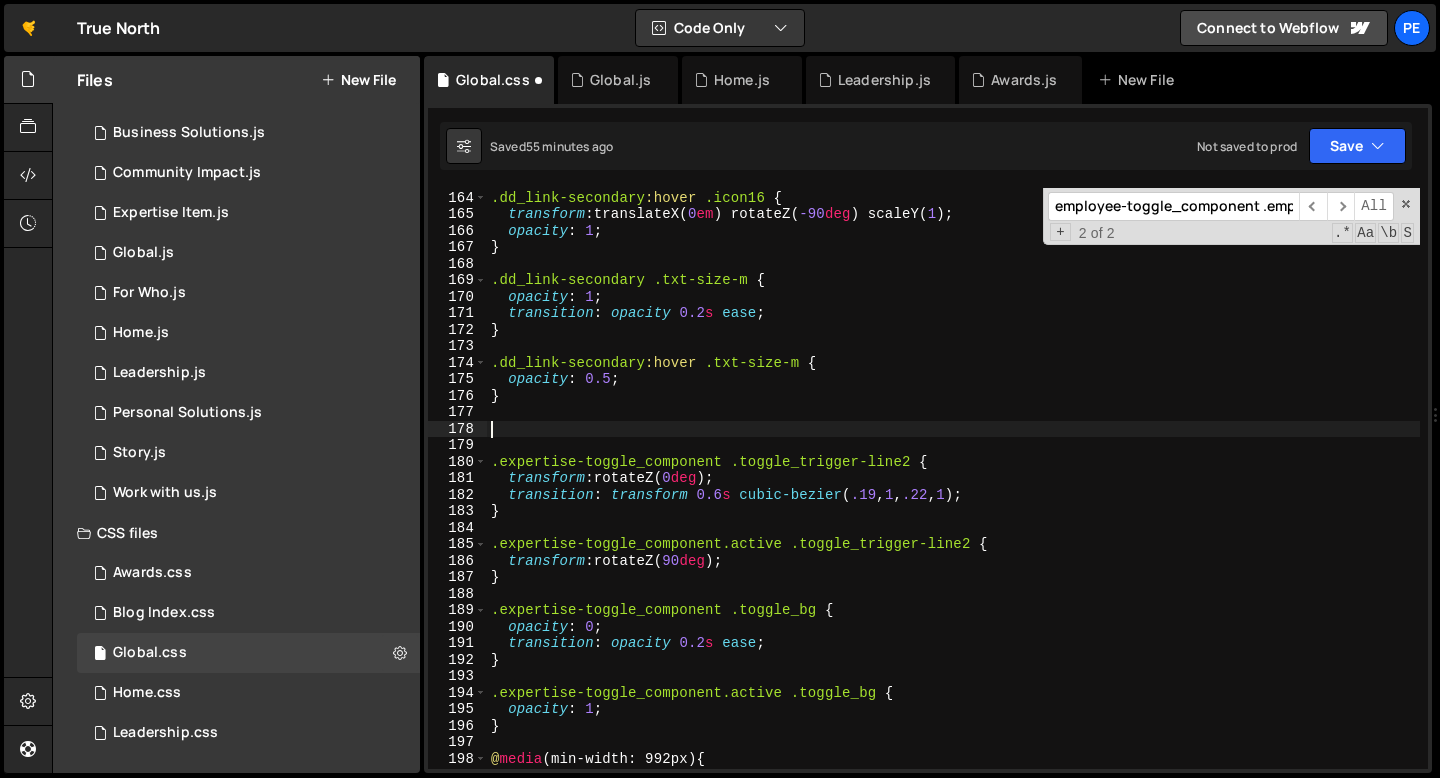 click on ".dd_link-secondary :hover   .icon16   {    transform :  translateX( 0 em ) rotateZ( -90 deg ) scaleY( 1 ) ;    opacity :   1 ; } .dd_link-secondary   .txt-size-m   {    opacity :   1 ;    transition :   opacity   0.2 s   ease ; } .dd_link-secondary :hover   .txt-size-m   {    opacity :   0.5 ; } .expertise-toggle_component   .toggle_trigger-line2   {    transform :  rotateZ( 0 deg ) ;    transition :   transform   0.6 s   cubic-bezier ( .19 ,  1 ,  .22 ,  1 ) ; } .expertise-toggle_component.active   .toggle_trigger-line2   {    transform :  rotateZ( 90 deg ) ; } .expertise-toggle_component   .toggle_bg   {    opacity :   0 ;    transition :   opacity   0.2 s   ease ; } .expertise-toggle_component.active   .toggle_bg   {    opacity :   1 ; } @ media  (min-width: 992px)  {" at bounding box center [953, 480] 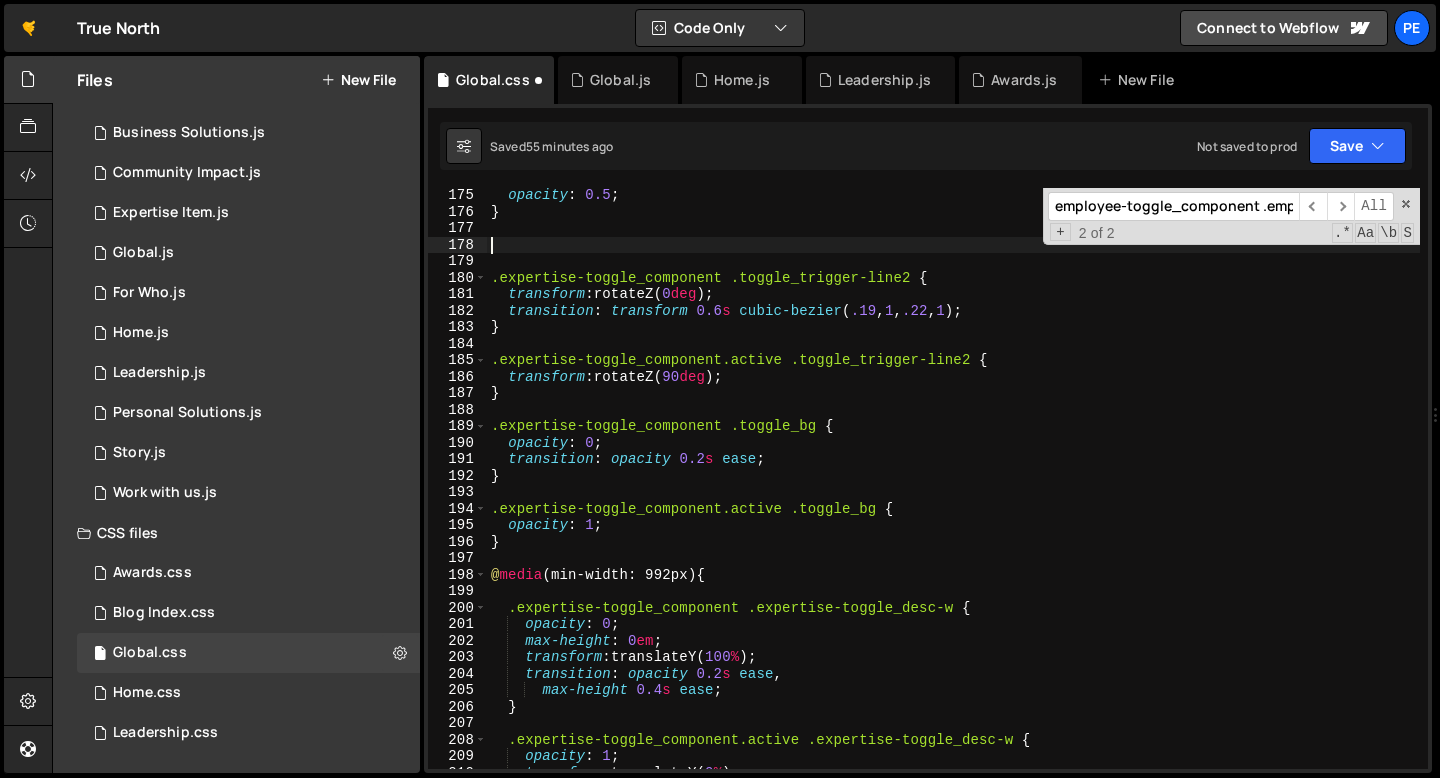 scroll, scrollTop: 2872, scrollLeft: 0, axis: vertical 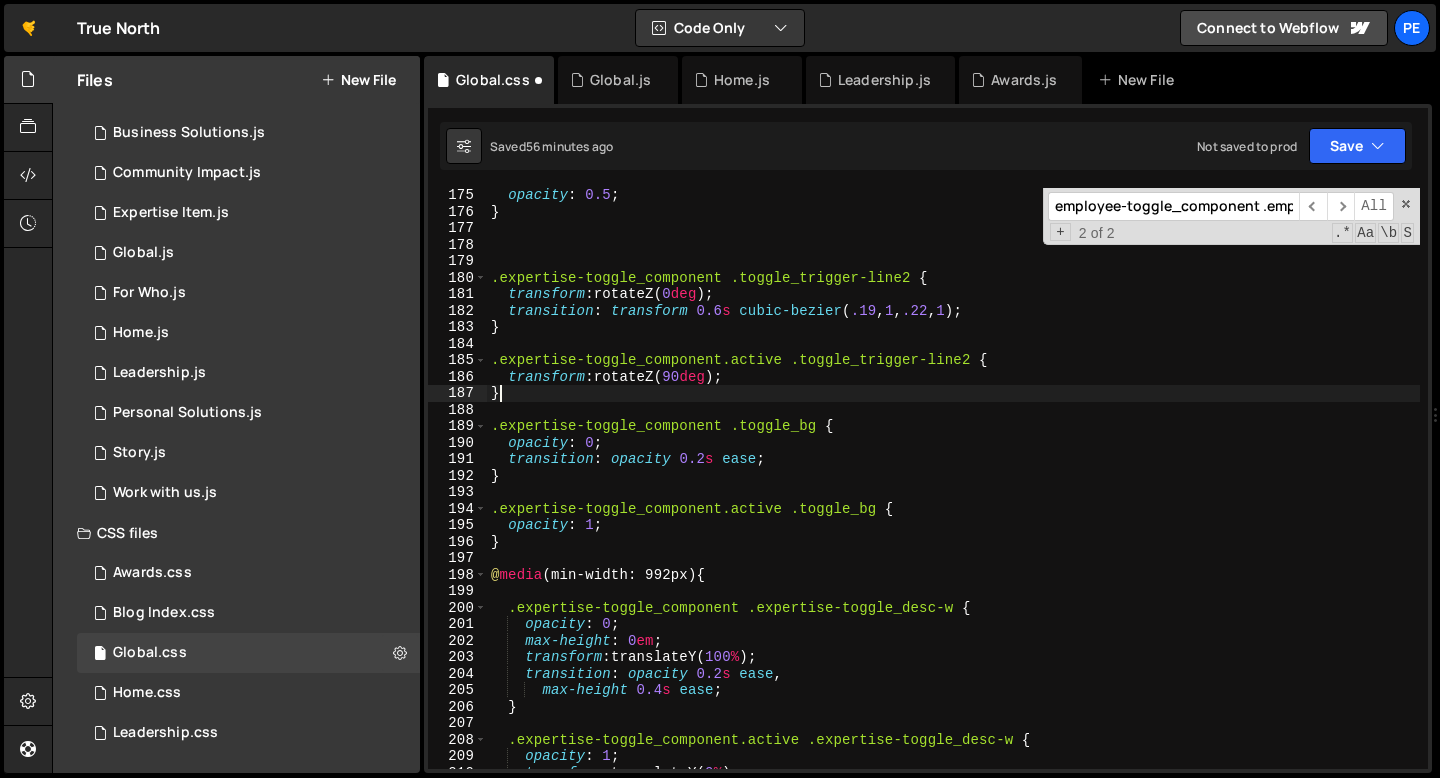 click on "opacity :   0.5 ; } .expertise-toggle_component   .toggle_trigger-line2   {    transform :  rotateZ( 0 deg ) ;    transition :   transform   0.6 s   cubic-bezier ( .19 ,  1 ,  .22 ,  1 ) ; } .expertise-toggle_component.active   .toggle_trigger-line2   {    transform :  rotateZ( 90 deg ) ; } .expertise-toggle_component   .toggle_bg   {    opacity :   0 ;    transition :   opacity   0.2 s   ease ; } .expertise-toggle_component.active   .toggle_bg   {    opacity :   1 ; } @ media  (min-width: 992px)  {    .expertise-toggle_component   .expertise-toggle_desc-w   {       opacity :   0 ;       max-height :   0 em ;       transform :  translateY( 100 % ) ;       transition :   opacity   0.2 s   ease ,          max-height   0.4 s   ease ;    }    .expertise-toggle_component.active   .expertise-toggle_desc-w   {       opacity :   1 ;       transform :  translateY( 0 % ) ;       max-height :   20 em ;" at bounding box center [953, 494] 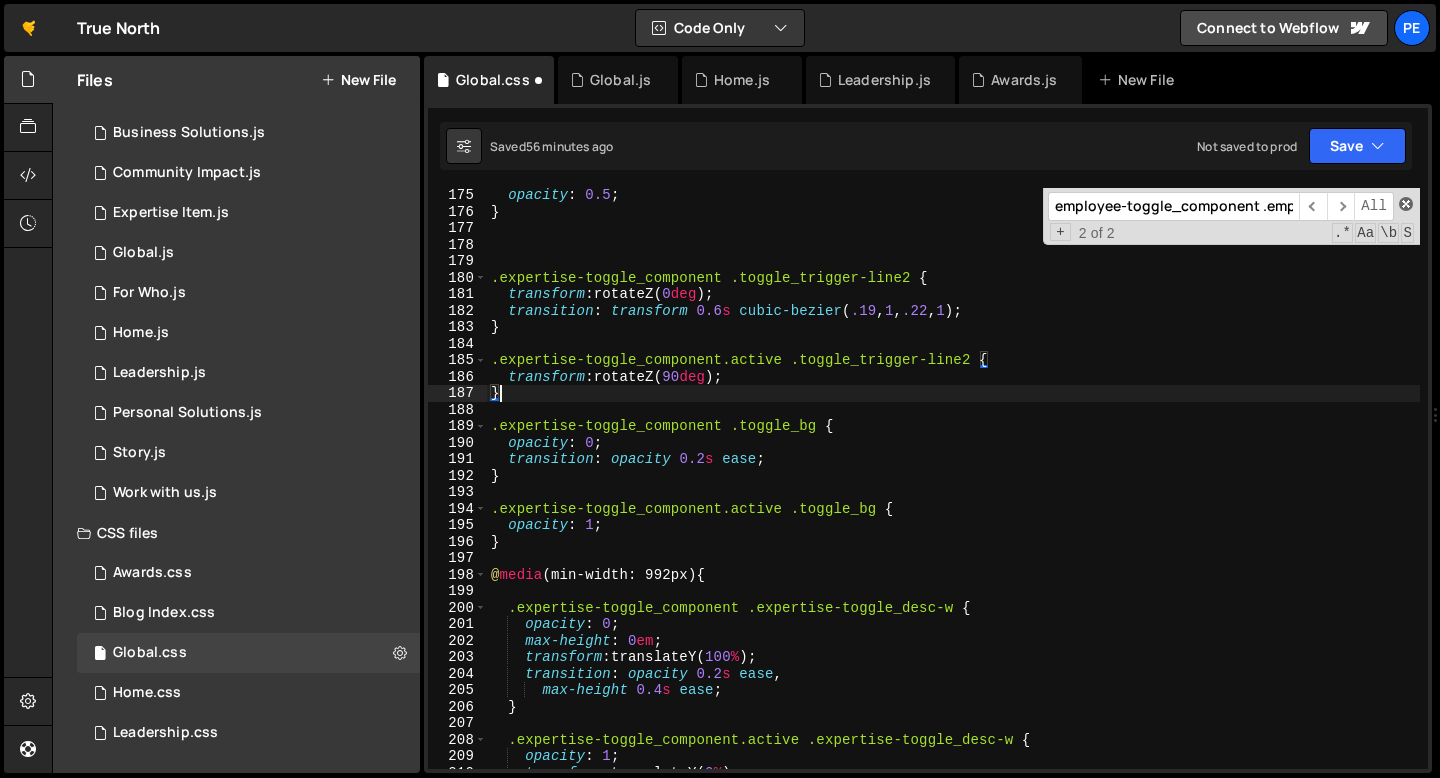 click on "employee-toggle_component .employee-toggle_desc-w ​ ​ All Replace All + 2 of 2 .* Aa \b S" at bounding box center (1231, 216) 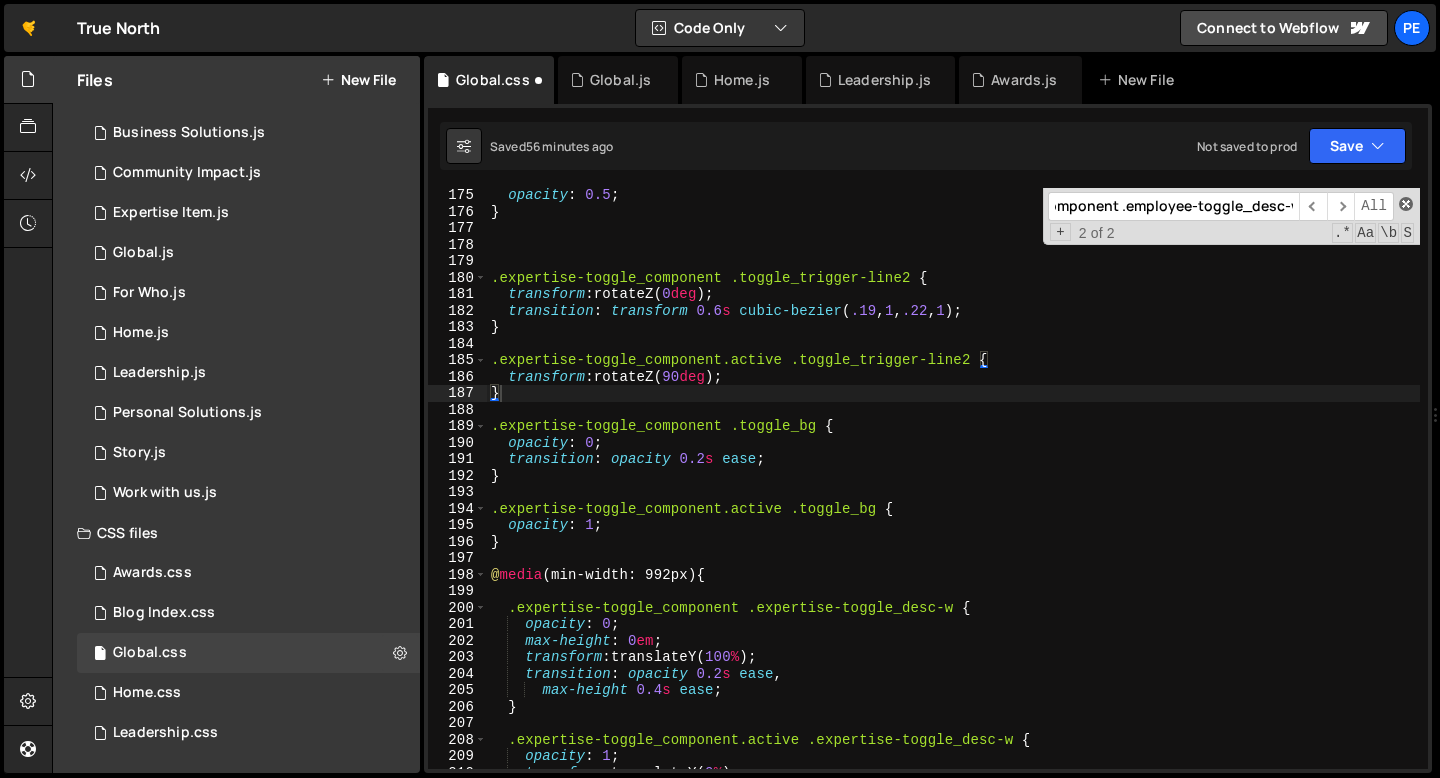 click at bounding box center [1406, 204] 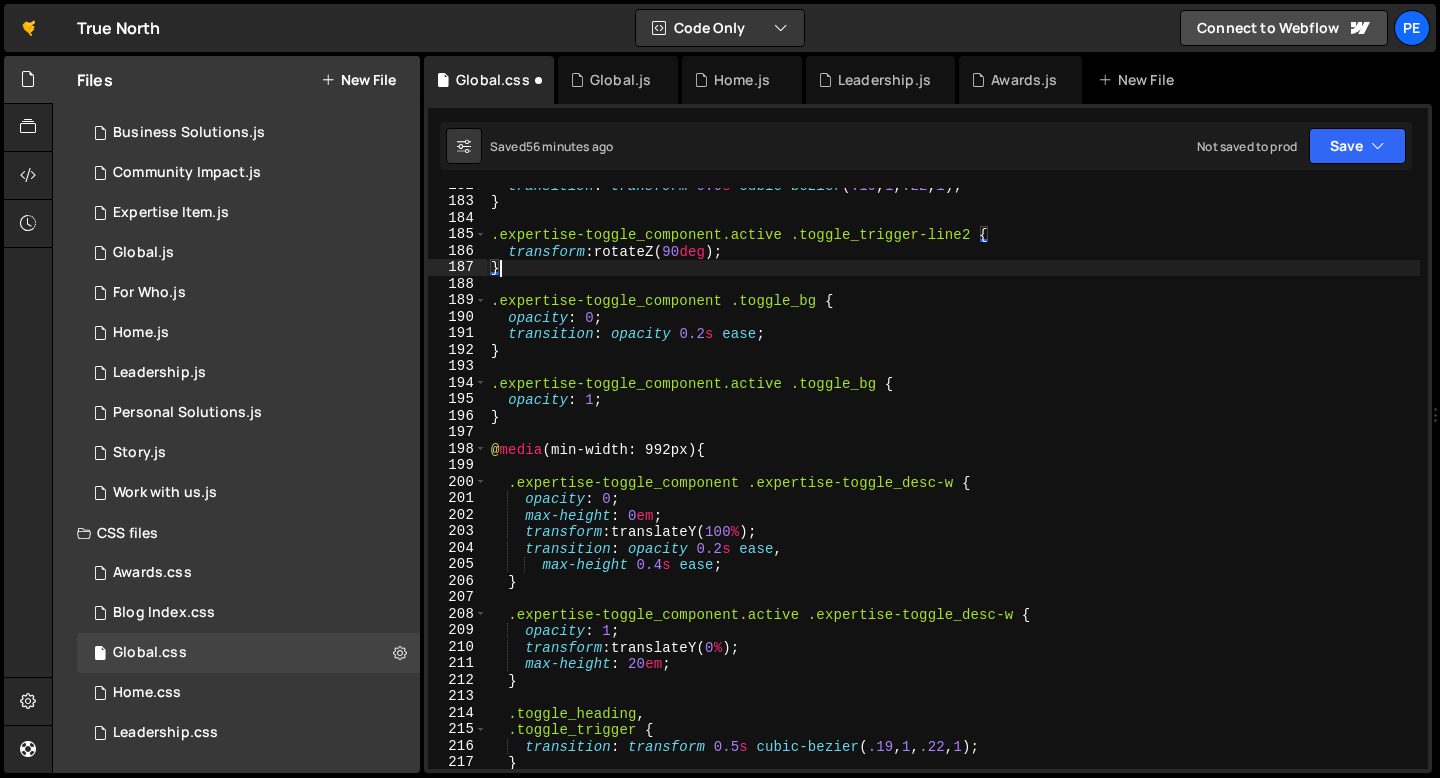 scroll, scrollTop: 3187, scrollLeft: 0, axis: vertical 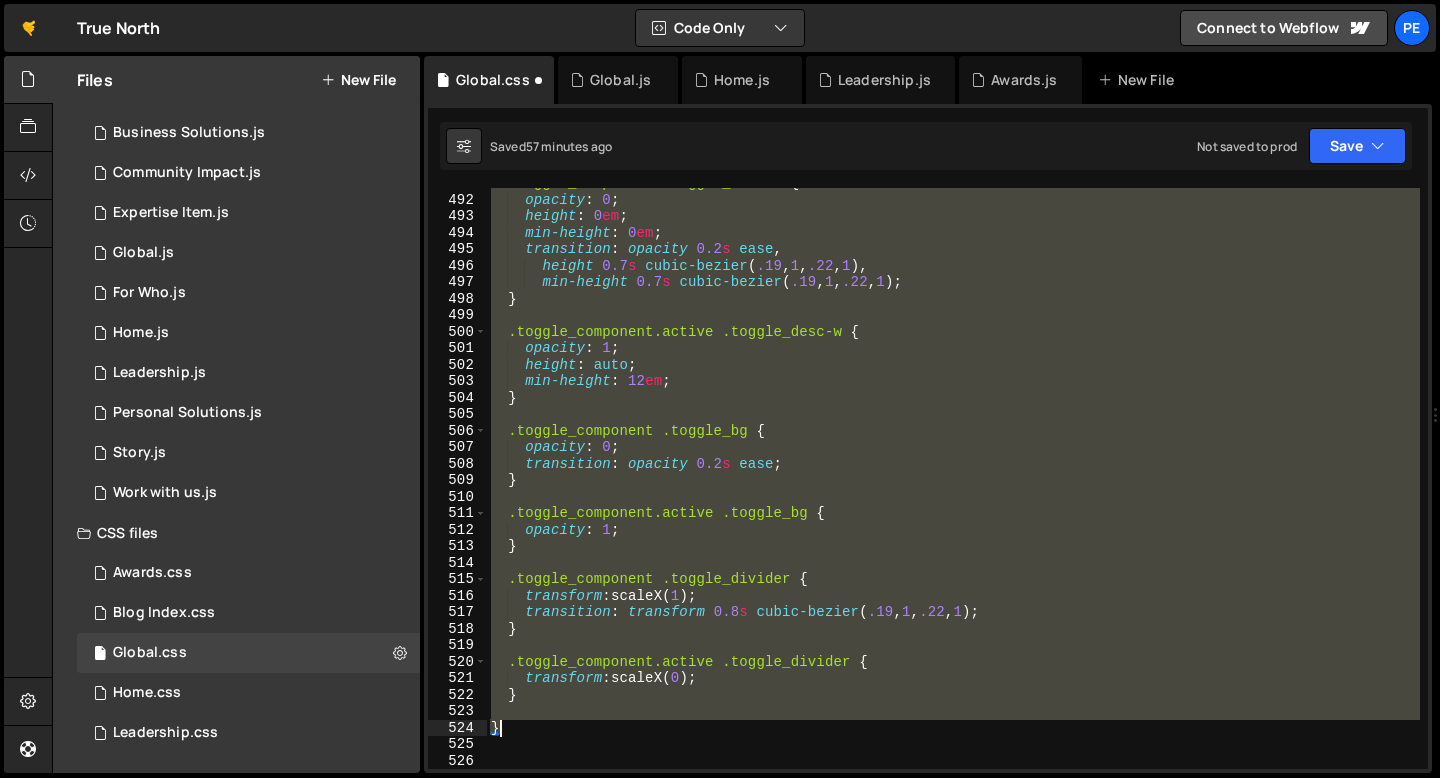 drag, startPoint x: 491, startPoint y: 421, endPoint x: 565, endPoint y: 729, distance: 316.7649 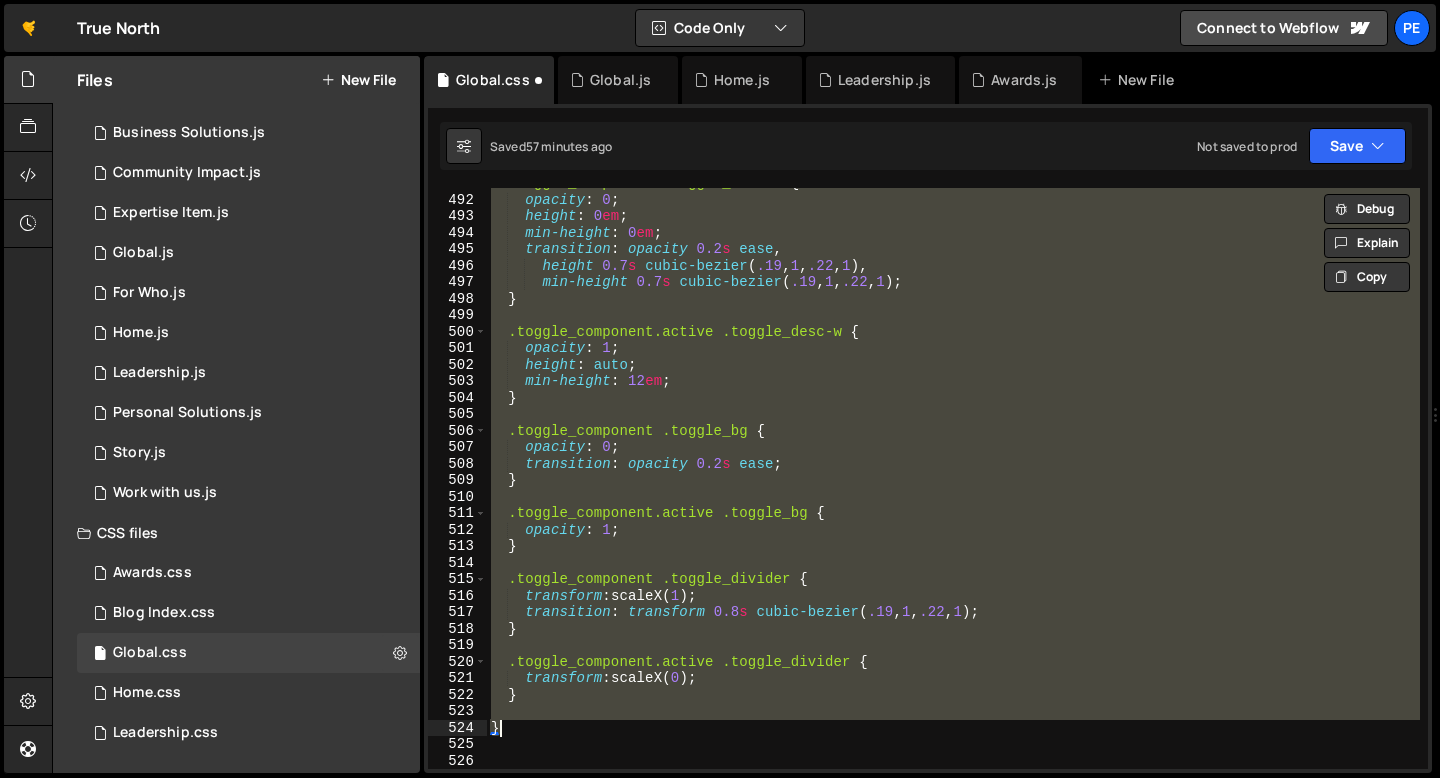 paste 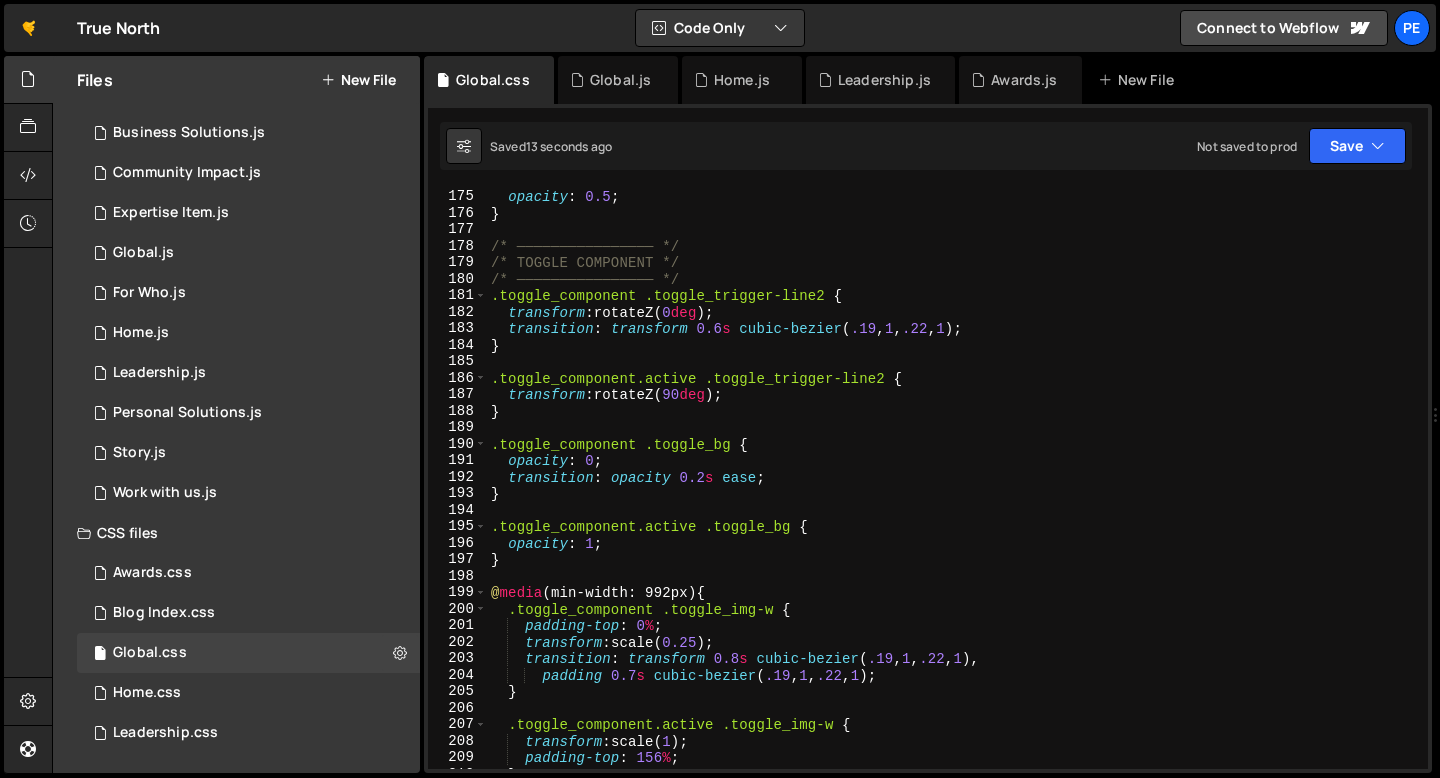 scroll, scrollTop: 2826, scrollLeft: 0, axis: vertical 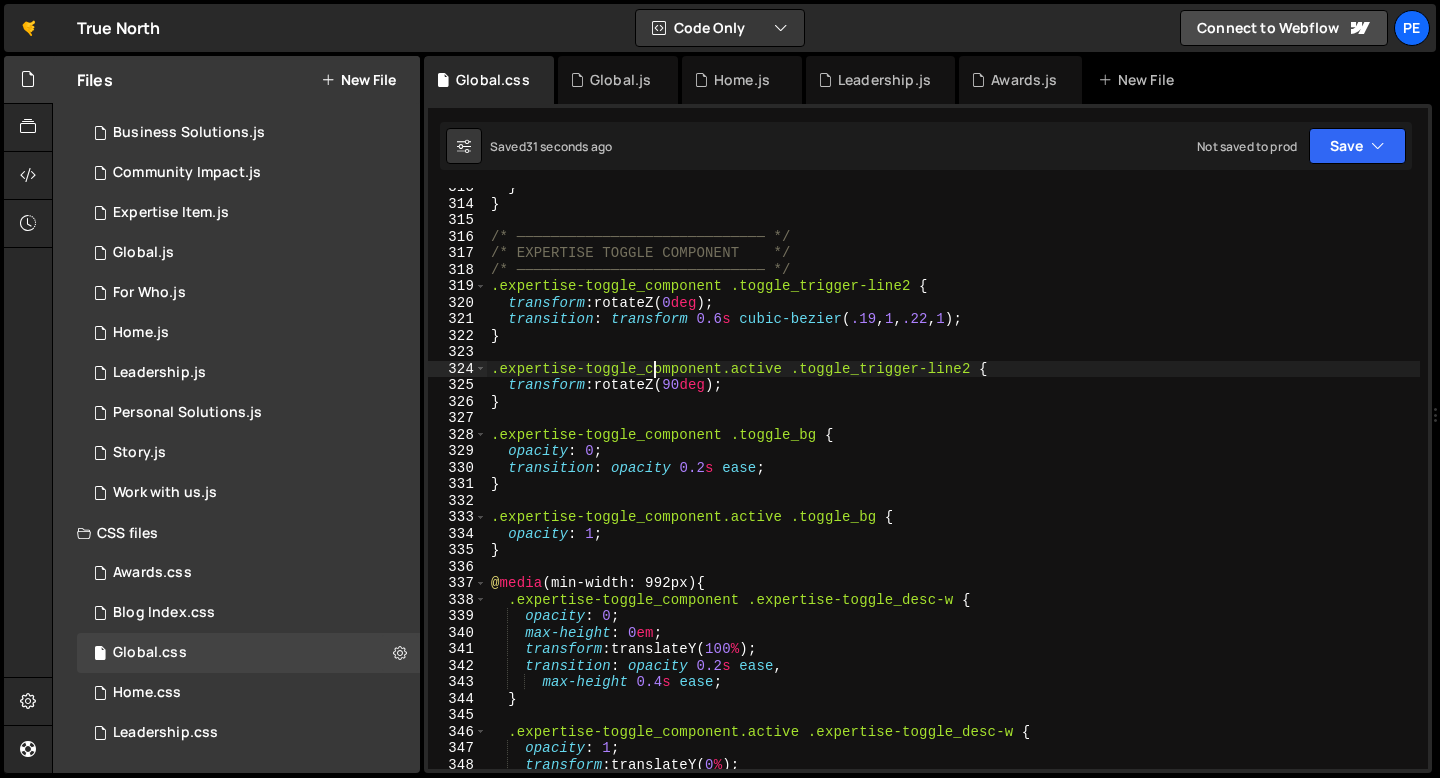 click on "} } /* ───────────────────────────── */ /* EXPERTISE TOGGLE COMPONENT    */ /* ───────────────────────────── */ .expertise-toggle_component   .toggle_trigger-line2   {    transform :  rotateZ( 0 deg ) ;    transition :   transform   0.6 s   cubic-bezier ( .19 ,  1 ,  .22 ,  1 ) ; } .expertise-toggle_component.active   .toggle_trigger-line2   {    transform :  rotateZ( 90 deg ) ; } .expertise-toggle_component   .toggle_bg   {    opacity :   0 ;    transition :   opacity   0.2 s   ease ; } .expertise-toggle_component.active   .toggle_bg   {    opacity :   1 ; } @ media  (min-width: 992px)  {    .expertise-toggle_component   .expertise-toggle_desc-w   {       opacity :   0 ;       max-height :   0 em ;       transform :  translateY( 100 % ) ;       transition :   opacity   0.2 s   ease ,          max-height   0.4 s   ease ;    }    .expertise-toggle_component.active   .expertise-toggle_desc-w" at bounding box center (953, 486) 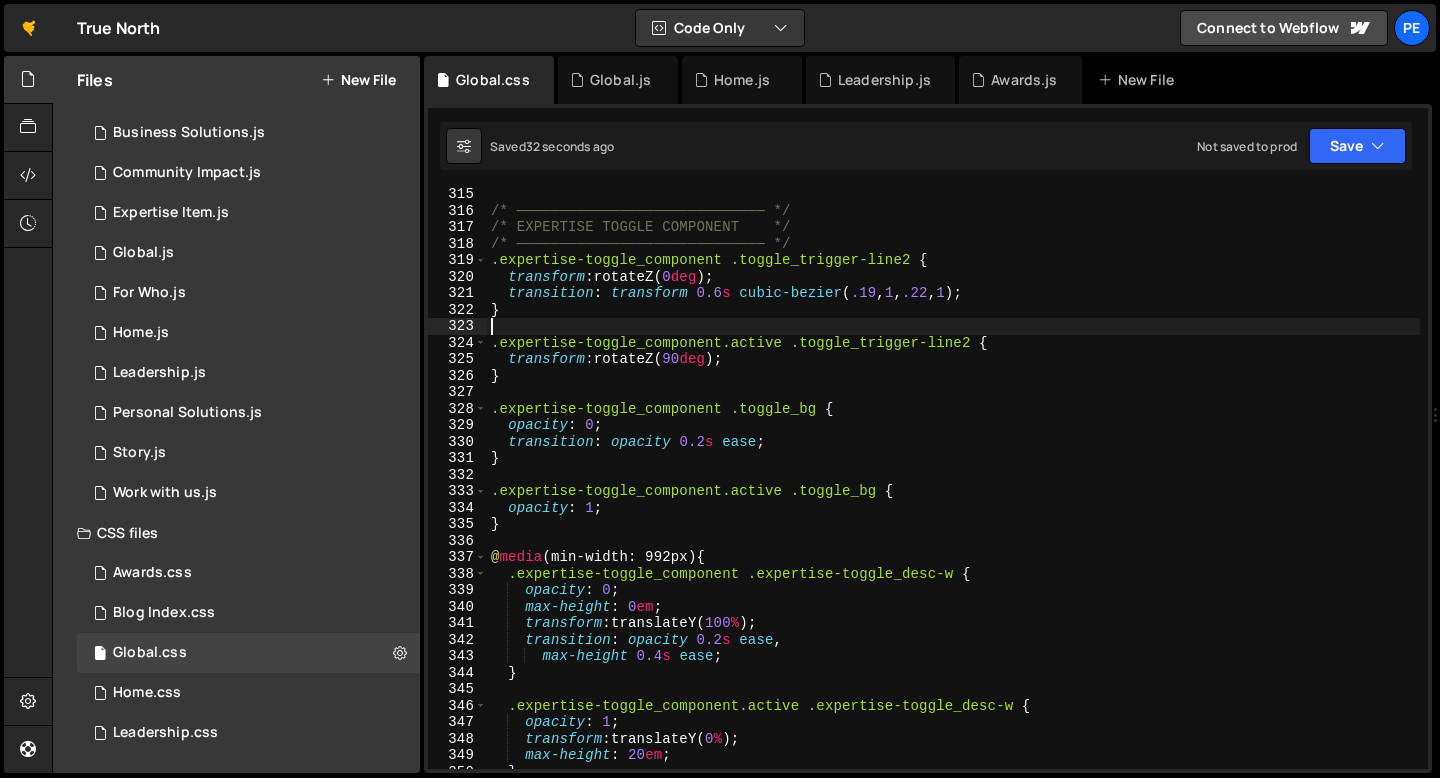 scroll, scrollTop: 5205, scrollLeft: 0, axis: vertical 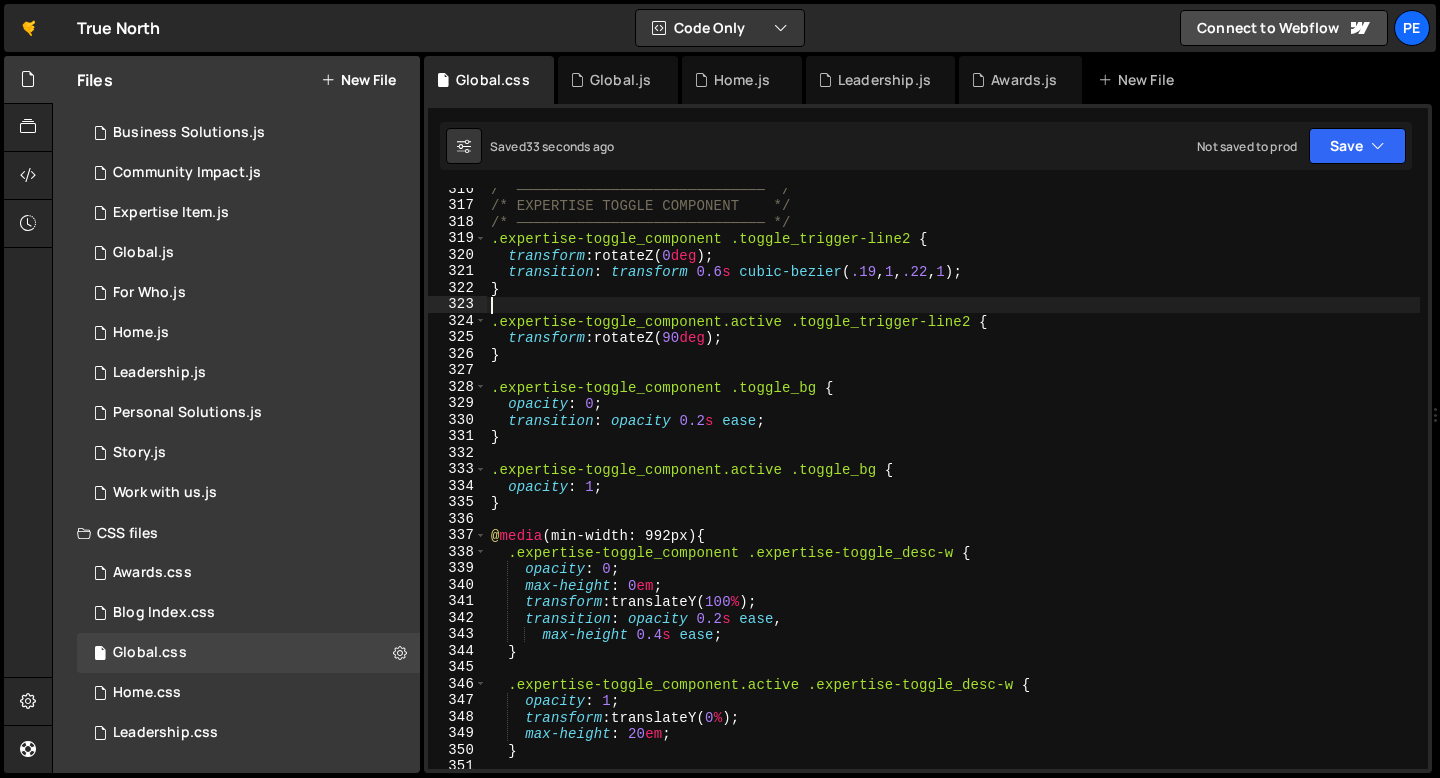 click on "/* ───────────────────────────── */ /* EXPERTISE TOGGLE COMPONENT    */ /* ───────────────────────────── */ .expertise-toggle_component   .toggle_trigger-line2   {    transform :  rotateZ( 0 deg ) ;    transition :   transform   0.6 s   cubic-bezier ( .19 ,  1 ,  .22 ,  1 ) ; } .expertise-toggle_component.active   .toggle_trigger-line2   {    transform :  rotateZ( 90 deg ) ; } .expertise-toggle_component   .toggle_bg   {    opacity :   0 ;    transition :   opacity   0.2 s   ease ; } .expertise-toggle_component.active   .toggle_bg   {    opacity :   1 ; } @ media  (min-width: 992px)  {    .expertise-toggle_component   .expertise-toggle_desc-w   {       opacity :   0 ;       max-height :   0 em ;       transform :  translateY( 100 % ) ;       transition :   opacity   0.2 s   ease ,          max-height   0.4 s   ease ;    }    .expertise-toggle_component.active   .expertise-toggle_desc-w   {" at bounding box center [953, 488] 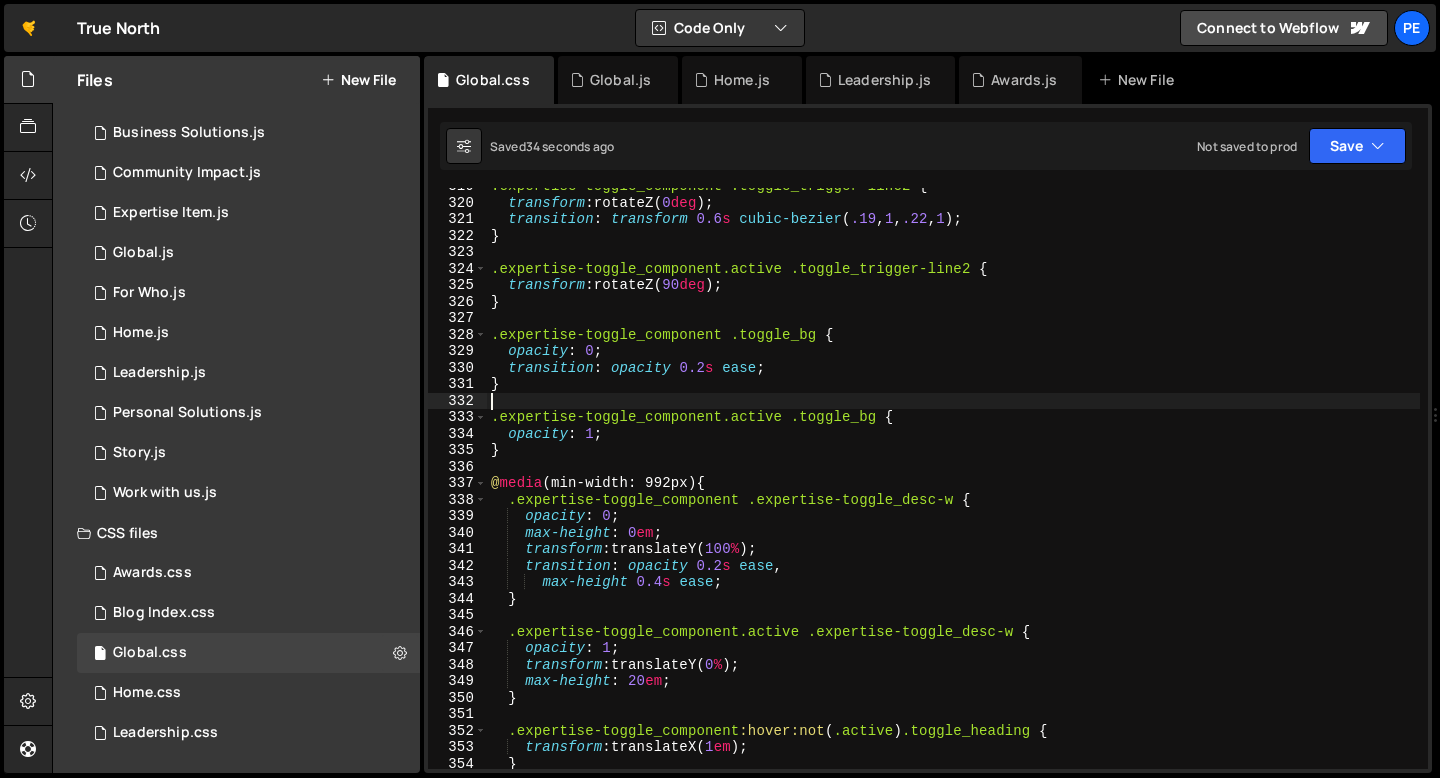 click on ".expertise-toggle_component   .toggle_trigger-line2   {    transform :  rotateZ( 0 deg ) ;    transition :   transform   0.6 s   cubic-bezier ( .19 ,  1 ,  .22 ,  1 ) ; } .expertise-toggle_component.active   .toggle_trigger-line2   {    transform :  rotateZ( 90 deg ) ; } .expertise-toggle_component   .toggle_bg   {    opacity :   0 ;    transition :   opacity   0.2 s   ease ; } .expertise-toggle_component.active   .toggle_bg   {    opacity :   1 ; } @ media  (min-width: 992px)  {    .expertise-toggle_component   .expertise-toggle_desc-w   {       opacity :   0 ;       max-height :   0 em ;       transform :  translateY( 100 % ) ;       transition :   opacity   0.2 s   ease ,          max-height   0.4 s   ease ;    }    .expertise-toggle_component.active   .expertise-toggle_desc-w   {       opacity :   1 ;       transform :  translateY( 0 % ) ;       max-height :   20 em ;    }    .expertise-toggle_component :hover:not ( .active )  .toggle_heading   {       transform :  translateX( 1 em ) ;    }" at bounding box center (953, 485) 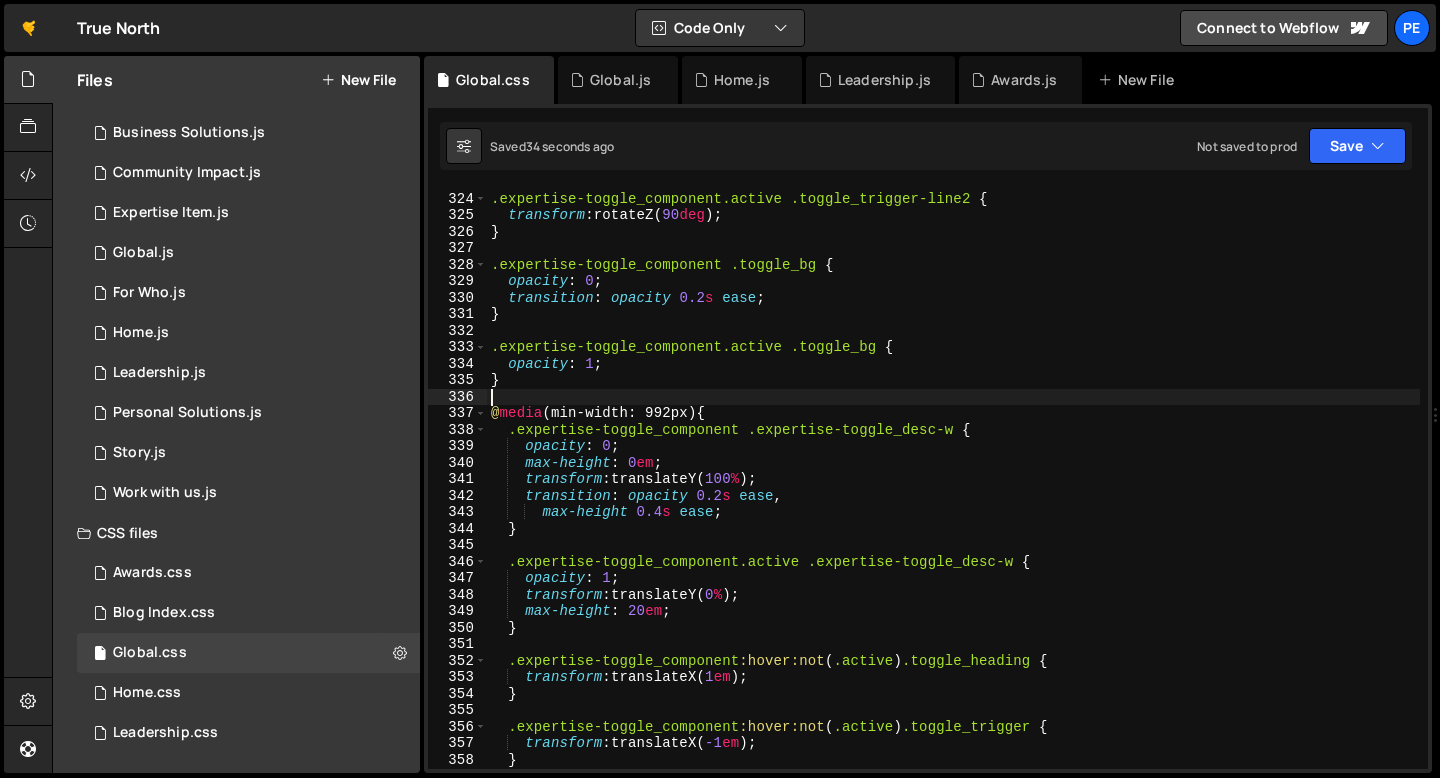 scroll, scrollTop: 5371, scrollLeft: 0, axis: vertical 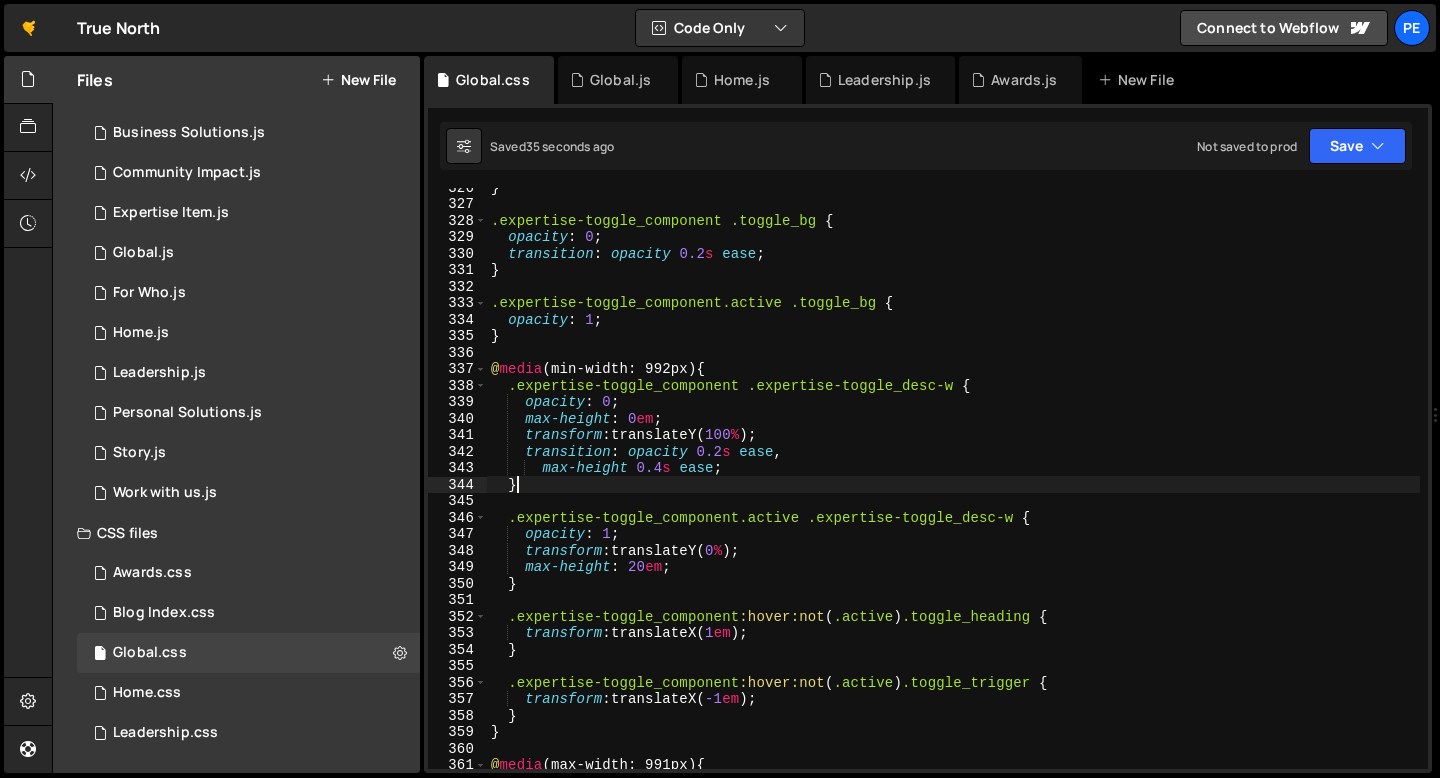 click on "} .expertise-toggle_component   .toggle_bg   {    opacity :   0 ;    transition :   opacity   0.2 s   ease ; } .expertise-toggle_component.active   .toggle_bg   {    opacity :   1 ; } @ media  (min-width: 992px)  {    .expertise-toggle_component   .expertise-toggle_desc-w   {       opacity :   0 ;       max-height :   0 em ;       transform :  translateY( 100 % ) ;       transition :   opacity   0.2 s   ease ,          max-height   0.4 s   ease ;    }    .expertise-toggle_component.active   .expertise-toggle_desc-w   {       opacity :   1 ;       transform :  translateY( 0 % ) ;       max-height :   20 em ;    }    .expertise-toggle_component :hover:not ( .active )  .toggle_heading   {       transform :  translateX( 1 em ) ;    }    .expertise-toggle_component :hover:not ( .active )  .toggle_trigger   {       transform :  translateX( -1 em ) ;    } } @ media  (max-width: 991px)  {    .expertise-toggle_component   .expertise-toggle_desc-w   {" at bounding box center [953, 486] 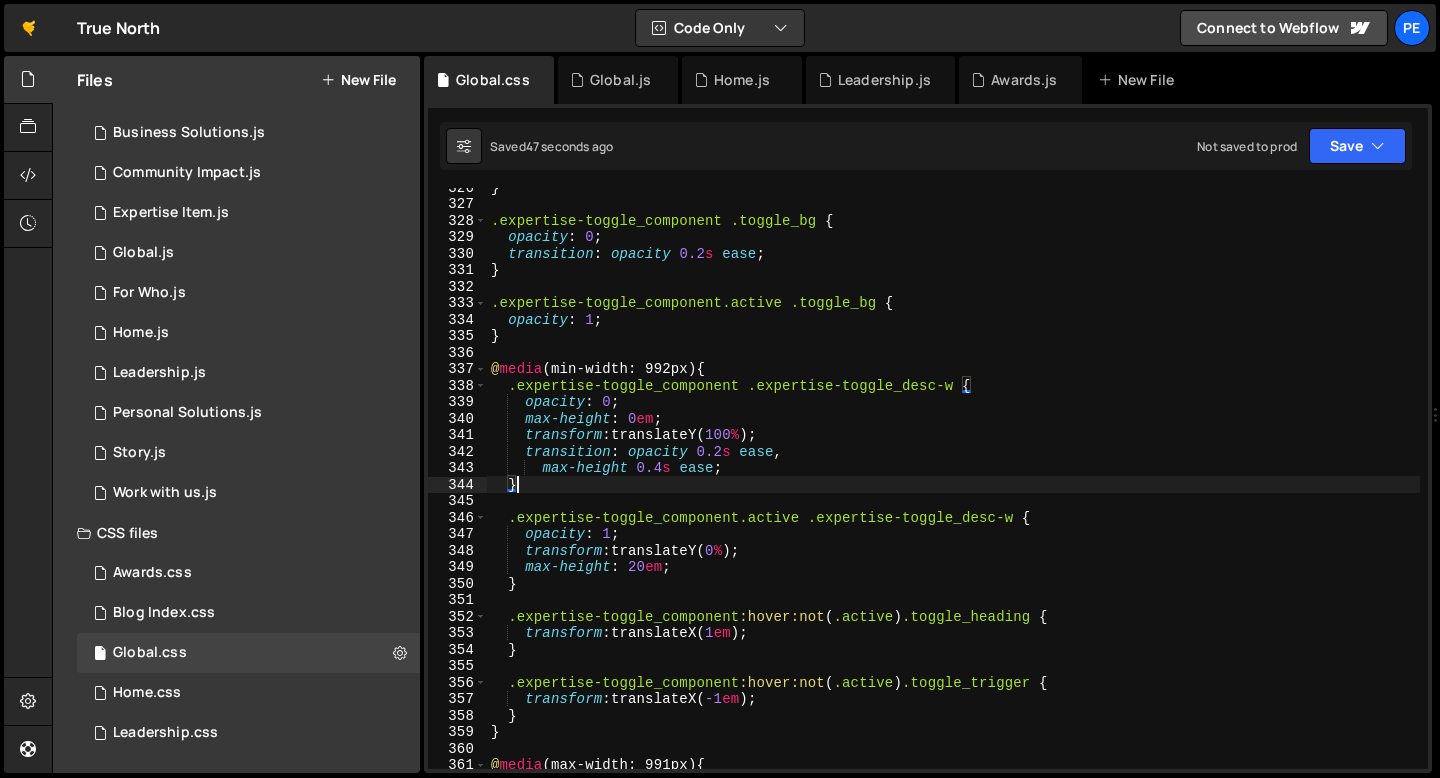 scroll, scrollTop: 5434, scrollLeft: 0, axis: vertical 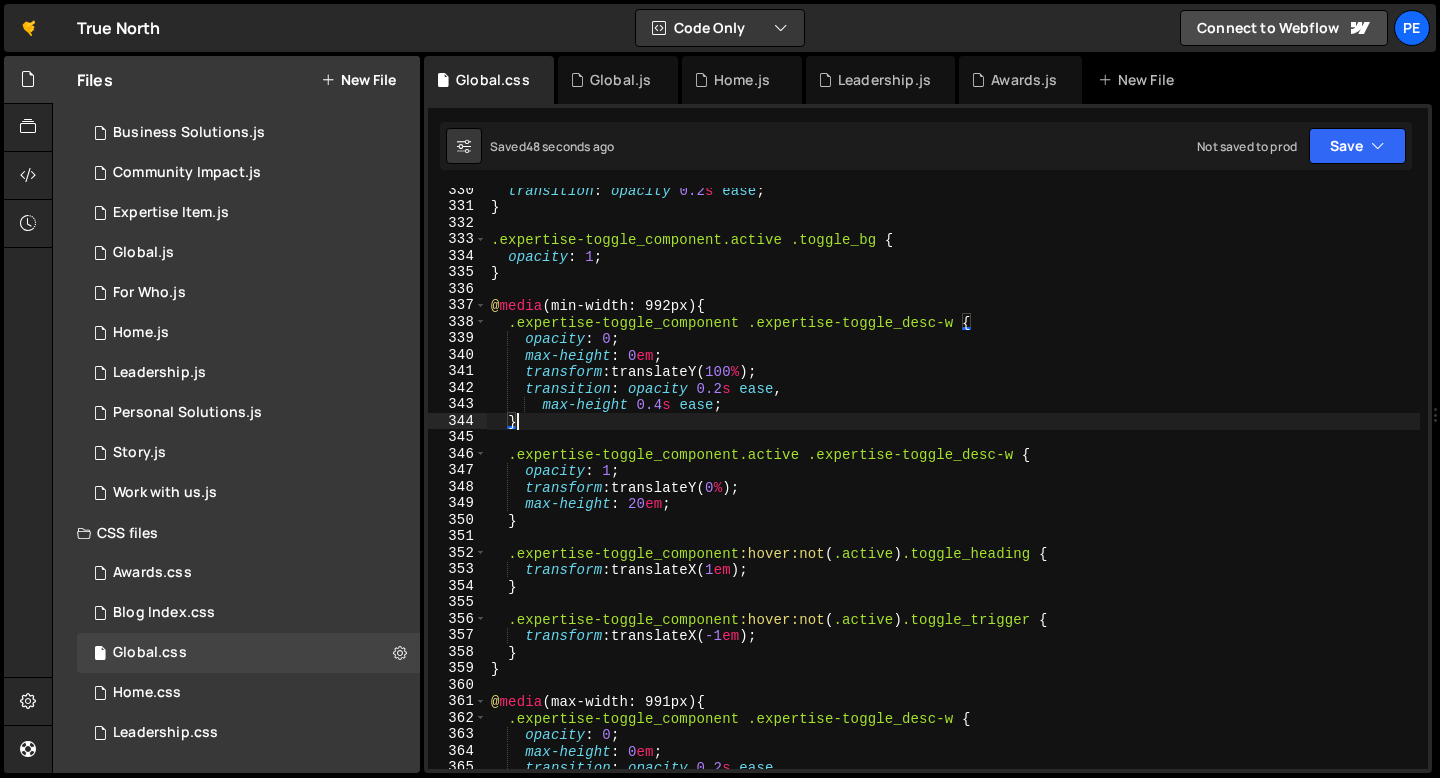 click on "transition :   opacity   0.2 s   ease ; } .expertise-toggle_component.active   .toggle_bg   {    opacity :   1 ; } @ media  (min-width: 992px)  {    .expertise-toggle_component   .expertise-toggle_desc-w   {       opacity :   0 ;       max-height :   0 em ;       transform :  translateY( 100 % ) ;       transition :   opacity   0.2 s   ease ,          max-height   0.4 s   ease ;    }    .expertise-toggle_component.active   .expertise-toggle_desc-w   {       opacity :   1 ;       transform :  translateY( 0 % ) ;       max-height :   20 em ;    }    .expertise-toggle_component :hover:not ( .active )  .toggle_heading   {       transform :  translateX( 1 em ) ;    }    .expertise-toggle_component :hover:not ( .active )  .toggle_trigger   {       transform :  translateX( -1 em ) ;    } } @ media  (max-width: 991px)  {    .expertise-toggle_component   .expertise-toggle_desc-w   {       opacity :   0 ;       max-height :   0 em ;       transition :   opacity   0.2 s   ease ,          max-height   0.7 s   ( .19 ," at bounding box center (953, 489) 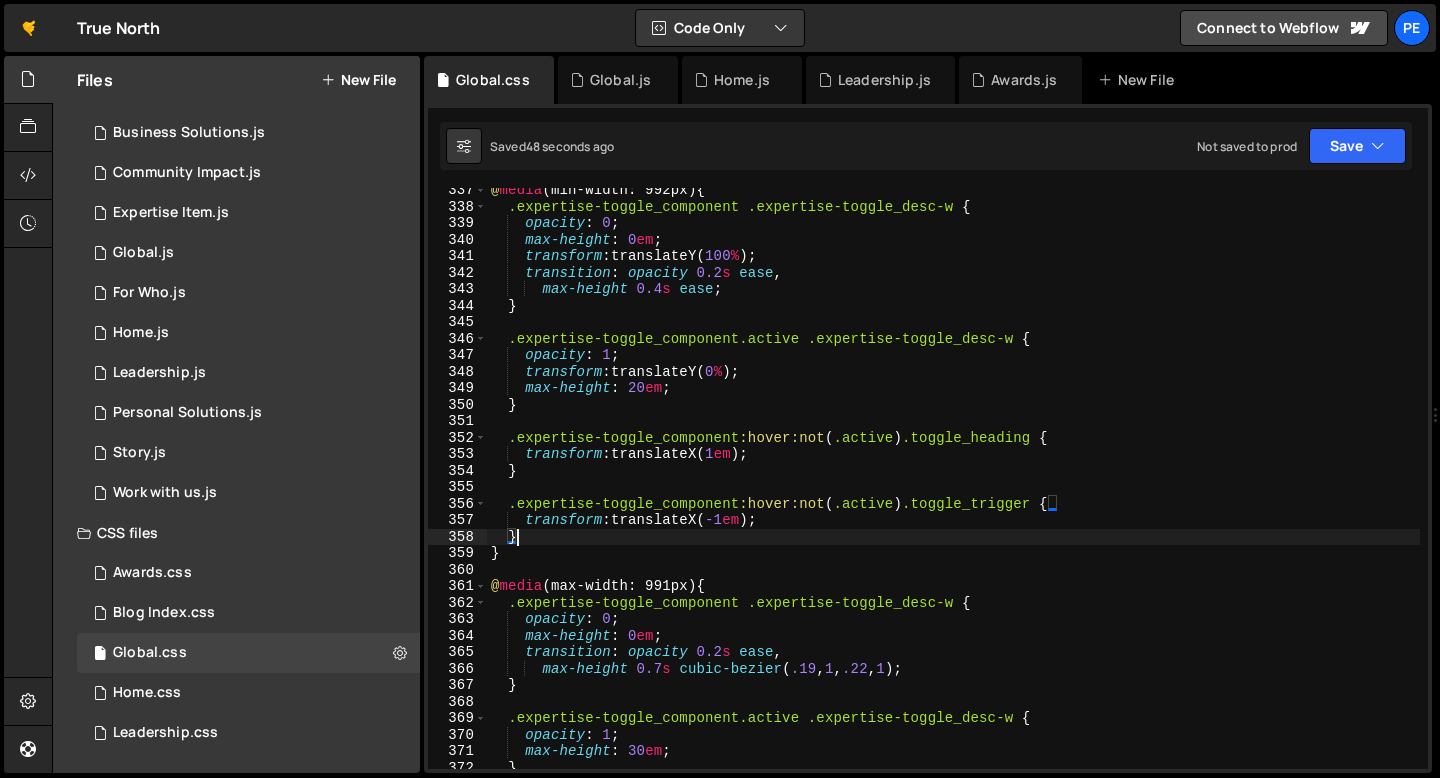 scroll, scrollTop: 5550, scrollLeft: 0, axis: vertical 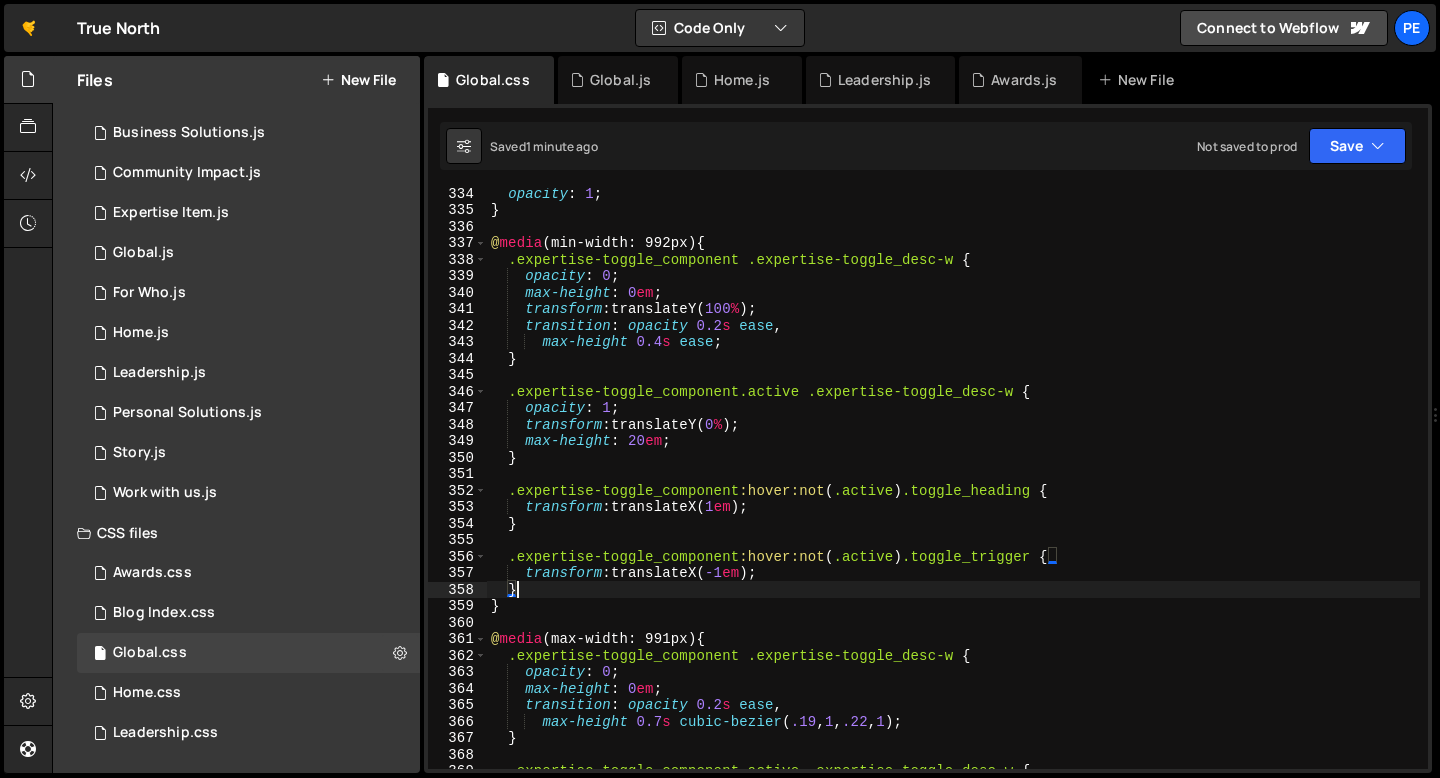 click on "opacity :   1 ; } @ media  (min-width: 992px)  {    .expertise-toggle_component   .expertise-toggle_desc-w   {       opacity :   0 ;       max-height :   0 em ;       transform :  translateY( 100 % ) ;       transition :   opacity   0.2 s   ease ,          max-height   0.4 s   ease ;    }    .expertise-toggle_component.active   .expertise-toggle_desc-w   {       opacity :   1 ;       transform :  translateY( 0 % ) ;       max-height :   20 em ;    }    .expertise-toggle_component :hover:not ( .active )  .toggle_heading   {       transform :  translateX( 1 em ) ;    }    .expertise-toggle_component :hover:not ( .active )  .toggle_trigger   {       transform :  translateX( -1 em ) ;    } } @ media  (max-width: 991px)  {    .expertise-toggle_component   .expertise-toggle_desc-w   {       opacity :   0 ;       max-height :   0 em ;       transition :   opacity   0.2 s   ease ,          max-height   0.7 s   cubic-bezier ( .19 ,  1 ,  .22 ,  1 ) ;    }    .expertise-toggle_component.active     {       opacity :" at bounding box center [953, 492] 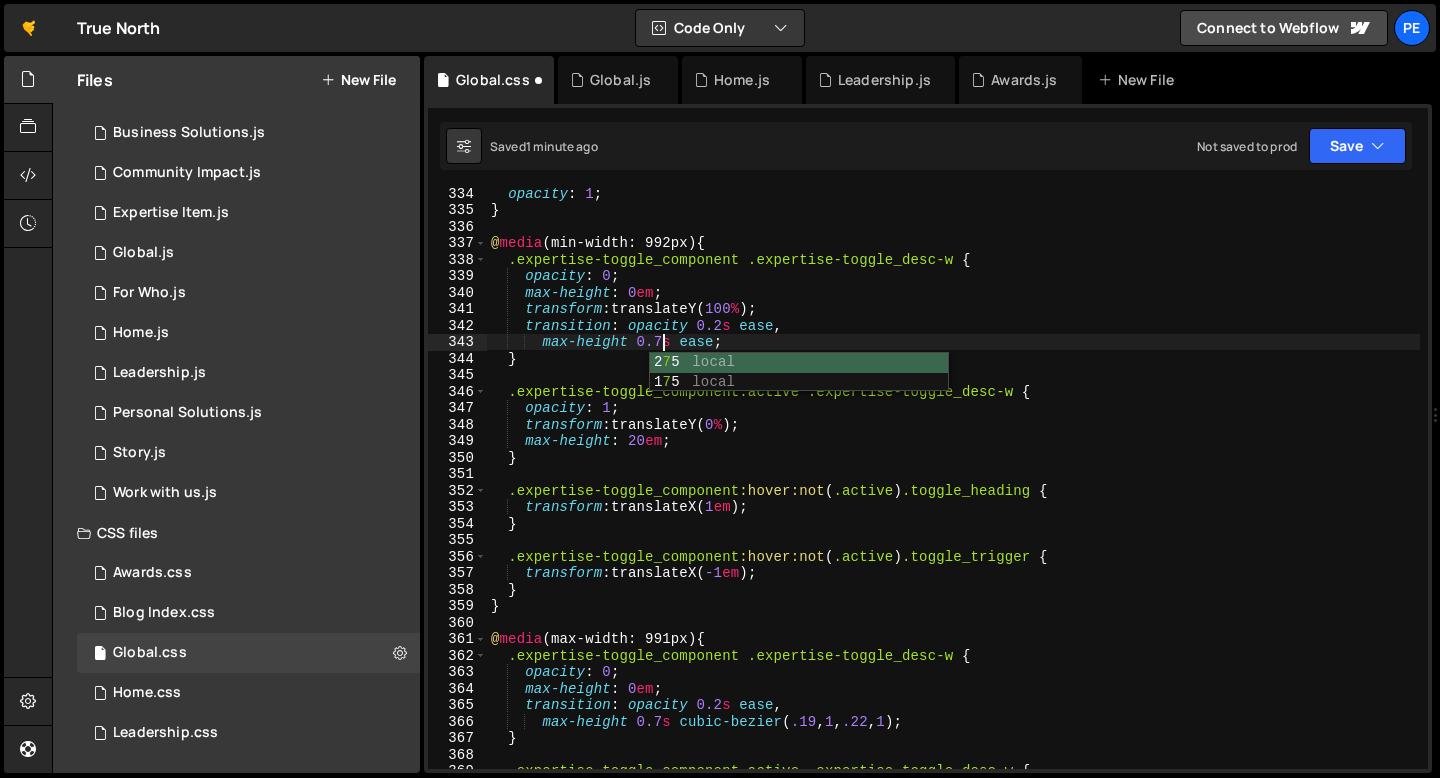 scroll, scrollTop: 0, scrollLeft: 11, axis: horizontal 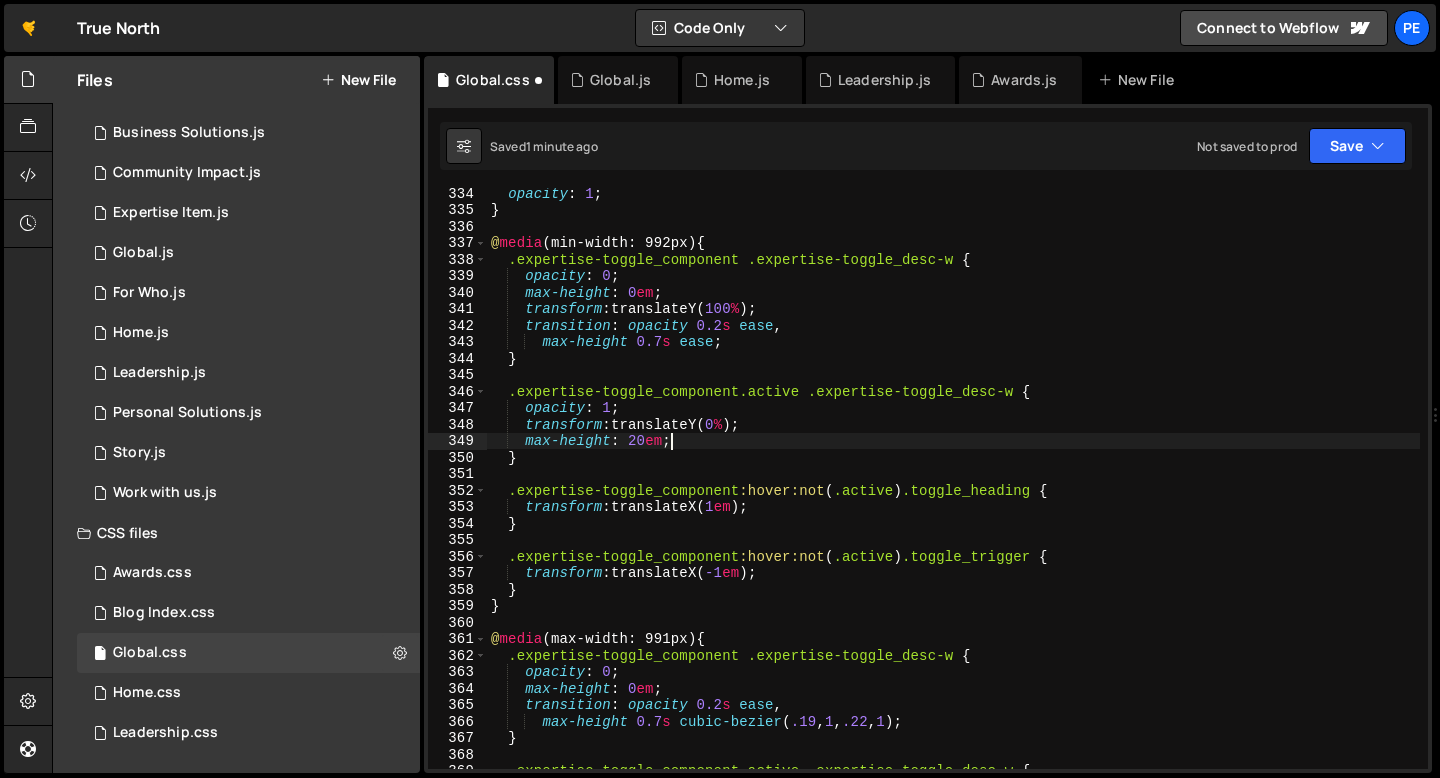 click on "opacity :   1 ; } @ media  (min-width: 992px)  {    .expertise-toggle_component   .expertise-toggle_desc-w   {       opacity :   0 ;       max-height :   0 em ;       transform :  translateY( 100 % ) ;       transition :   opacity   0.2 s   ease ,          max-height   0.7 s   ease ;    }    .expertise-toggle_component.active   .expertise-toggle_desc-w   {       opacity :   1 ;       transform :  translateY( 0 % ) ;       max-height :   20 em ;    }    .expertise-toggle_component :hover:not ( .active )  .toggle_heading   {       transform :  translateX( 1 em ) ;    }    .expertise-toggle_component :hover:not ( .active )  .toggle_trigger   {       transform :  translateX( -1 em ) ;    } } @ media  (max-width: 991px)  {    .expertise-toggle_component   .expertise-toggle_desc-w   {       opacity :   0 ;       max-height :   0 em ;       transition :   opacity   0.2 s   ease ,          max-height   0.7 s   cubic-bezier ( .19 ,  1 ,  .22 ,  1 ) ;    }    .expertise-toggle_component.active     {       opacity :" at bounding box center (953, 492) 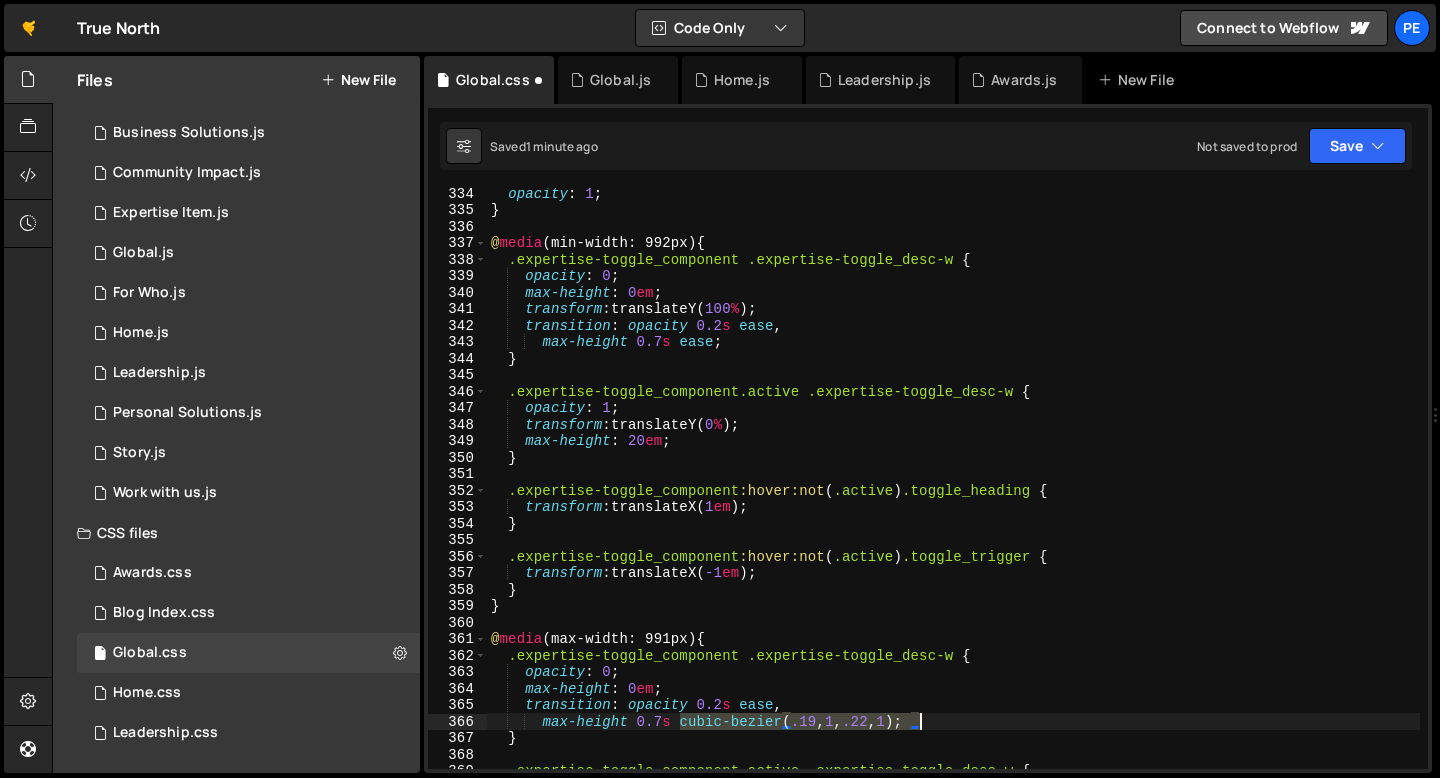 drag, startPoint x: 680, startPoint y: 723, endPoint x: 919, endPoint y: 721, distance: 239.00836 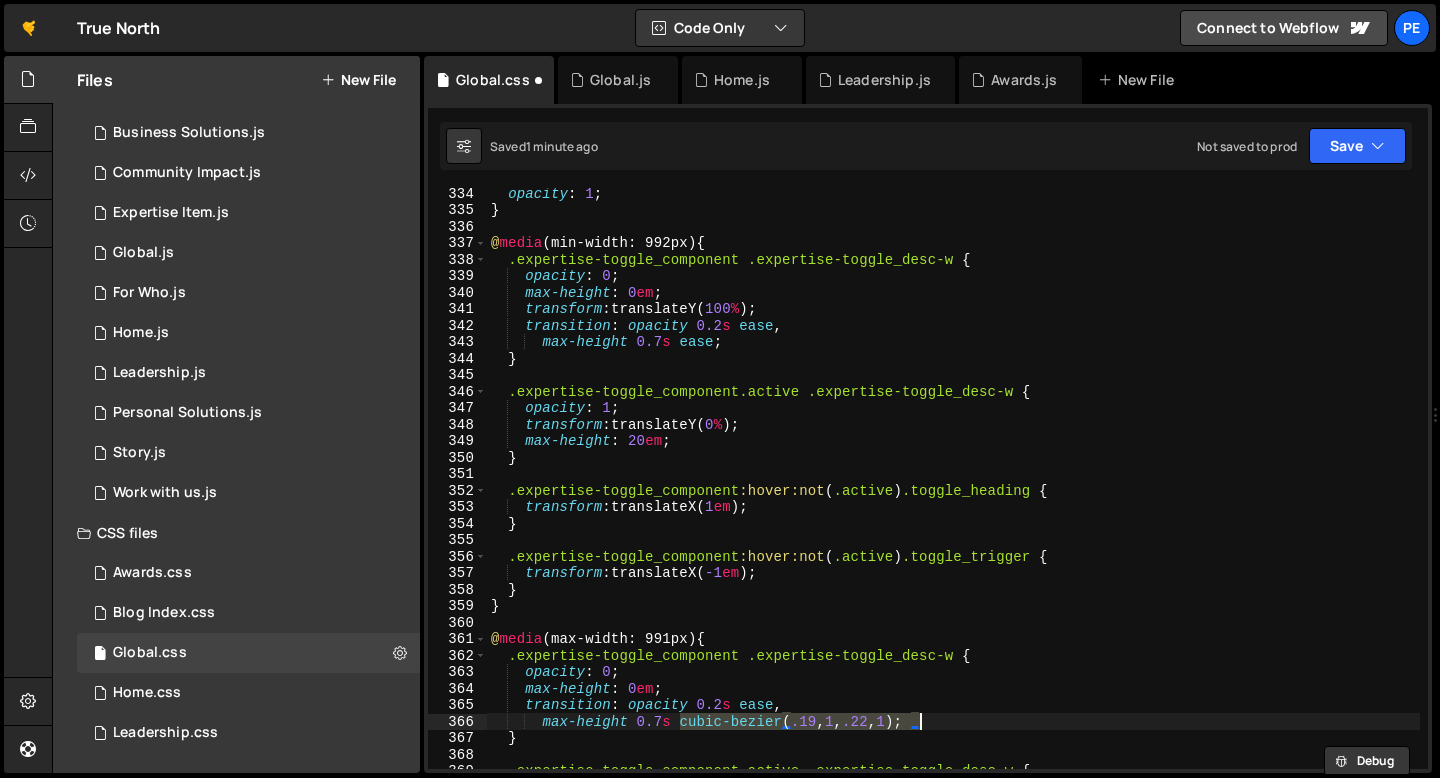 click on "opacity :   1 ; } @ media  (min-width: 992px)  {    .expertise-toggle_component   .expertise-toggle_desc-w   {       opacity :   0 ;       max-height :   0 em ;       transform :  translateY( 100 % ) ;       transition :   opacity   0.2 s   ease ,          max-height   0.7 s   ease ;    }    .expertise-toggle_component.active   .expertise-toggle_desc-w   {       opacity :   1 ;       transform :  translateY( 0 % ) ;       max-height :   20 em ;    }    .expertise-toggle_component :hover:not ( .active )  .toggle_heading   {       transform :  translateX( 1 em ) ;    }    .expertise-toggle_component :hover:not ( .active )  .toggle_trigger   {       transform :  translateX( -1 em ) ;    } } @ media  (max-width: 991px)  {    .expertise-toggle_component   .expertise-toggle_desc-w   {       opacity :   0 ;       max-height :   0 em ;       transition :   opacity   0.2 s   ease ,          max-height   0.7 s   cubic-bezier ( .19 ,  1 ,  .22 ,  1 ) ;    }    .expertise-toggle_component.active     {       opacity :" at bounding box center [953, 492] 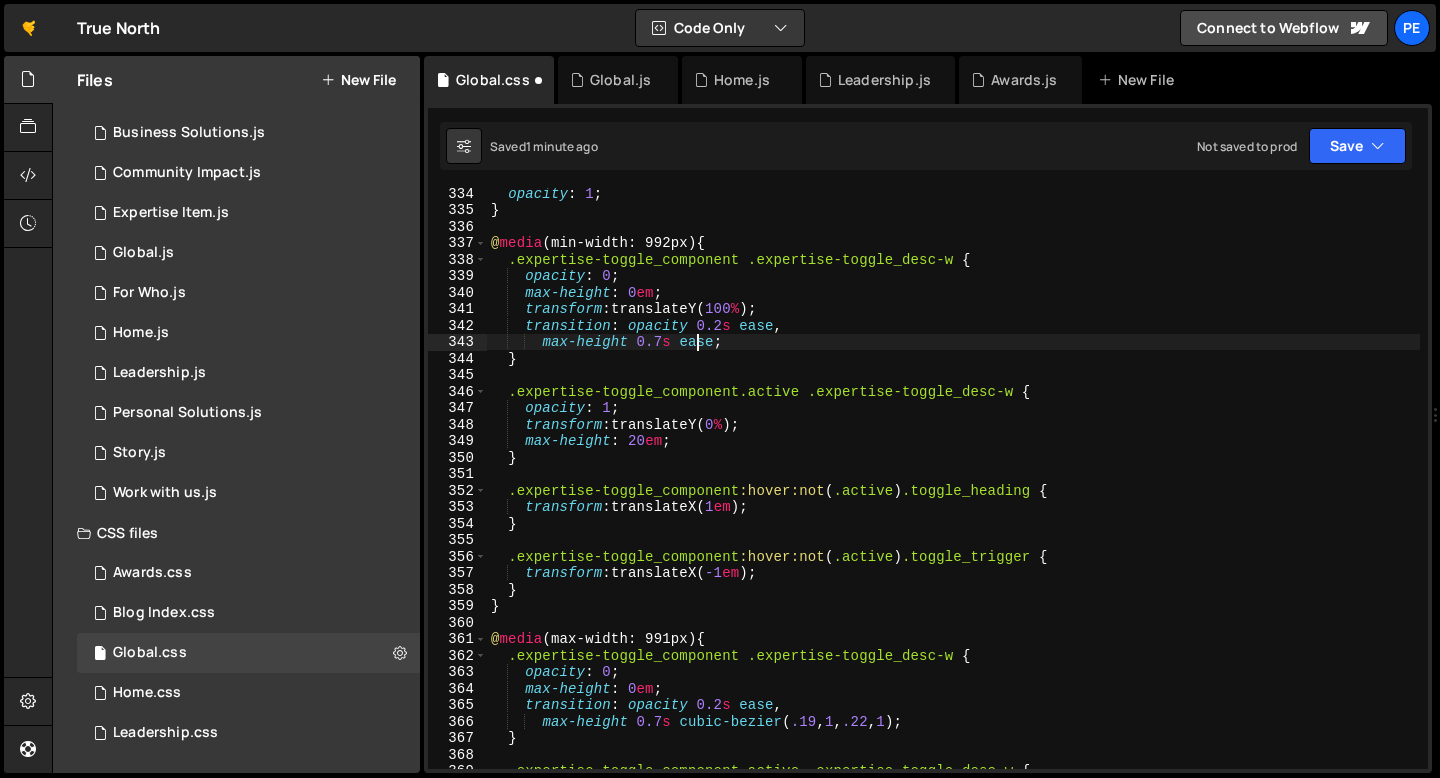 click on "opacity :   1 ; } @ media  (min-width: 992px)  {    .expertise-toggle_component   .expertise-toggle_desc-w   {       opacity :   0 ;       max-height :   0 em ;       transform :  translateY( 100 % ) ;       transition :   opacity   0.2 s   ease ,          max-height   0.7 s   ease ;    }    .expertise-toggle_component.active   .expertise-toggle_desc-w   {       opacity :   1 ;       transform :  translateY( 0 % ) ;       max-height :   20 em ;    }    .expertise-toggle_component :hover:not ( .active )  .toggle_heading   {       transform :  translateX( 1 em ) ;    }    .expertise-toggle_component :hover:not ( .active )  .toggle_trigger   {       transform :  translateX( -1 em ) ;    } } @ media  (max-width: 991px)  {    .expertise-toggle_component   .expertise-toggle_desc-w   {       opacity :   0 ;       max-height :   0 em ;       transition :   opacity   0.2 s   ease ,          max-height   0.7 s   cubic-bezier ( .19 ,  1 ,  .22 ,  1 ) ;    }    .expertise-toggle_component.active     {       opacity :" at bounding box center [953, 492] 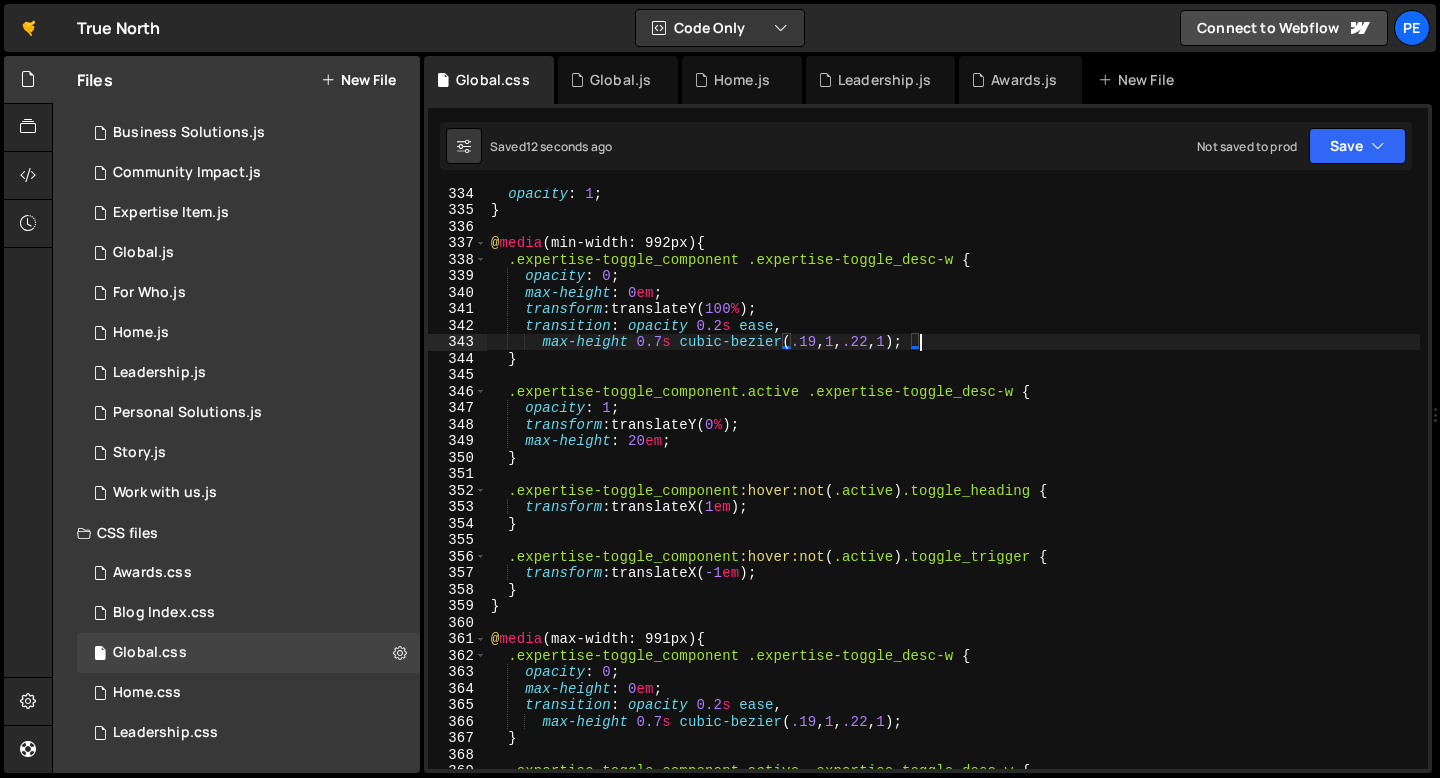 click on "opacity :   1 ; } @ media  (min-width: 992px)  {    .expertise-toggle_component   .expertise-toggle_desc-w   {       opacity :   0 ;       max-height :   0 em ;       transform :  translateY( 100 % ) ;       transition :   opacity   0.2 s   ease ,          max-height   0.7 s   cubic-bezier ( .19 ,  1 ,  .22 ,  1 ) ;    }    .expertise-toggle_component.active   .expertise-toggle_desc-w   {       opacity :   1 ;       transform :  translateY( 0 % ) ;       max-height :   20 em ;    }    .expertise-toggle_component :hover:not ( .active )  .toggle_heading   {       transform :  translateX( 1 em ) ;    }    .expertise-toggle_component :hover:not ( .active )  .toggle_trigger   {       transform :  translateX( -1 em ) ;    } } @ media  (max-width: 991px)  {    .expertise-toggle_component   .expertise-toggle_desc-w   {       opacity :   0 ;       max-height :   0 em ;       transition :   opacity   0.2 s   ease ,          max-height   0.7 s   cubic-bezier ( .19 ,  1 ,  .22 ,  1 ) ;    }        {       opacity :" at bounding box center (953, 492) 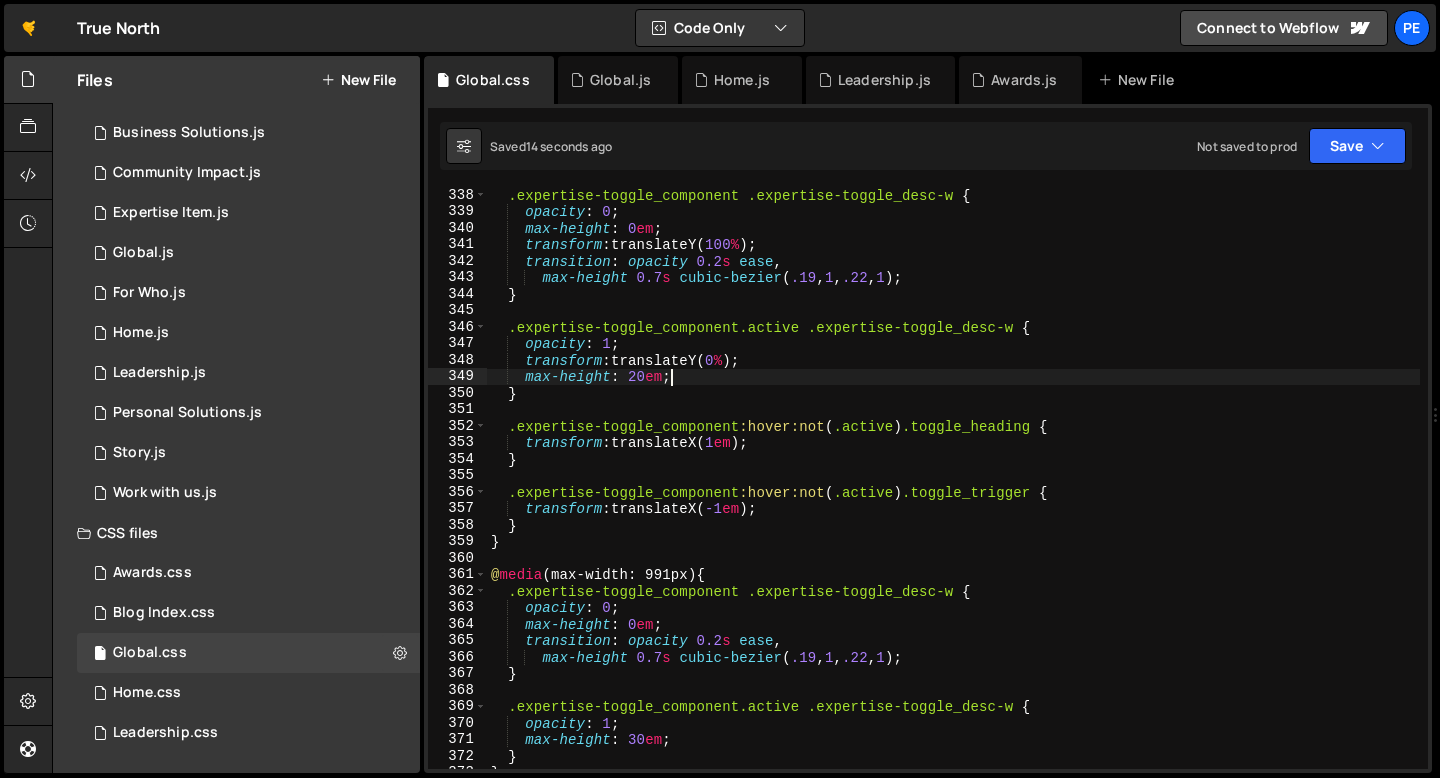 scroll, scrollTop: 5419, scrollLeft: 0, axis: vertical 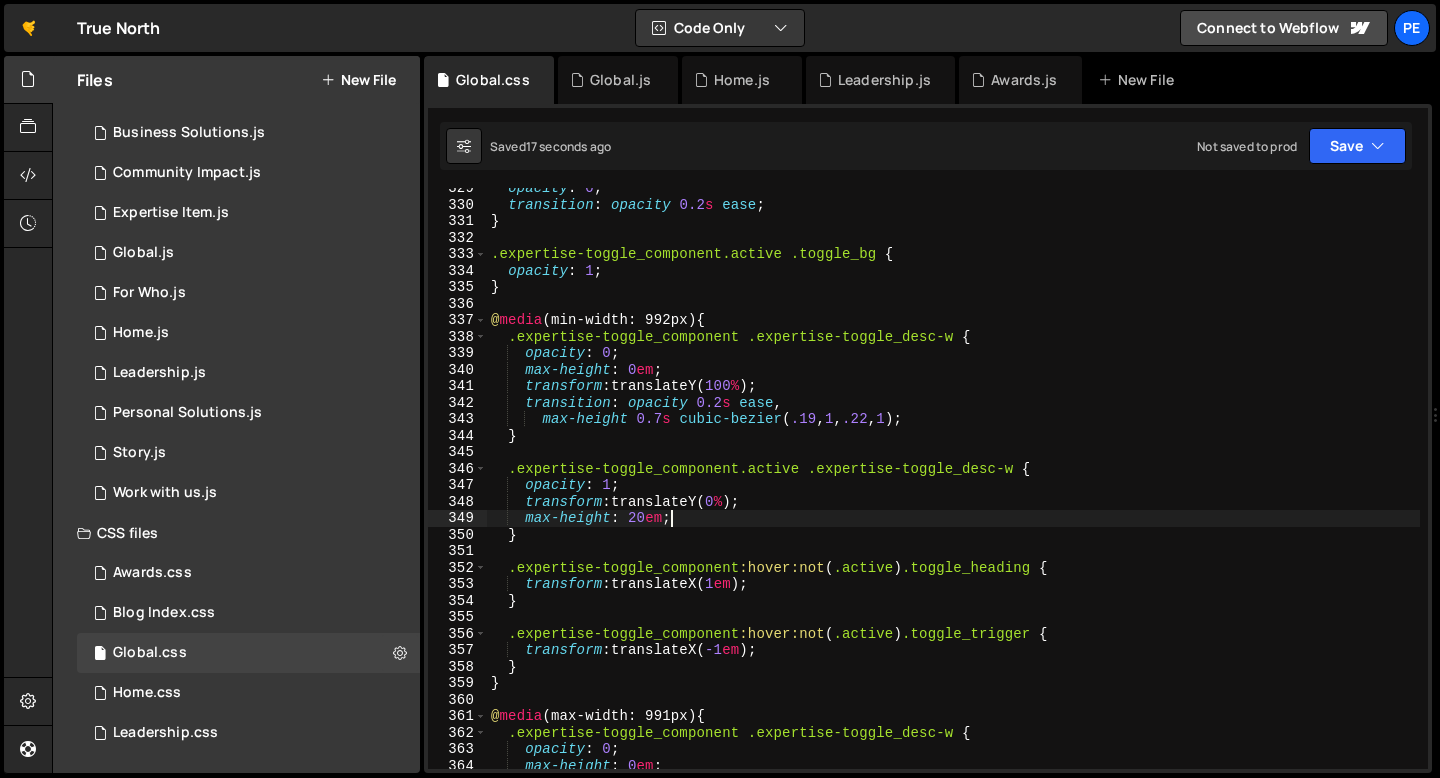click on "opacity :   0 ;    transition :   opacity   0.2 s   ease ; } .expertise-toggle_component.active   .toggle_bg   {    opacity :   1 ; } @ media  (min-width: 992px)  {    .expertise-toggle_component   .expertise-toggle_desc-w   {       opacity :   0 ;       max-height :   0 em ;       transform :  translateY( 100 % ) ;       transition :   opacity   0.2 s   ease ,          max-height   0.7 s   cubic-bezier ( .19 ,  1 ,  .22 ,  1 ) ;    }    .expertise-toggle_component.active   .expertise-toggle_desc-w   {       opacity :   1 ;       transform :  translateY( 0 % ) ;       max-height :   20 em ;    }    .expertise-toggle_component :hover:not ( .active )  .toggle_heading   {       transform :  translateX( 1 em ) ;    }    .expertise-toggle_component :hover:not ( .active )  .toggle_trigger   {       transform :  translateX( -1 em ) ;    } } @ media  (max-width: 991px)  {    .expertise-toggle_component   .expertise-toggle_desc-w   {       opacity :   0 ;       max-height :   0 em ;       transition :   opacity   s" at bounding box center [953, 487] 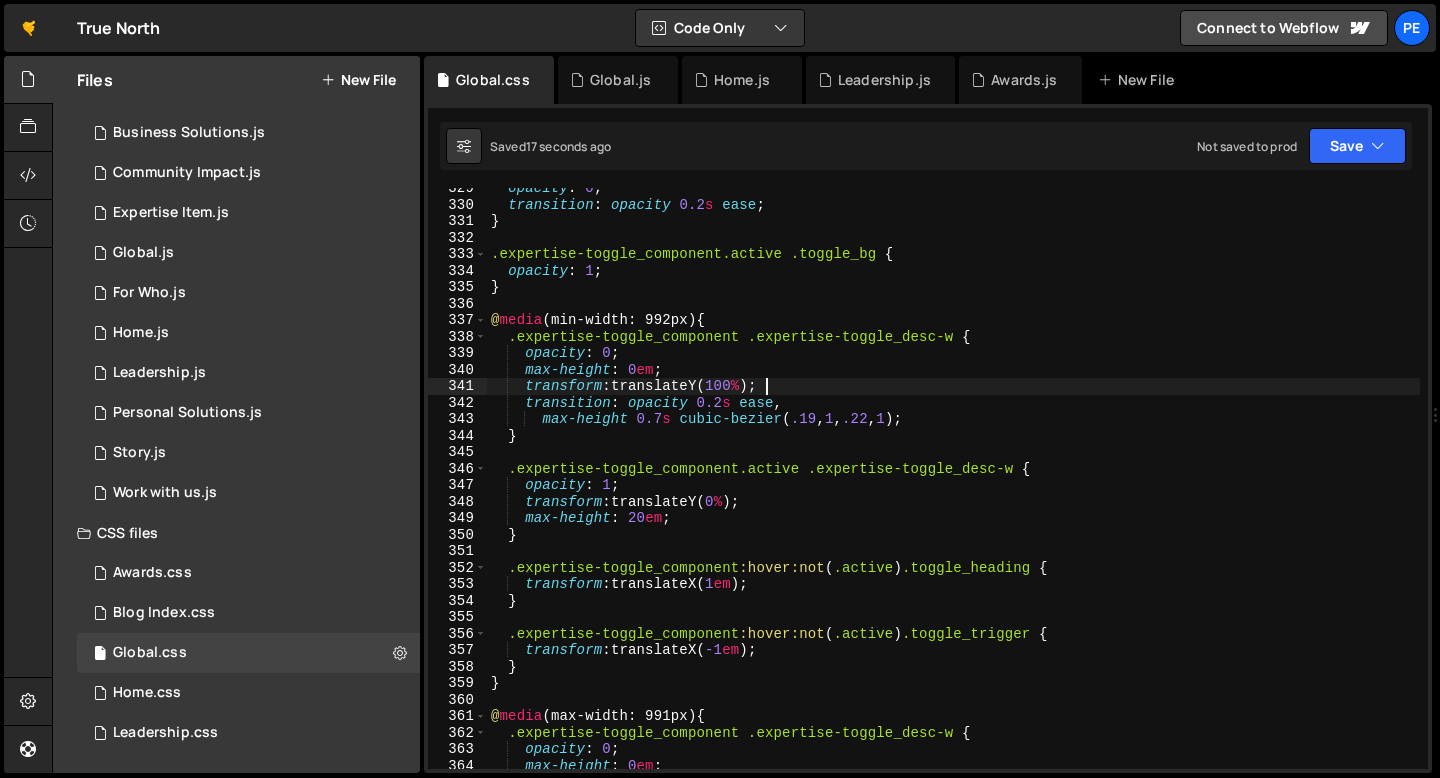 click on "opacity :   0 ;    transition :   opacity   0.2 s   ease ; } .expertise-toggle_component.active   .toggle_bg   {    opacity :   1 ; } @ media  (min-width: 992px)  {    .expertise-toggle_component   .expertise-toggle_desc-w   {       opacity :   0 ;       max-height :   0 em ;       transform :  translateY( 100 % ) ;       transition :   opacity   0.2 s   ease ,          max-height   0.7 s   cubic-bezier ( .19 ,  1 ,  .22 ,  1 ) ;    }    .expertise-toggle_component.active   .expertise-toggle_desc-w   {       opacity :   1 ;       transform :  translateY( 0 % ) ;       max-height :   20 em ;    }    .expertise-toggle_component :hover:not ( .active )  .toggle_heading   {       transform :  translateX( 1 em ) ;    }    .expertise-toggle_component :hover:not ( .active )  .toggle_trigger   {       transform :  translateX( -1 em ) ;    } } @ media  (max-width: 991px)  {    .expertise-toggle_component   .expertise-toggle_desc-w   {       opacity :   0 ;       max-height :   0 em ;       transition :   opacity   s" at bounding box center [953, 487] 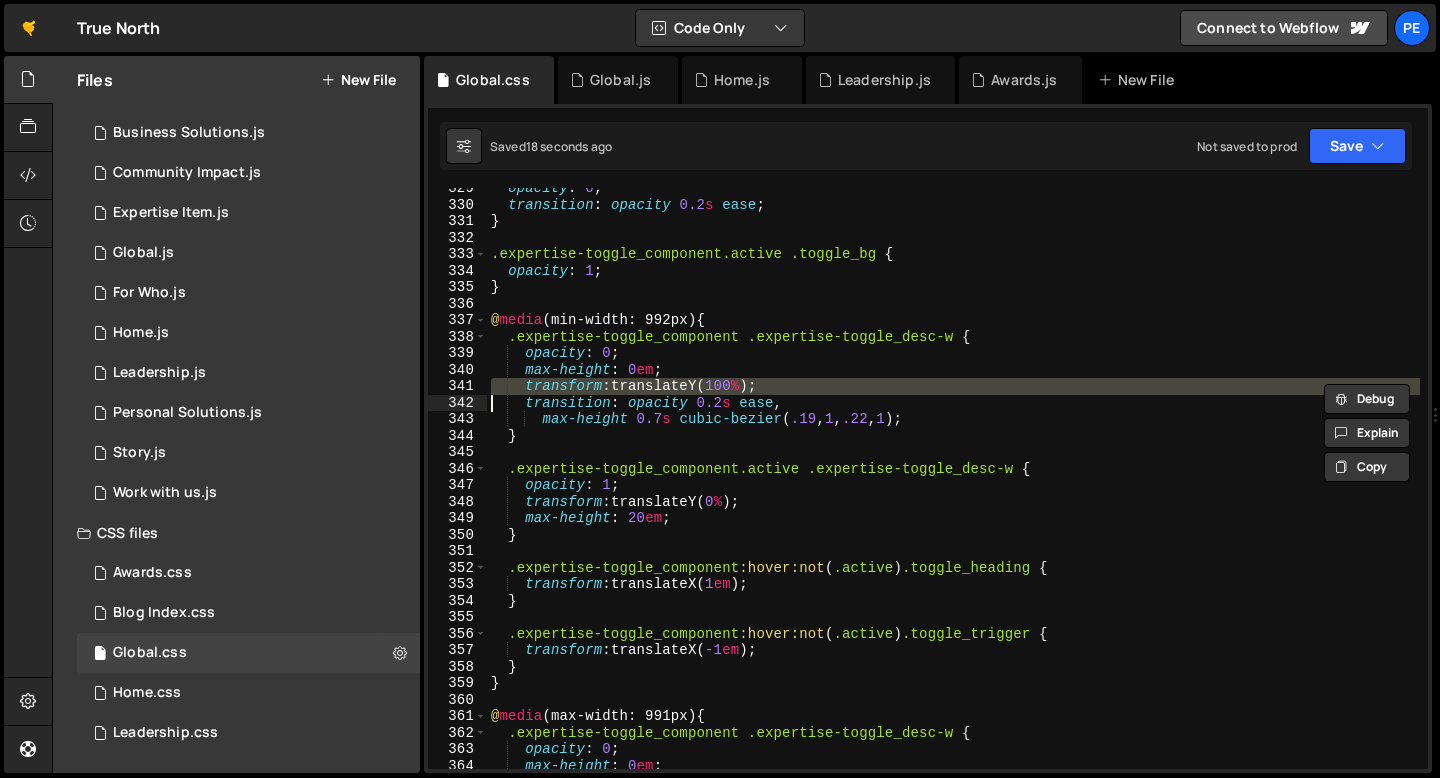 click on "opacity :   0 ;    transition :   opacity   0.2 s   ease ; } .expertise-toggle_component.active   .toggle_bg   {    opacity :   1 ; } @ media  (min-width: 992px)  {    .expertise-toggle_component   .expertise-toggle_desc-w   {       opacity :   0 ;       max-height :   0 em ;       transform :  translateY( 100 % ) ;       transition :   opacity   0.2 s   ease ,          max-height   0.7 s   cubic-bezier ( .19 ,  1 ,  .22 ,  1 ) ;    }    .expertise-toggle_component.active   .expertise-toggle_desc-w   {       opacity :   1 ;       transform :  translateY( 0 % ) ;       max-height :   20 em ;    }    .expertise-toggle_component :hover:not ( .active )  .toggle_heading   {       transform :  translateX( 1 em ) ;    }    .expertise-toggle_component :hover:not ( .active )  .toggle_trigger   {       transform :  translateX( -1 em ) ;    } } @ media  (max-width: 991px)  {    .expertise-toggle_component   .expertise-toggle_desc-w   {       opacity :   0 ;       max-height :   0 em ;       transition :   opacity   s" at bounding box center (953, 487) 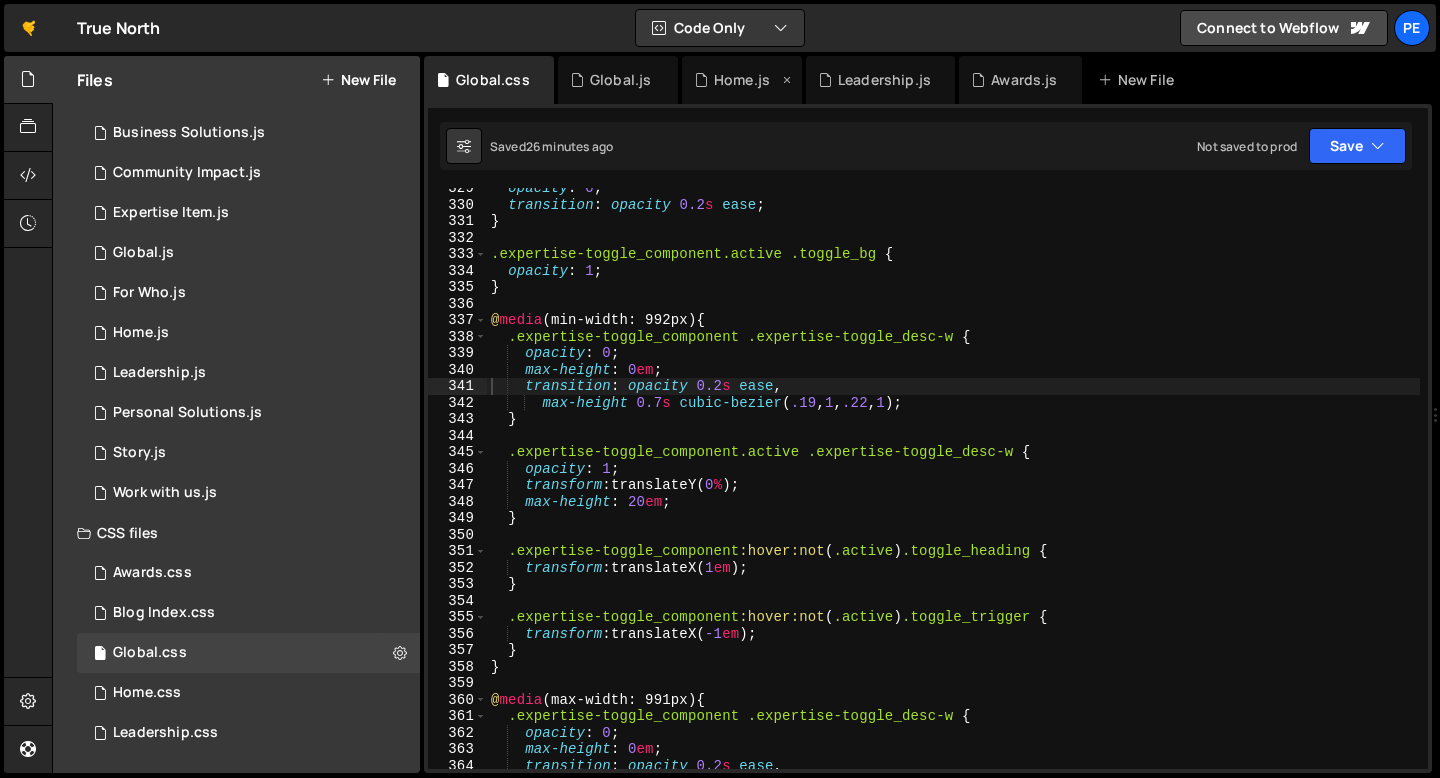 click on "Home.js" at bounding box center (742, 80) 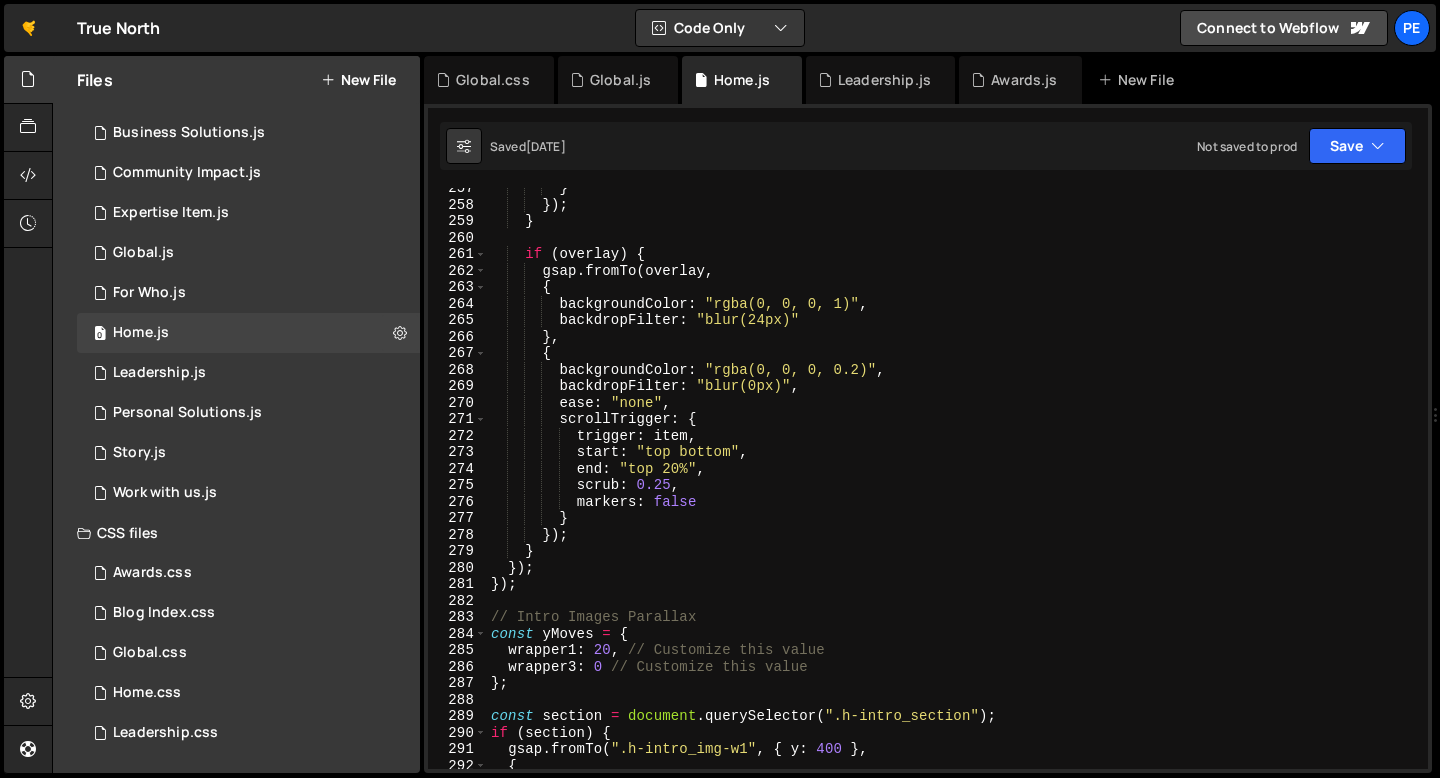 scroll, scrollTop: 4286, scrollLeft: 0, axis: vertical 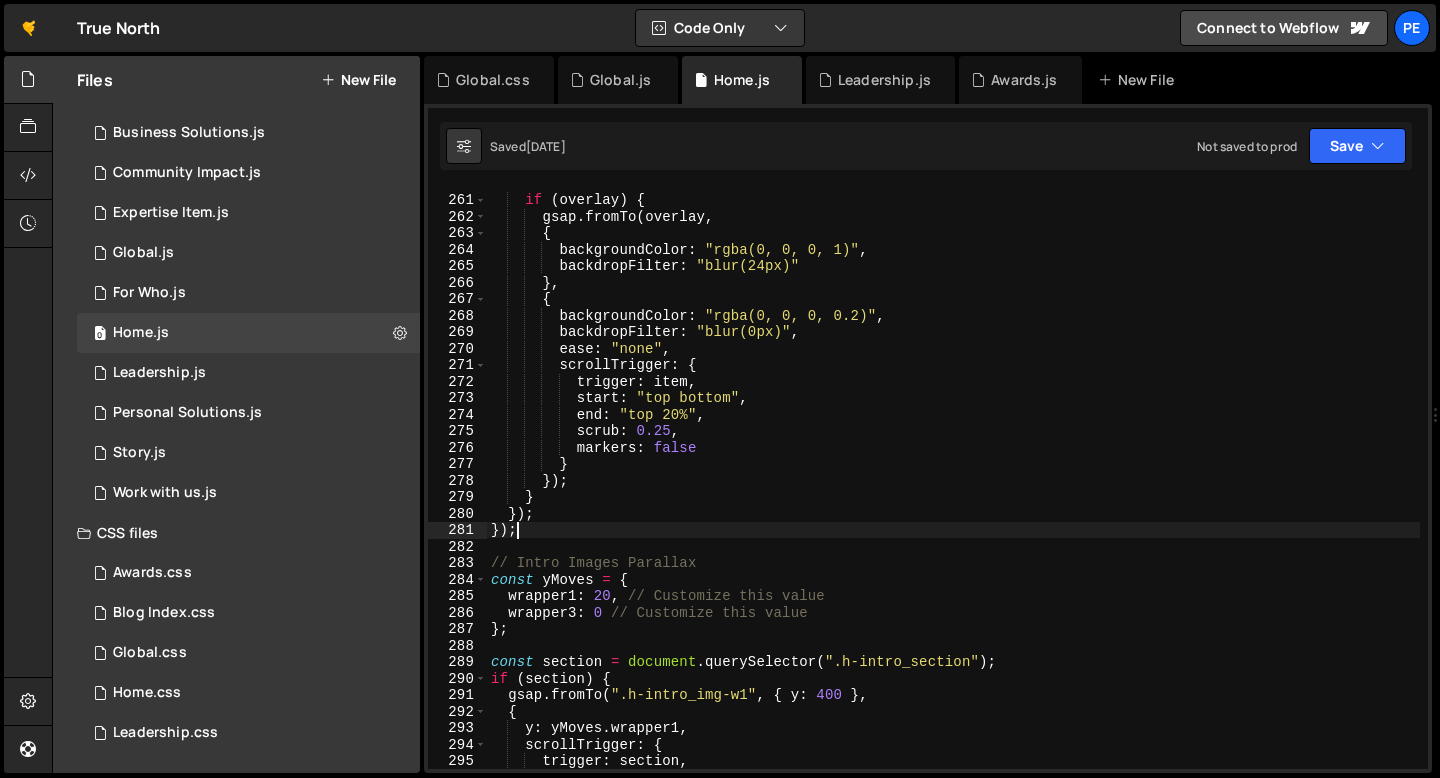 drag, startPoint x: 518, startPoint y: 528, endPoint x: 515, endPoint y: 512, distance: 16.27882 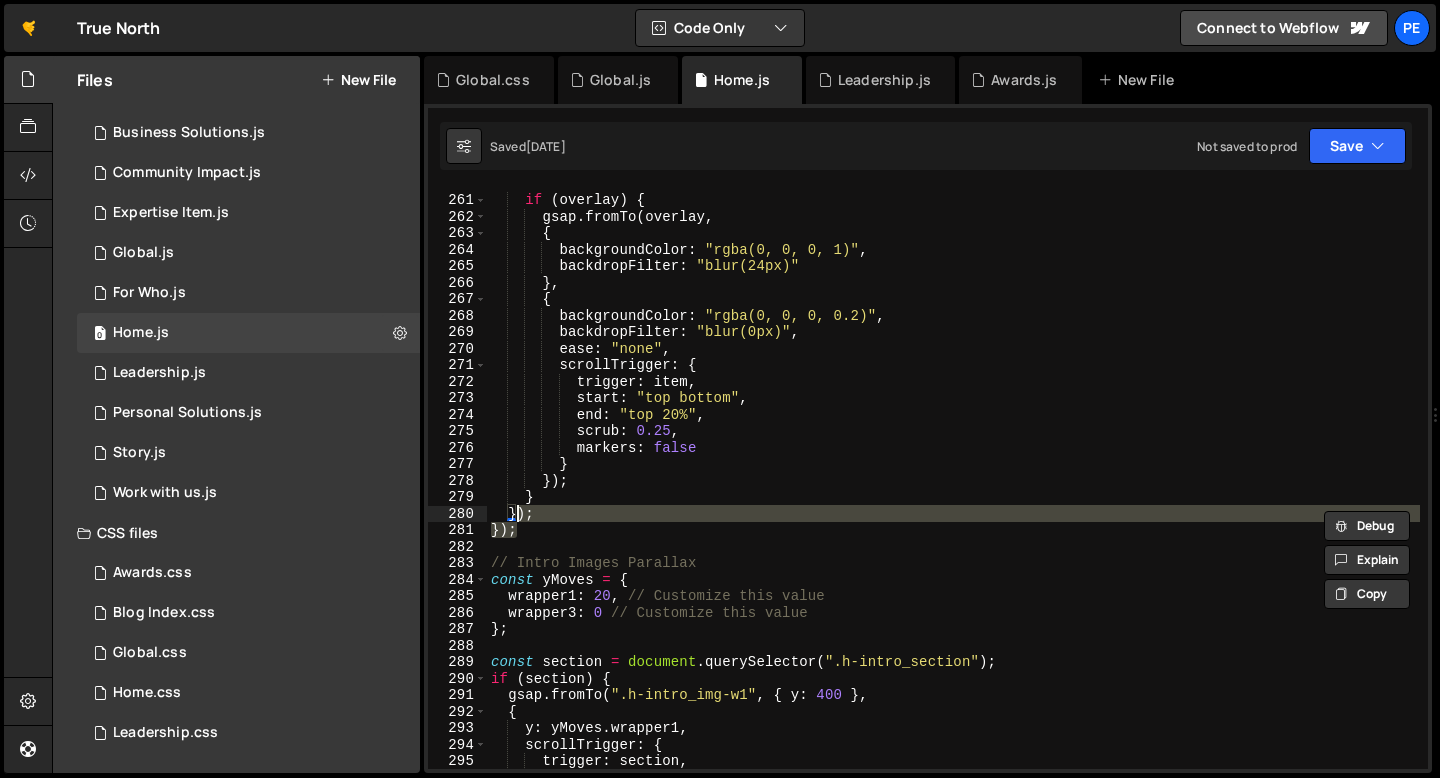 click on "if   ( overlay )   {          gsap . fromTo ( overlay ,          {             backgroundColor :   "rgba(0, 0, 0, 1)" ,             backdropFilter :   "blur(24px)"          } ,          {             backgroundColor :   "rgba(0, 0, 0, 0.2)" ,             backdropFilter :   "blur(0px)" ,             ease :   "none" ,             scrollTrigger :   {                trigger :   item ,                start :   "top bottom" ,                end :   "top 20%" ,                scrub :   0.25 ,                markers :   false             }          }) ;       }    }) ; }) ; // Intro Images Parallax const   yMoves   =   {    wrapper1 :   20 ,   // Customize this value    wrapper3 :   0   // Customize this value } ; const   section   =   document . querySelector ( ".h-intro_section" ) ; if   ( section )   {    gsap . fromTo ( ".h-intro_img-w1" ,   {   y :   400   } ,    {       y :   yMoves . wrapper1 ,       scrollTrigger :   {          trigger :   section ,          start :   "top bottom" ," at bounding box center (953, 478) 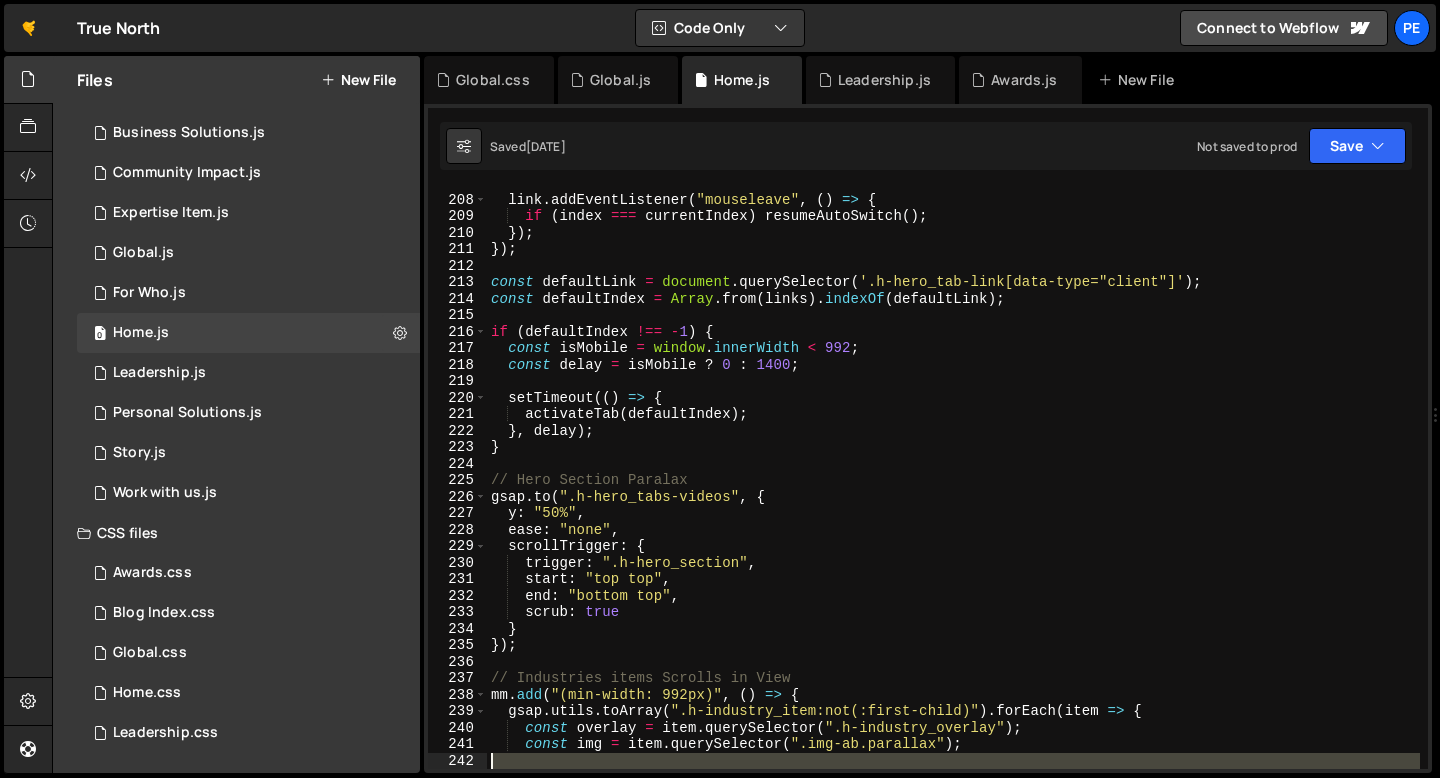 scroll, scrollTop: 3412, scrollLeft: 0, axis: vertical 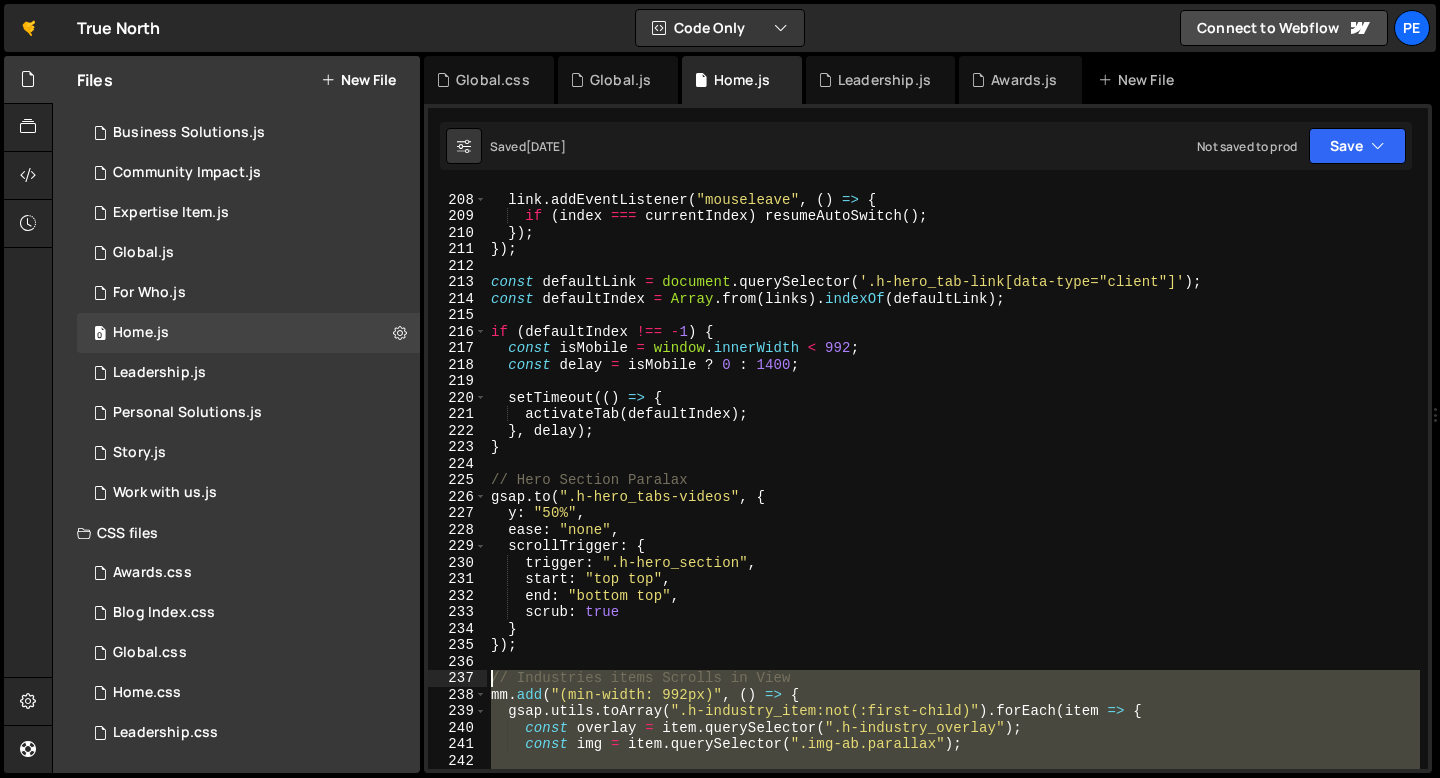drag, startPoint x: 522, startPoint y: 532, endPoint x: 453, endPoint y: 679, distance: 162.38843 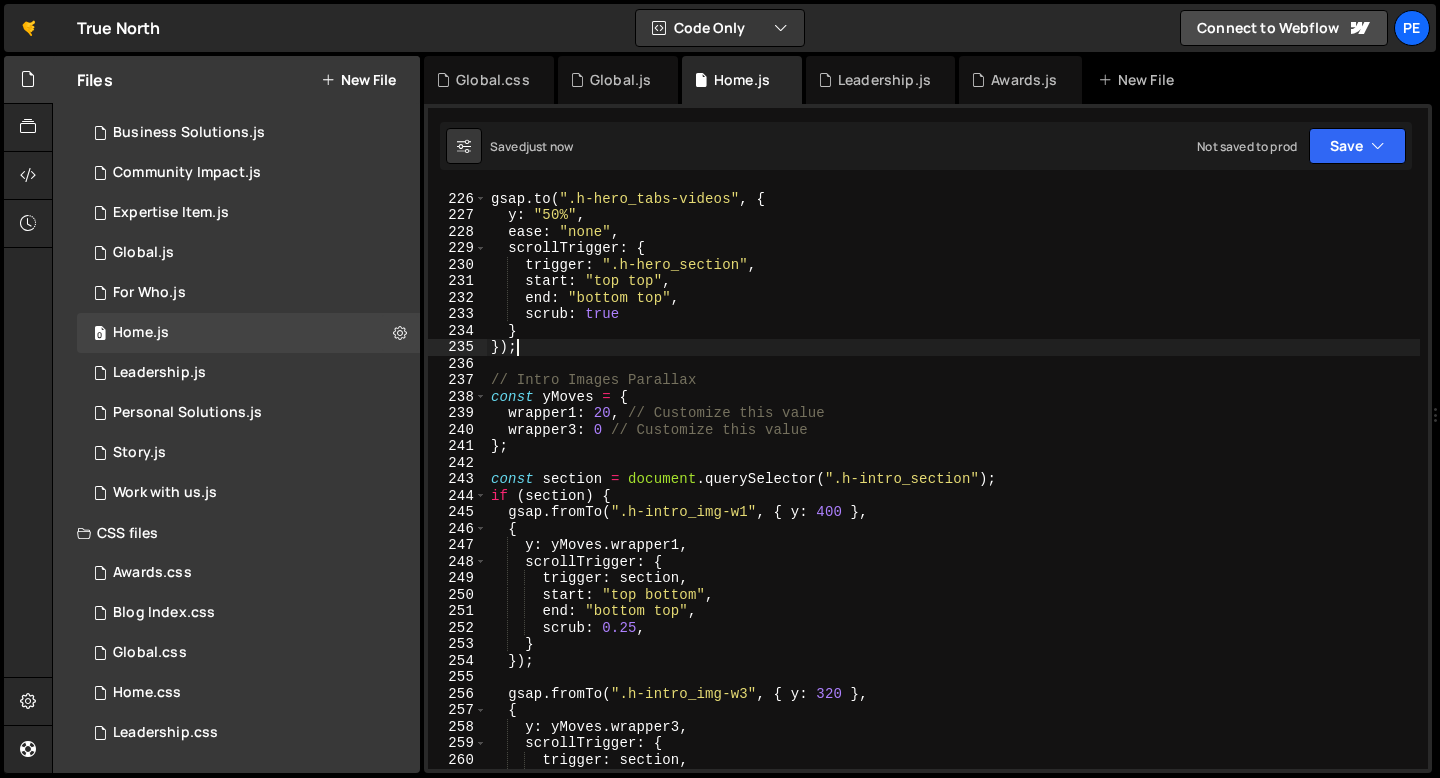 scroll, scrollTop: 3768, scrollLeft: 0, axis: vertical 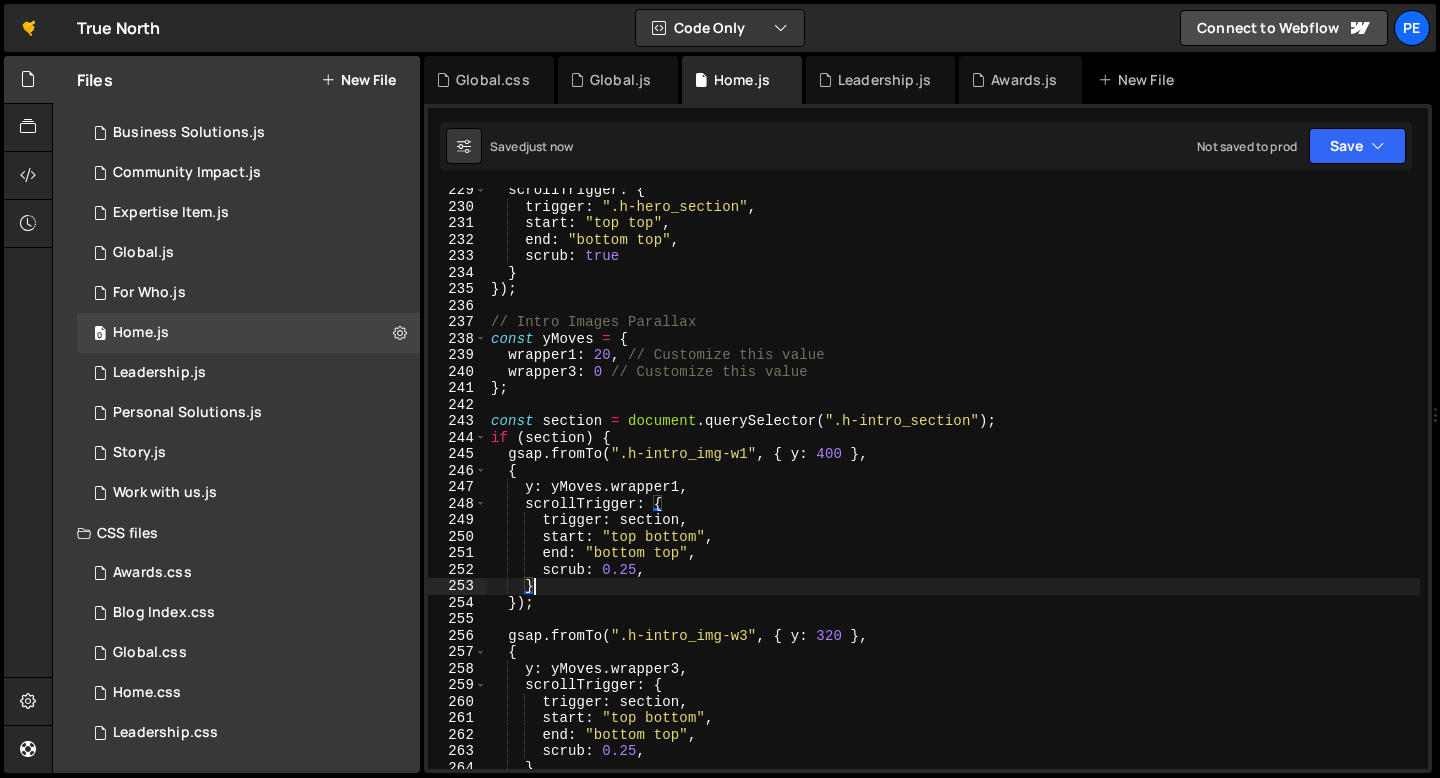 click on "scrollTrigger :   {       trigger :   ".h-hero_section" ,       start :   "top top" ,       end :   "bottom top" ,       scrub :   true    } }) ; // Intro Images Parallax const   yMoves   =   {    wrapper1 :   20 ,   // Customize this value    wrapper3 :   0   // Customize this value } ; const   section   =   document . querySelector ( ".h-intro_section" ) ; if   ( section )   {    gsap . fromTo ( ".h-intro_img-w1" ,   {   y :   400   } ,    {       y :   yMoves . wrapper1 ,       scrollTrigger :   {          trigger :   section ,          start :   "top bottom" ,          end :   "bottom top" ,          scrub :   0.25 ,       }    }) ;    gsap . fromTo ( ".h-intro_img-w3" ,   {   y :   320   } ,    {       y :   yMoves . wrapper3 ,       scrollTrigger :   {          trigger :   section ,          start :   "top bottom" ,          end :   "bottom top" ,          scrub :   0.25 ,       }    }) ;" at bounding box center (953, 489) 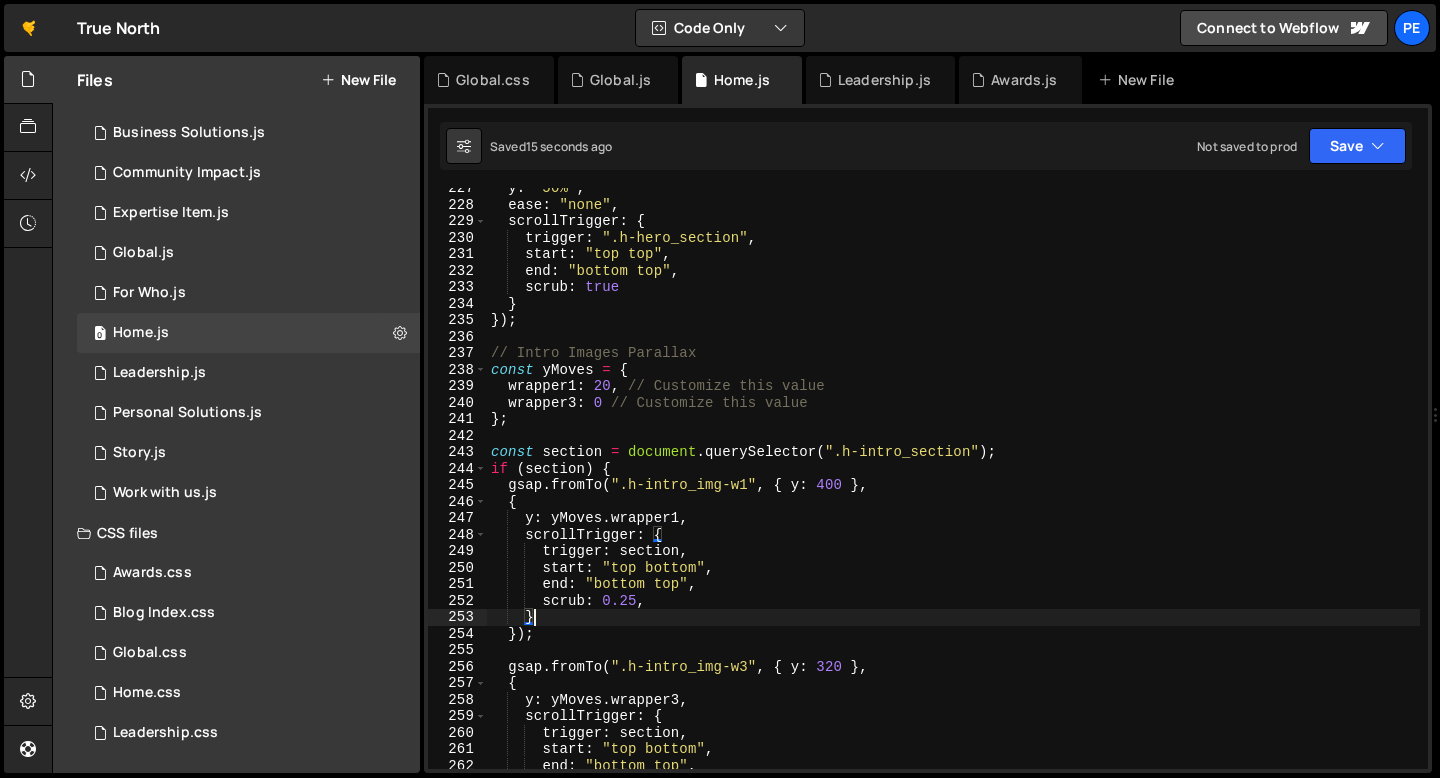 scroll, scrollTop: 3668, scrollLeft: 0, axis: vertical 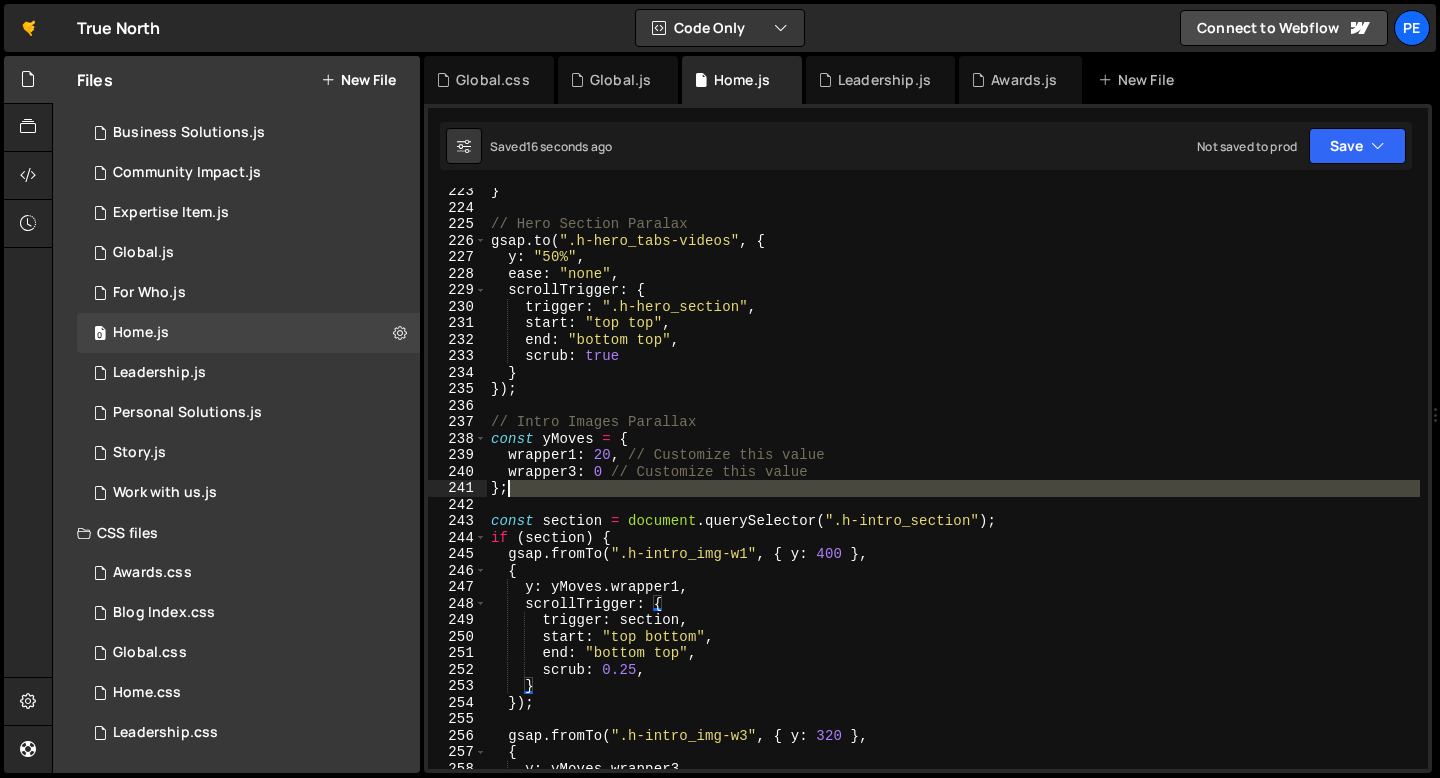 click on "} // Hero Section Paralax  gsap . to ( ".h-hero_tabs-videos" ,   {    y :   "50%" ,    ease :   "none" ,    scrollTrigger :   {       trigger :   ".h-hero_section" ,       start :   "top top" ,       end :   "bottom top" ,       scrub :   true    } }) ; // Intro Images Parallax const   yMoves   =   {    wrapper1 :   20 ,   // Customize this value    wrapper3 :   0   // Customize this value } ; const   section   =   document . querySelector ( ".h-intro_section" ) ; if   ( section )   {    gsap . fromTo ( ".h-intro_img-w1" ,   {   y :   400   } ,    {       y :   yMoves . wrapper1 ,       scrollTrigger :   {          trigger :   section ,          start :   "top bottom" ,          end :   "bottom top" ,          scrub :   0.25 ,       }    }) ;    gsap . fromTo ( ".h-intro_img-w3" ,   {   y :   320   } ,    {       y :   yMoves . wrapper3 ,       scrollTrigger :   {" at bounding box center (953, 490) 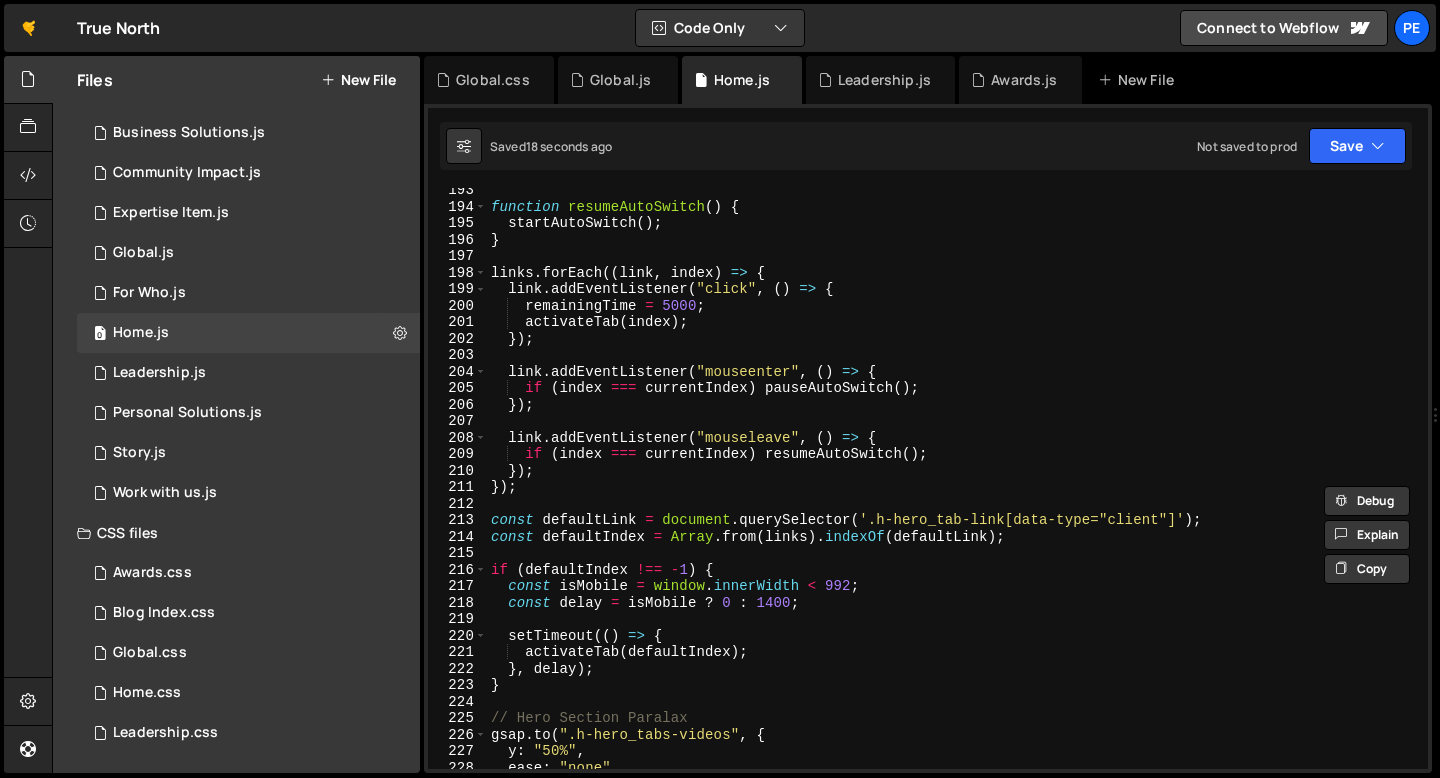 scroll, scrollTop: 3174, scrollLeft: 0, axis: vertical 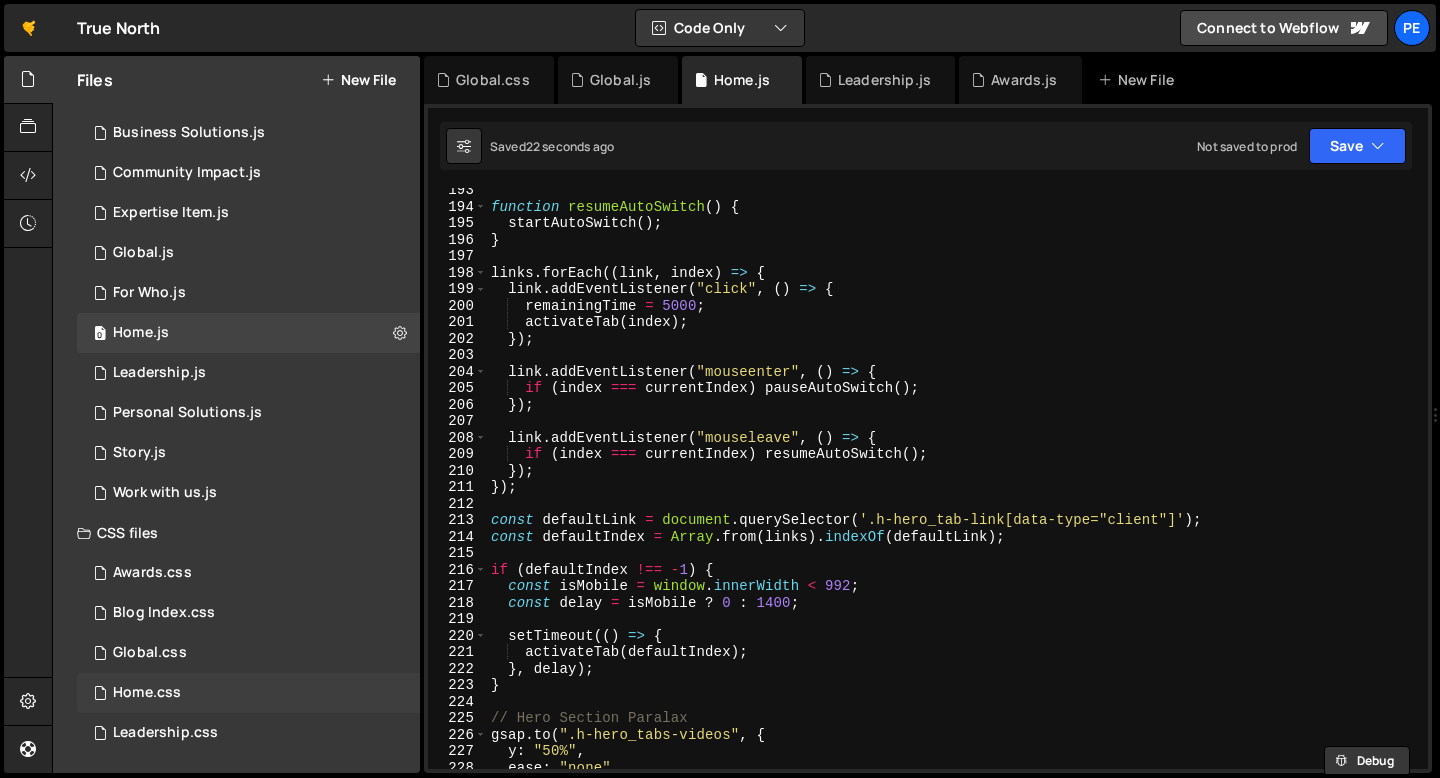 click on "Home.css" at bounding box center (147, 693) 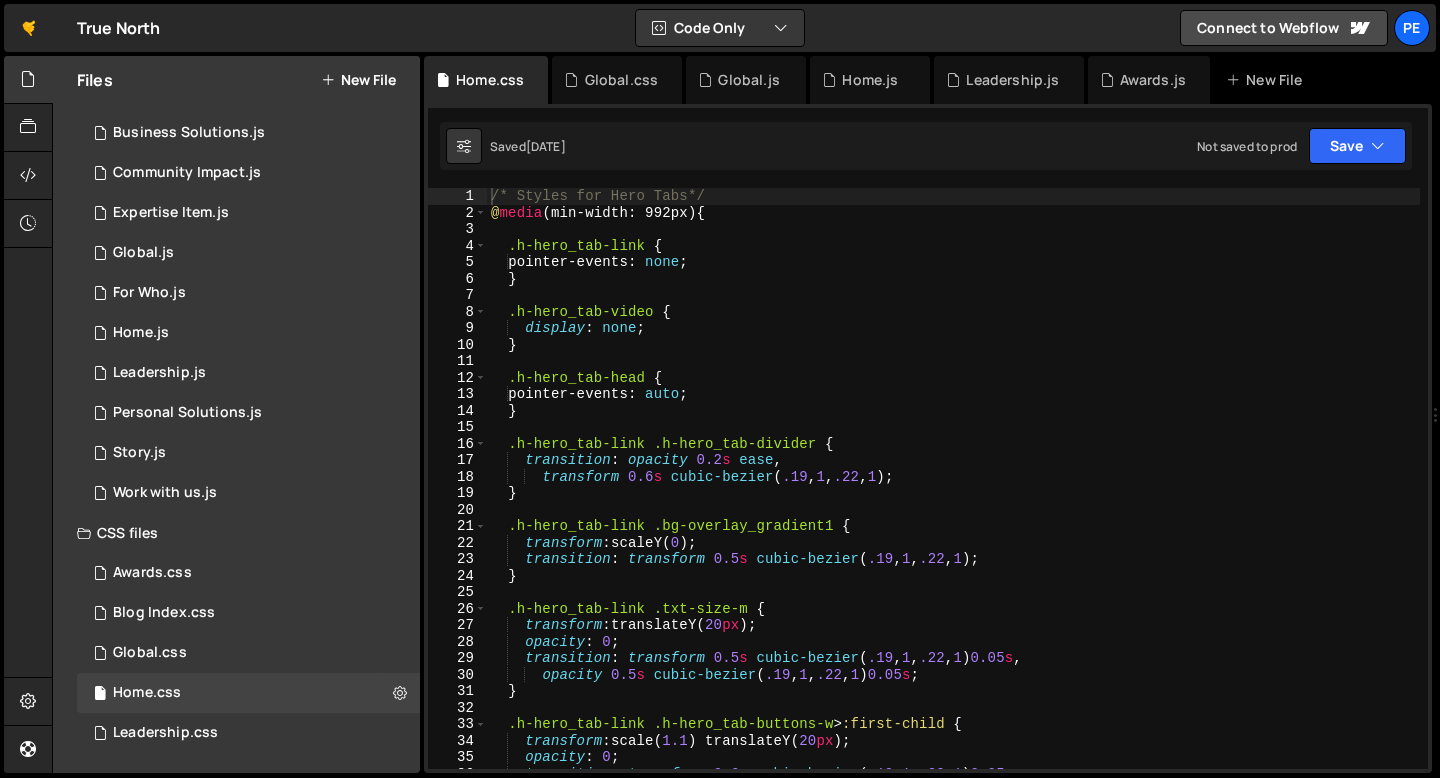 click on "/* Styles for Hero Tabs*/ @ media  (min-width: 992px)  {    .h-hero_tab-link   {      pointer-events :   none ;    }    .h-hero_tab-video   {       display :   none ;    }    .h-hero_tab-head   {      pointer-events :   auto ;    }    .h-hero_tab-link   .h-hero_tab-divider   {       transition :   opacity   0.2 s   ease ,          transform   0.6 s   cubic-bezier ( .19 ,  1 ,  .22 ,  1 ) ;    }    .h-hero_tab-link   .bg-overlay_gradient1   {       transform :  scaleY( 0 ) ;       transition :   transform   0.5 s   cubic-bezier ( .19 ,  1 ,  .22 ,  1 ) ;    }    .h-hero_tab-link   .txt-size-m   {       transform :  translateY( 20 px ) ;       opacity :   0 ;       transition :   transform   0.5 s   cubic-bezier ( .19 ,  1 ,  .22 ,  1 )  0.05 s ,          opacity   0.5 s   cubic-bezier ( .19 ,  1 ,  .22 ,  1 )  0.05 s ;    }    .h-hero_tab-link   .h-hero_tab-buttons-w >  :first-child   {       transform :  scale( 1.1 ) translateY( 20 px ) ;       opacity :   0 ;       transition :   transform   0.6 s   ( .19 ," at bounding box center (953, 495) 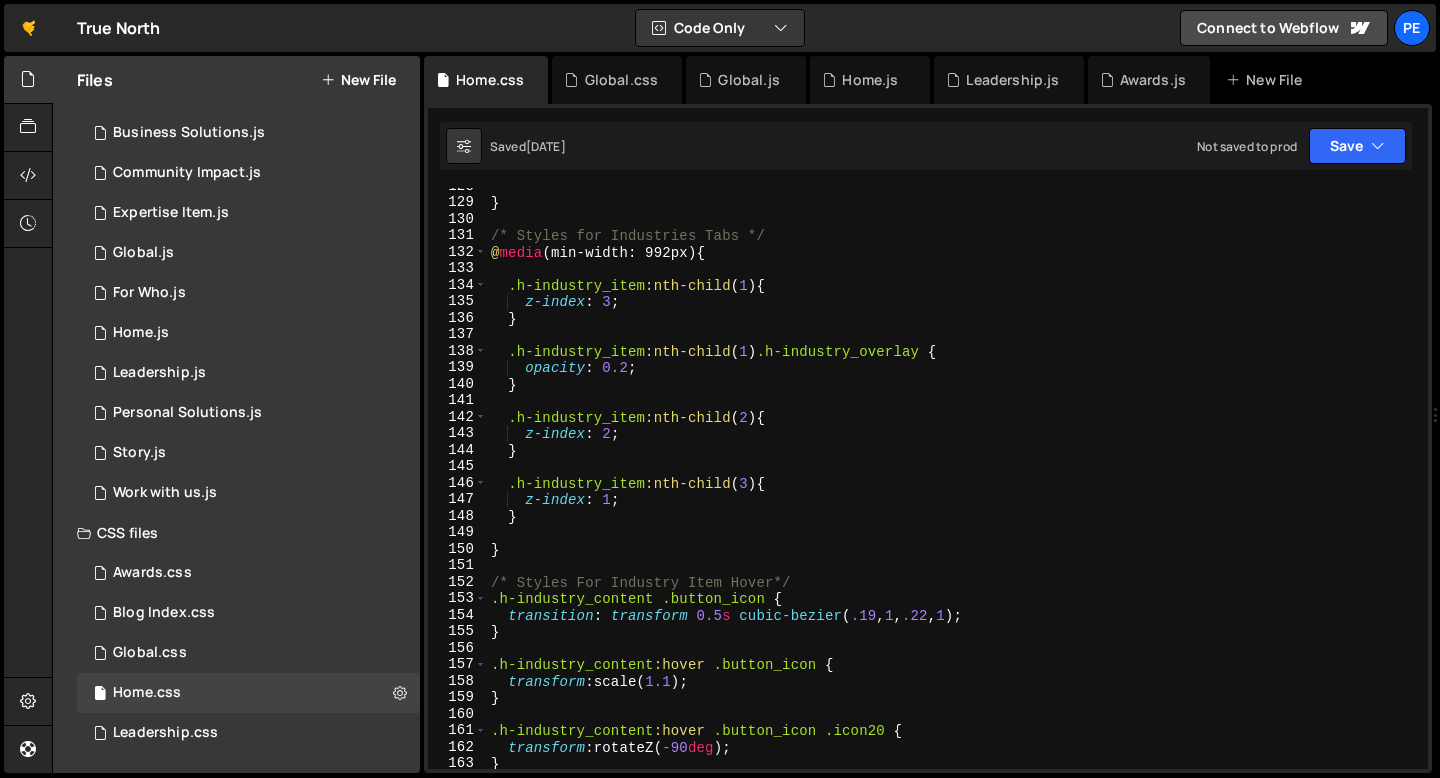 scroll, scrollTop: 2096, scrollLeft: 0, axis: vertical 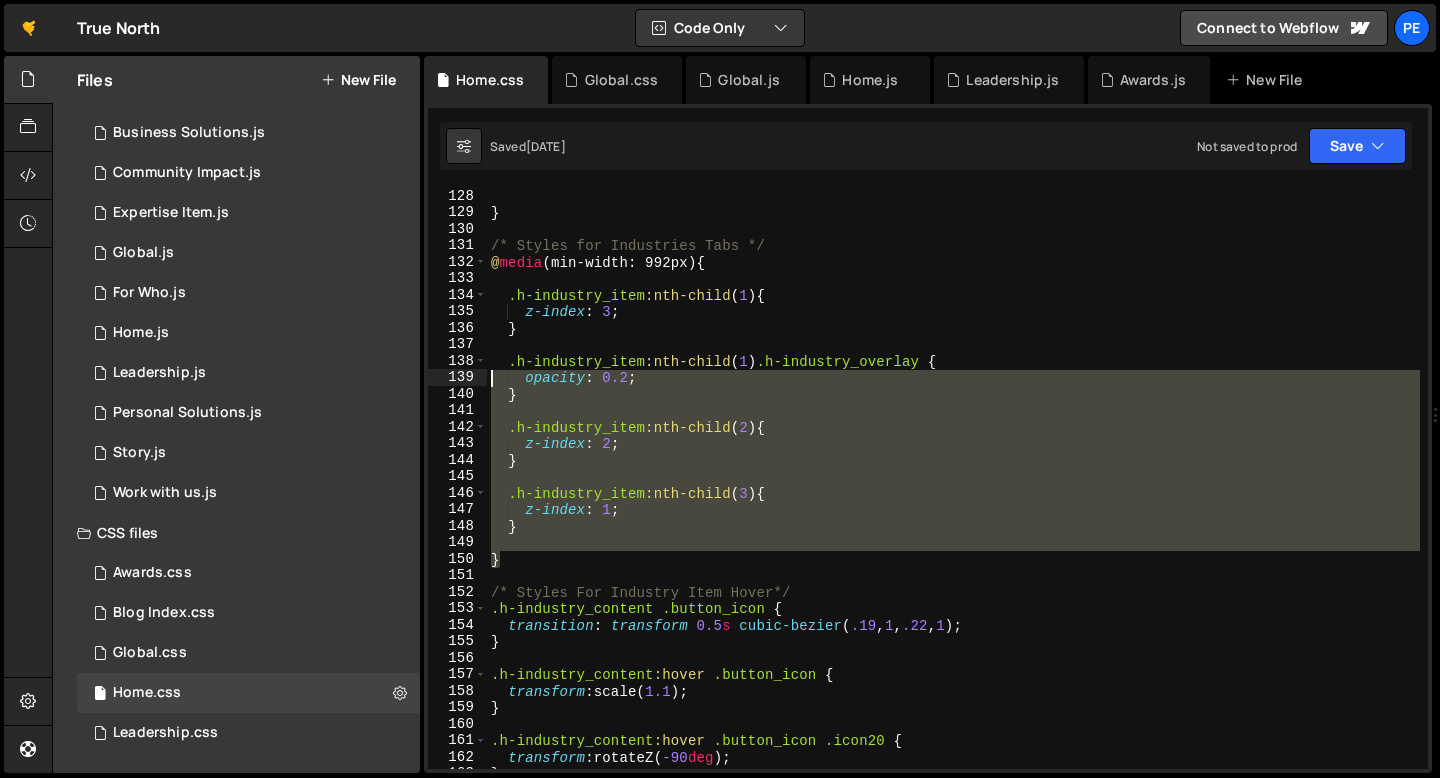 drag, startPoint x: 514, startPoint y: 561, endPoint x: 481, endPoint y: 377, distance: 186.93582 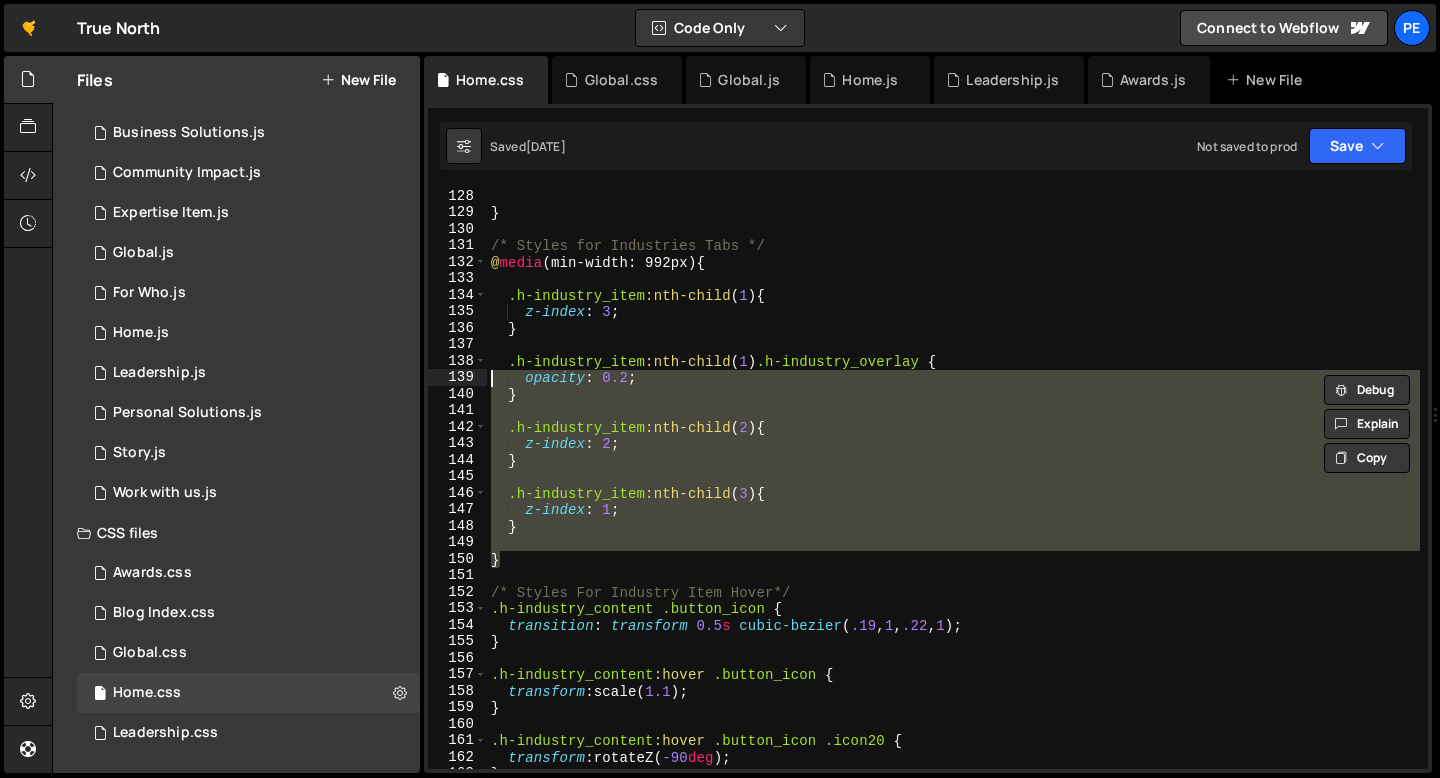 click on "} /* Styles for Industries Tabs */ @ media  (min-width: 992px)  {    .h-industry_item :nth-child ( 1 )  {       z-index :   3 ;    }    .h-industry_item :nth-child ( 1 )  .h-industry_overlay   {       opacity :   0.2 ;    }    .h-industry_item :nth-child ( 2 )  {       z-index :   2 ;    }    .h-industry_item :nth-child ( 3 )  {       z-index :   1 ;    } } /* Styles For Industry Item Hover*/ .h-industry_content   .button_icon   {    transition :   transform   0.5 s   cubic-bezier ( .19 ,  1 ,  .22 ,  1 ) ; } .h-industry_content :hover   .button_icon   {    transform :  scale( 1.1 ) ; } .h-industry_content :hover   .button_icon   .icon20   {    transform :  rotateZ( -90 deg ) ; }" at bounding box center (953, 495) 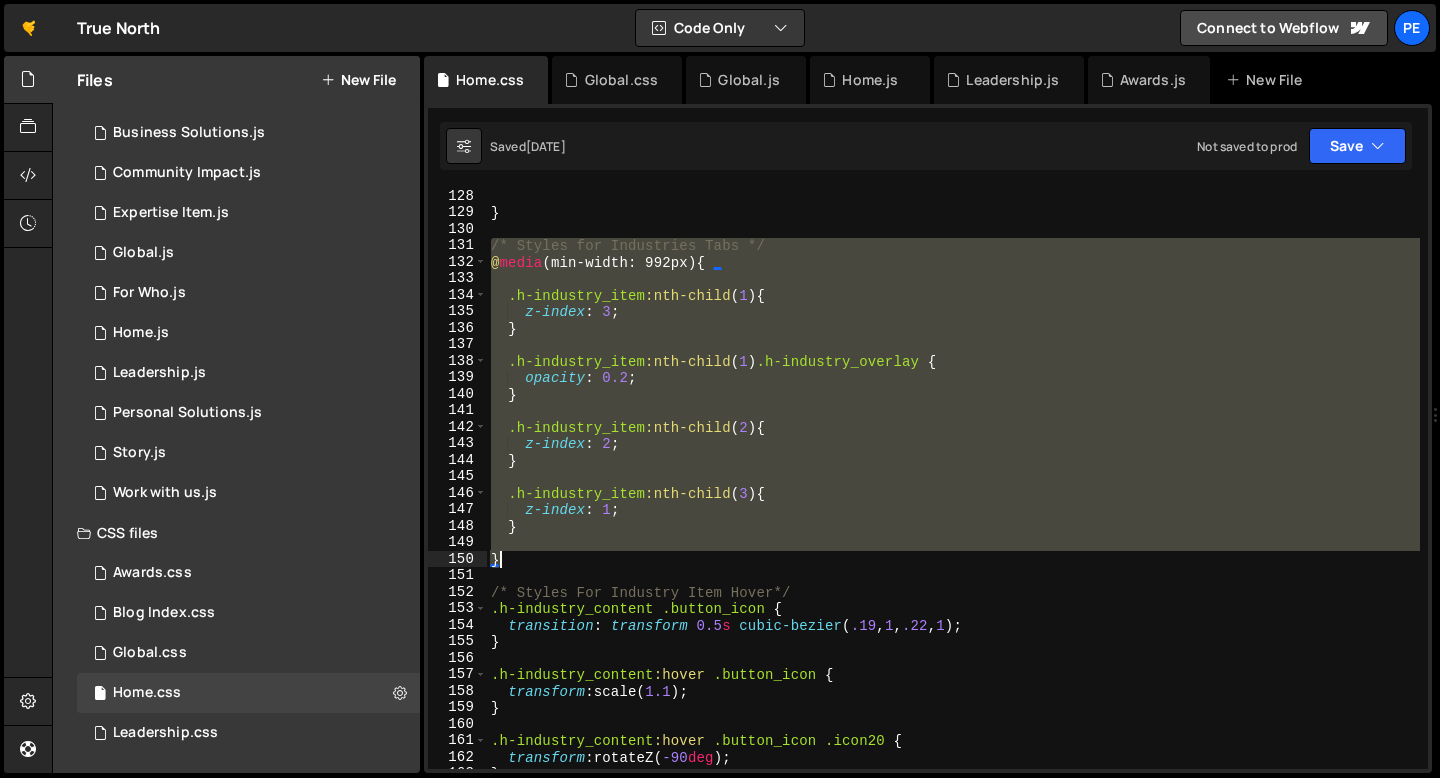 drag, startPoint x: 490, startPoint y: 252, endPoint x: 525, endPoint y: 557, distance: 307.00162 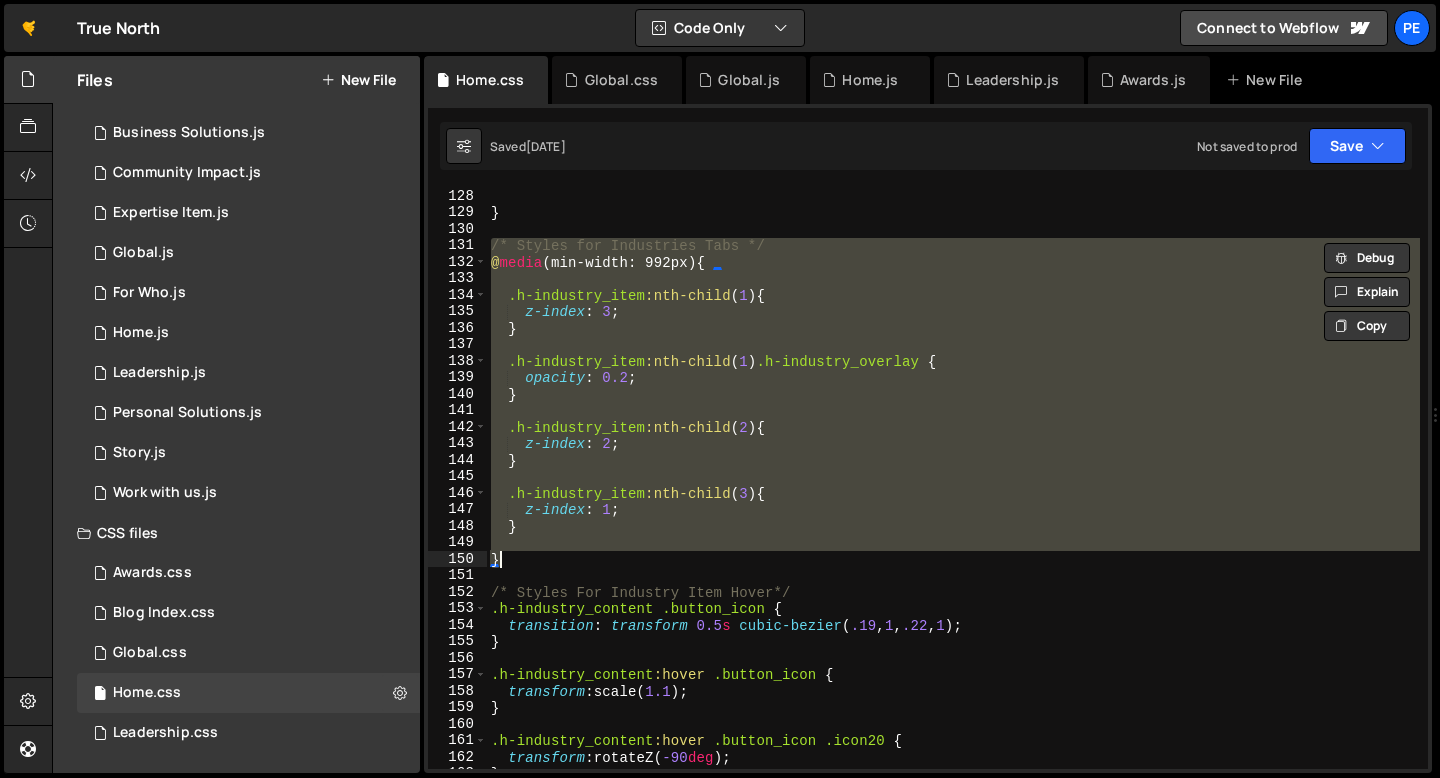 click on "} /* Styles for Industries Tabs */ @ media  (min-width: 992px)  {    .h-industry_item :nth-child ( 1 )  {       z-index :   3 ;    }    .h-industry_item :nth-child ( 1 )  .h-industry_overlay   {       opacity :   0.2 ;    }    .h-industry_item :nth-child ( 2 )  {       z-index :   2 ;    }    .h-industry_item :nth-child ( 3 )  {       z-index :   1 ;    } } /* Styles For Industry Item Hover*/ .h-industry_content   .button_icon   {    transition :   transform   0.5 s   cubic-bezier ( .19 ,  1 ,  .22 ,  1 ) ; } .h-industry_content :hover   .button_icon   {    transform :  scale( 1.1 ) ; } .h-industry_content :hover   .button_icon   .icon20   {    transform :  rotateZ( -90 deg ) ; }" at bounding box center [953, 478] 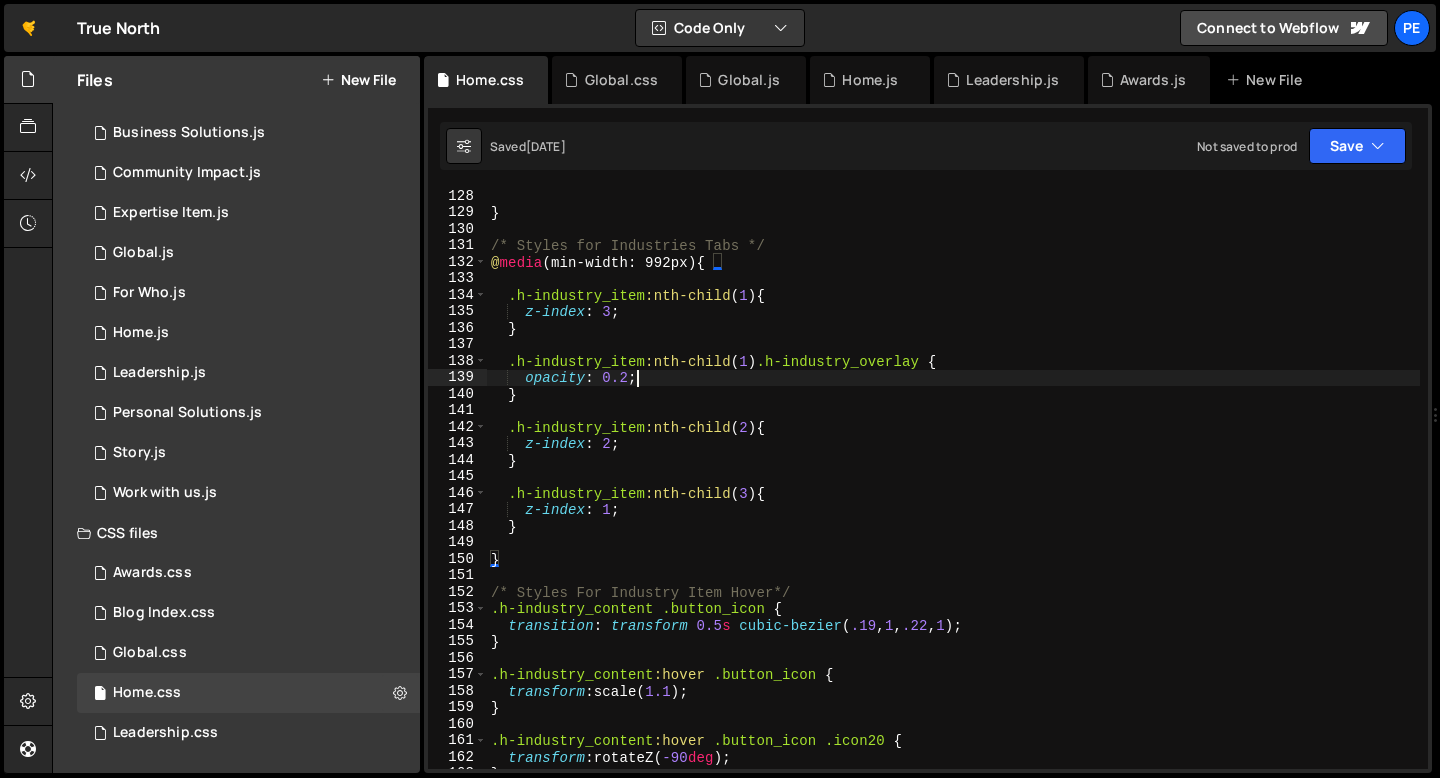 click on "} /* Styles for Industries Tabs */ @ media  (min-width: 992px)  {    .h-industry_item :nth-child ( 1 )  {       z-index :   3 ;    }    .h-industry_item :nth-child ( 1 )  .h-industry_overlay   {       opacity :   0.2 ;    }    .h-industry_item :nth-child ( 2 )  {       z-index :   2 ;    }    .h-industry_item :nth-child ( 3 )  {       z-index :   1 ;    } } /* Styles For Industry Item Hover*/ .h-industry_content   .button_icon   {    transition :   transform   0.5 s   cubic-bezier ( .19 ,  1 ,  .22 ,  1 ) ; } .h-industry_content :hover   .button_icon   {    transform :  scale( 1.1 ) ; } .h-industry_content :hover   .button_icon   .icon20   {    transform :  rotateZ( -90 deg ) ; }" at bounding box center [953, 495] 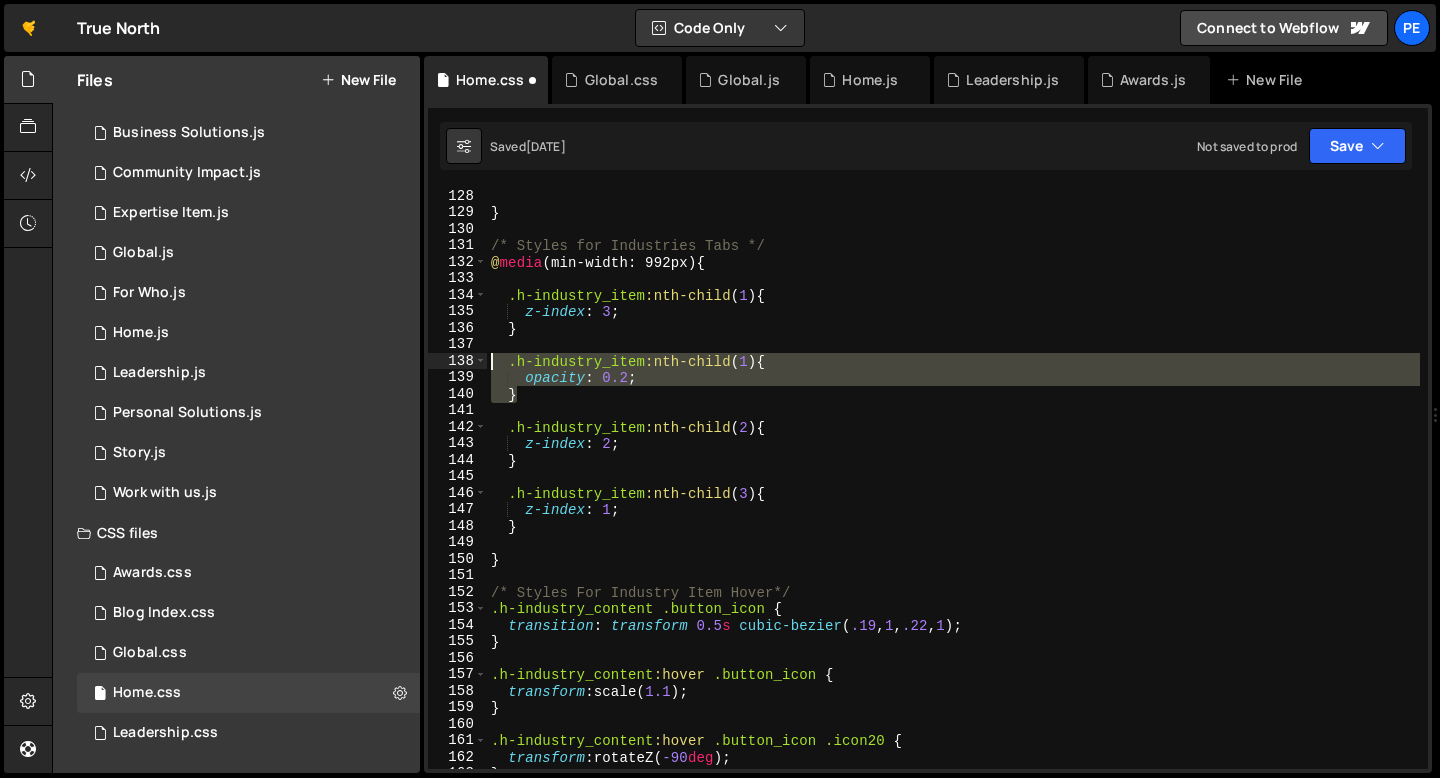 drag, startPoint x: 565, startPoint y: 401, endPoint x: 463, endPoint y: 366, distance: 107.837845 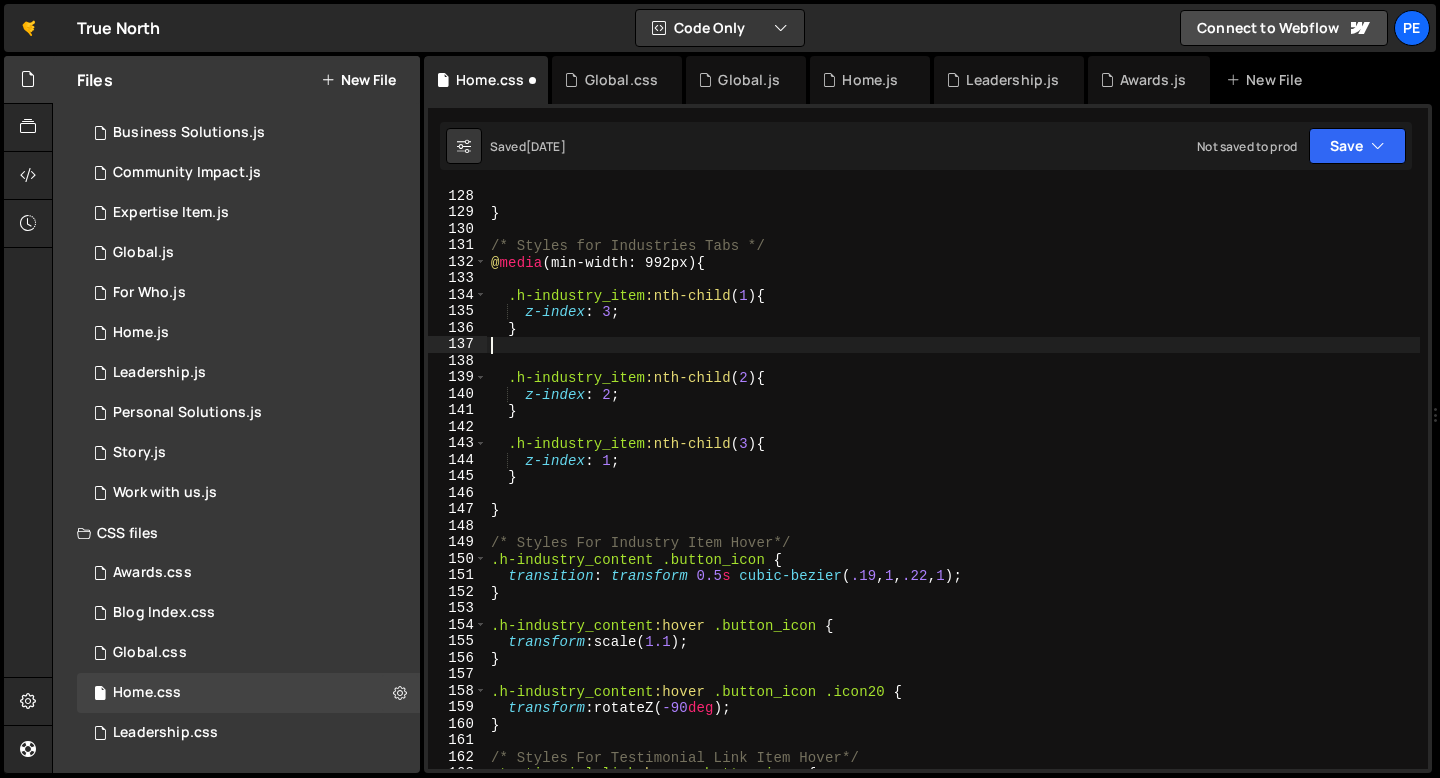 type on "}" 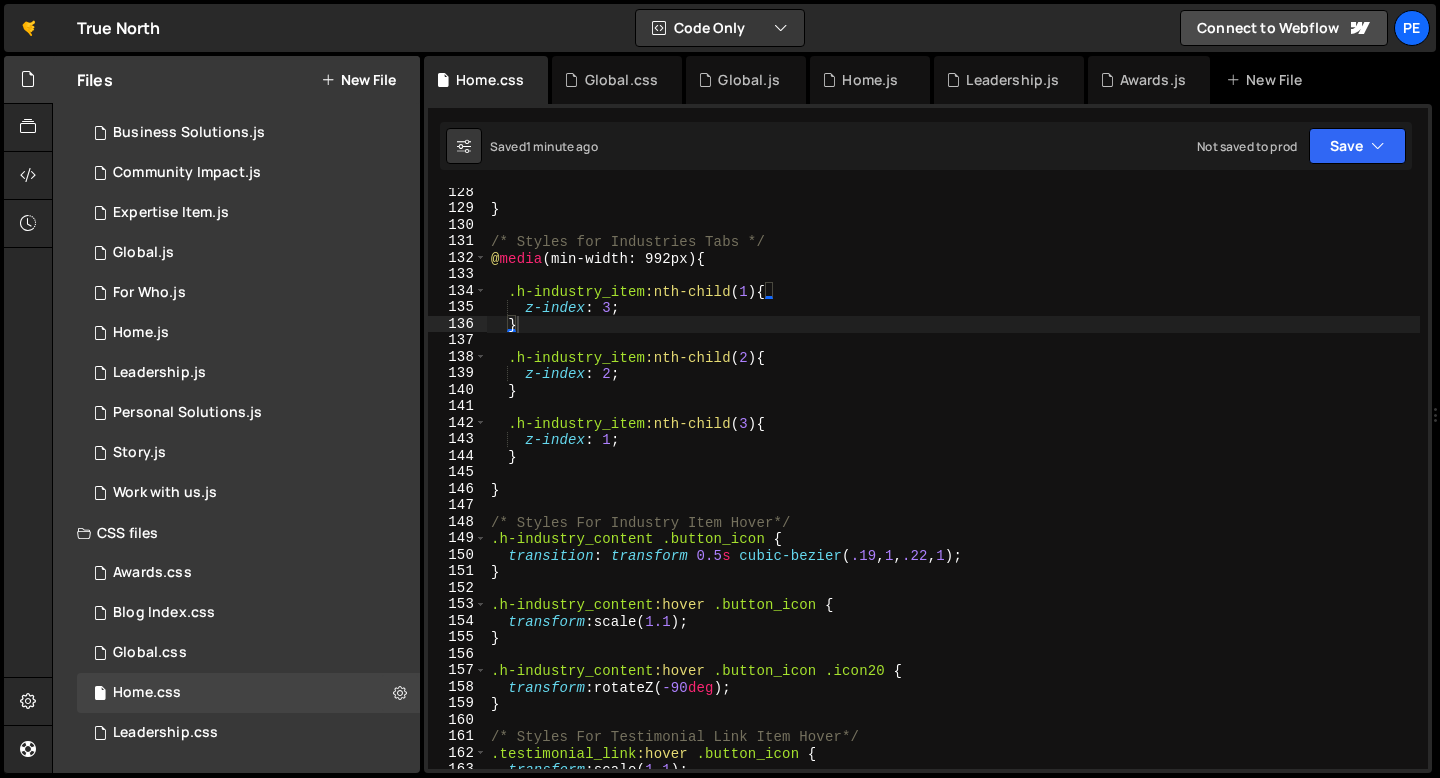 scroll, scrollTop: 2104, scrollLeft: 0, axis: vertical 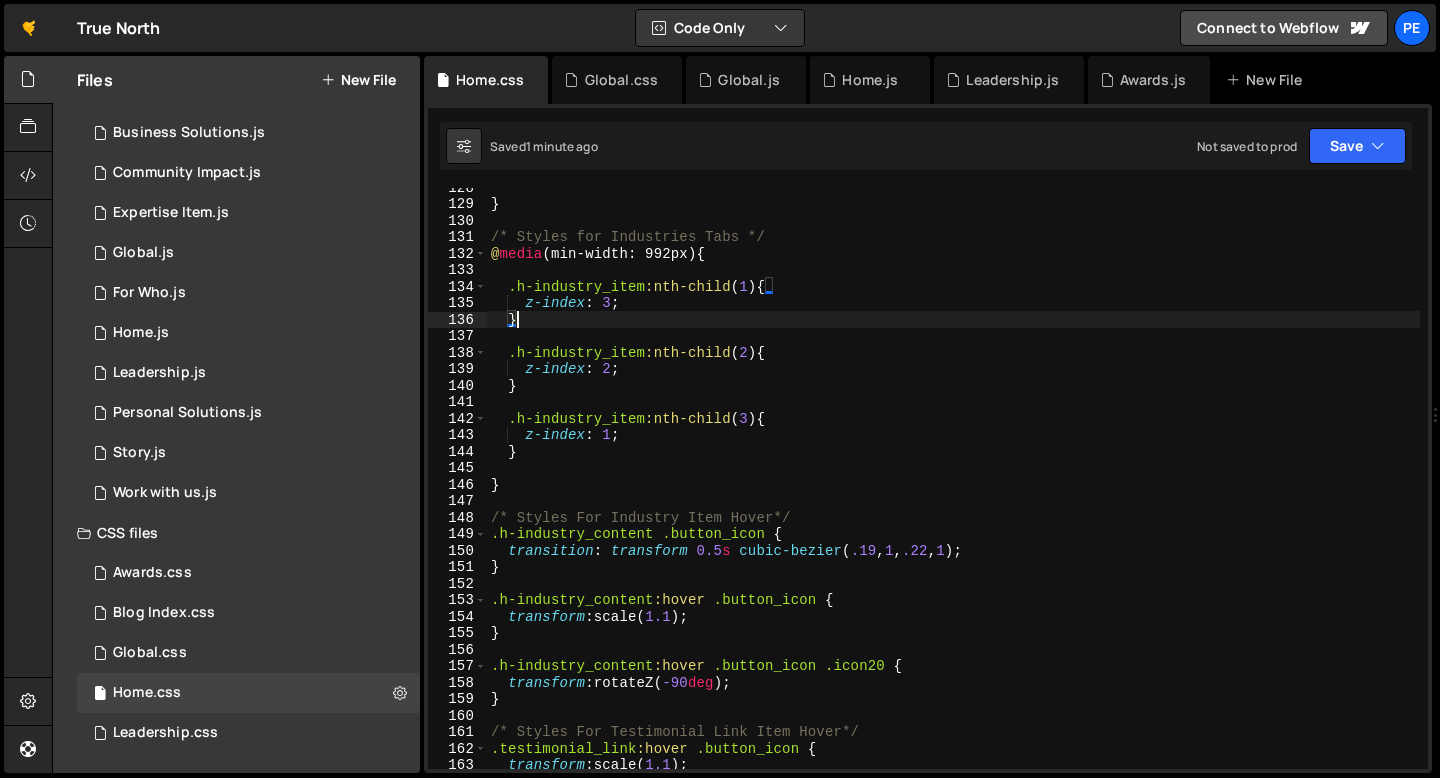 click on "} /* Styles for Industries Tabs */ @ media  (min-width: 992px)  {    .h-industry_item :nth-child ( 1 )  {       z-index :   3 ;    }    .h-industry_item :nth-child ( 2 )  {       z-index :   2 ;    }    .h-industry_item :nth-child ( 3 )  {       z-index :   1 ;    } } /* Styles For Industry Item Hover*/ .h-industry_content   .button_icon   {    transition :   transform   0.5 s   cubic-bezier ( .19 ,  1 ,  .22 ,  1 ) ; } .h-industry_content :hover   .button_icon   {    transform :  scale( 1.1 ) ; } .h-industry_content :hover   .button_icon   .icon20   {    transform :  rotateZ( -90 deg ) ; } /* Styles For Testimonial Link Item Hover*/ .testimonial_link :hover   .button_icon   {    transform :  scale( 1.1 ) ; }" at bounding box center (953, 486) 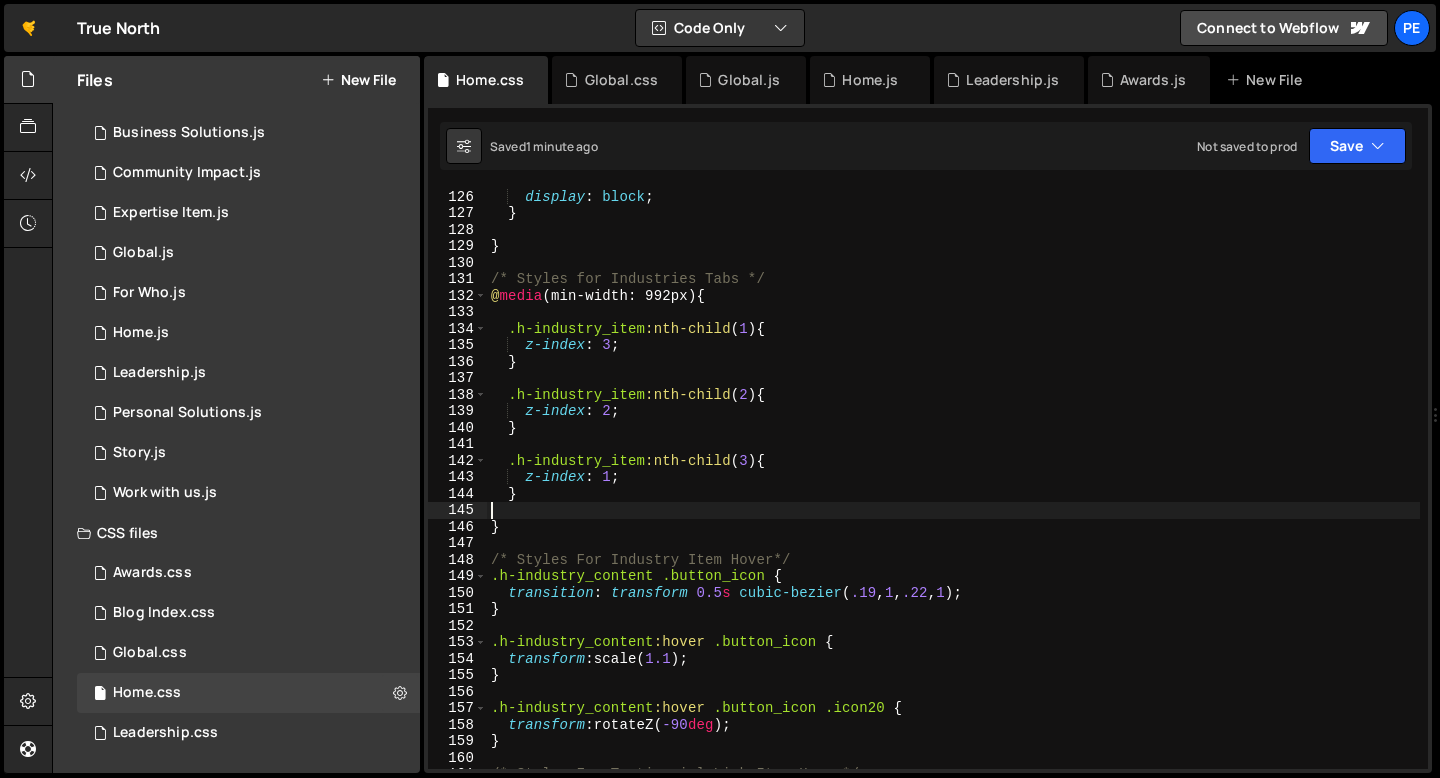 scroll, scrollTop: 2054, scrollLeft: 0, axis: vertical 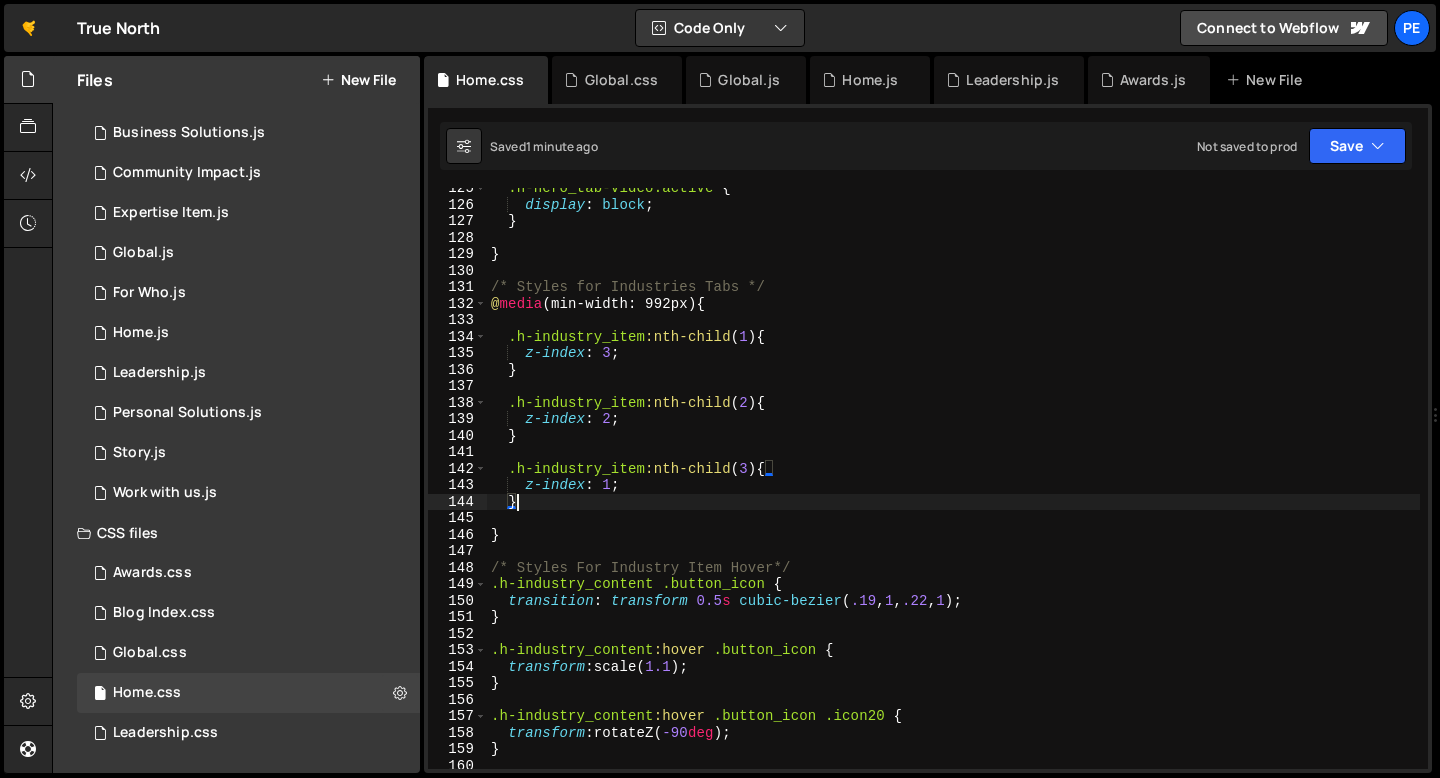 click on ".h-hero_tab-video.active   {       display :   block ;    } } /* Styles for Industries Tabs */ @ media  (min-width: 992px)  {    .h-industry_item :nth-child ( 1 )  {       z-index :   3 ;    }    .h-industry_item :nth-child ( 2 )  {       z-index :   2 ;    }    .h-industry_item :nth-child ( 3 )  {       z-index :   1 ;    } } /* Styles For Industry Item Hover*/ .h-industry_content   .button_icon   {    transition :   transform   0.5 s   cubic-bezier ( .19 ,  1 ,  .22 ,  1 ) ; } .h-industry_content :hover   .button_icon   {    transform :  scale( 1.1 ) ; } .h-industry_content :hover   .button_icon   .icon20   {    transform :  rotateZ( -90 deg ) ; } /* Styles For Testimonial Link Item Hover*/" at bounding box center [953, 487] 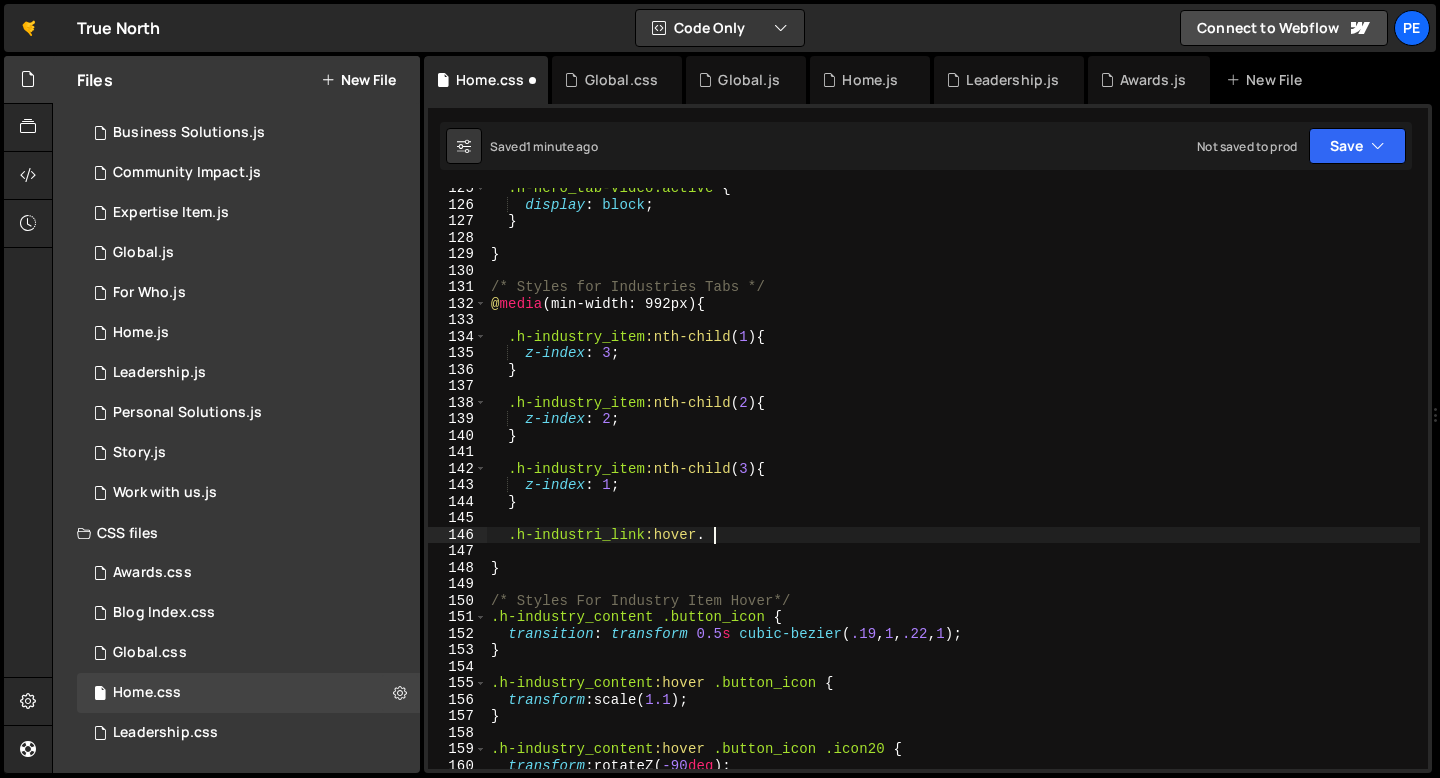scroll, scrollTop: 0, scrollLeft: 14, axis: horizontal 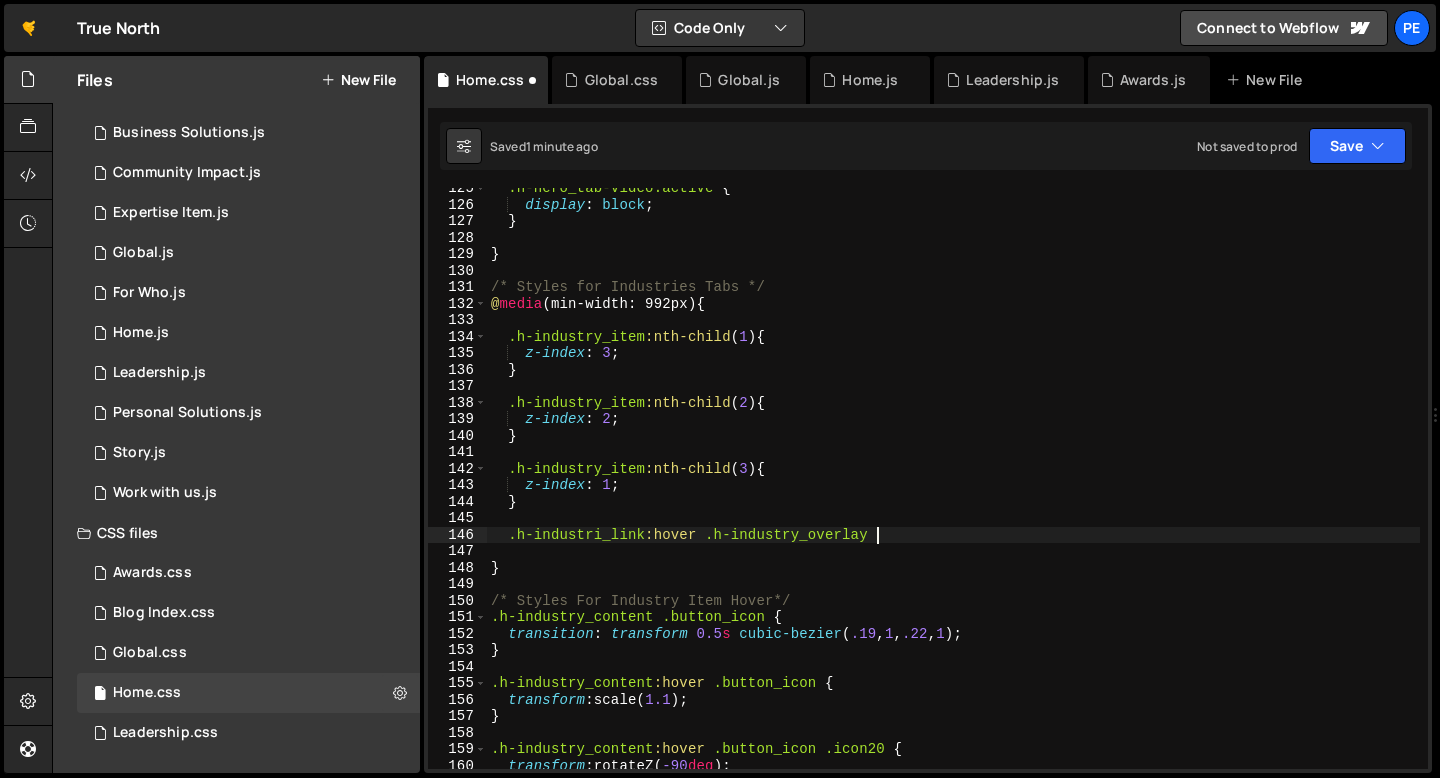 type on ".h-industri_link:hover .h-industry_overlay {" 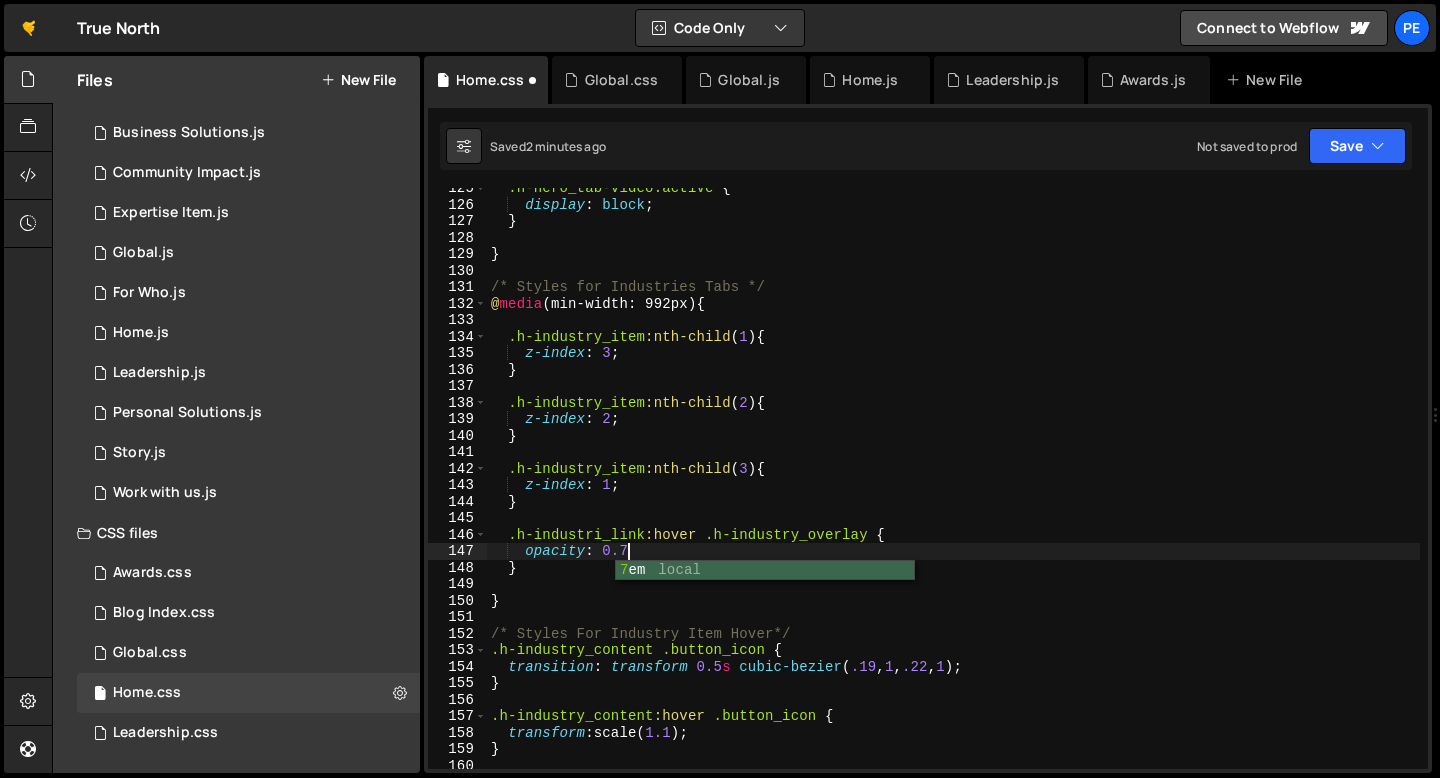 scroll, scrollTop: 0, scrollLeft: 9, axis: horizontal 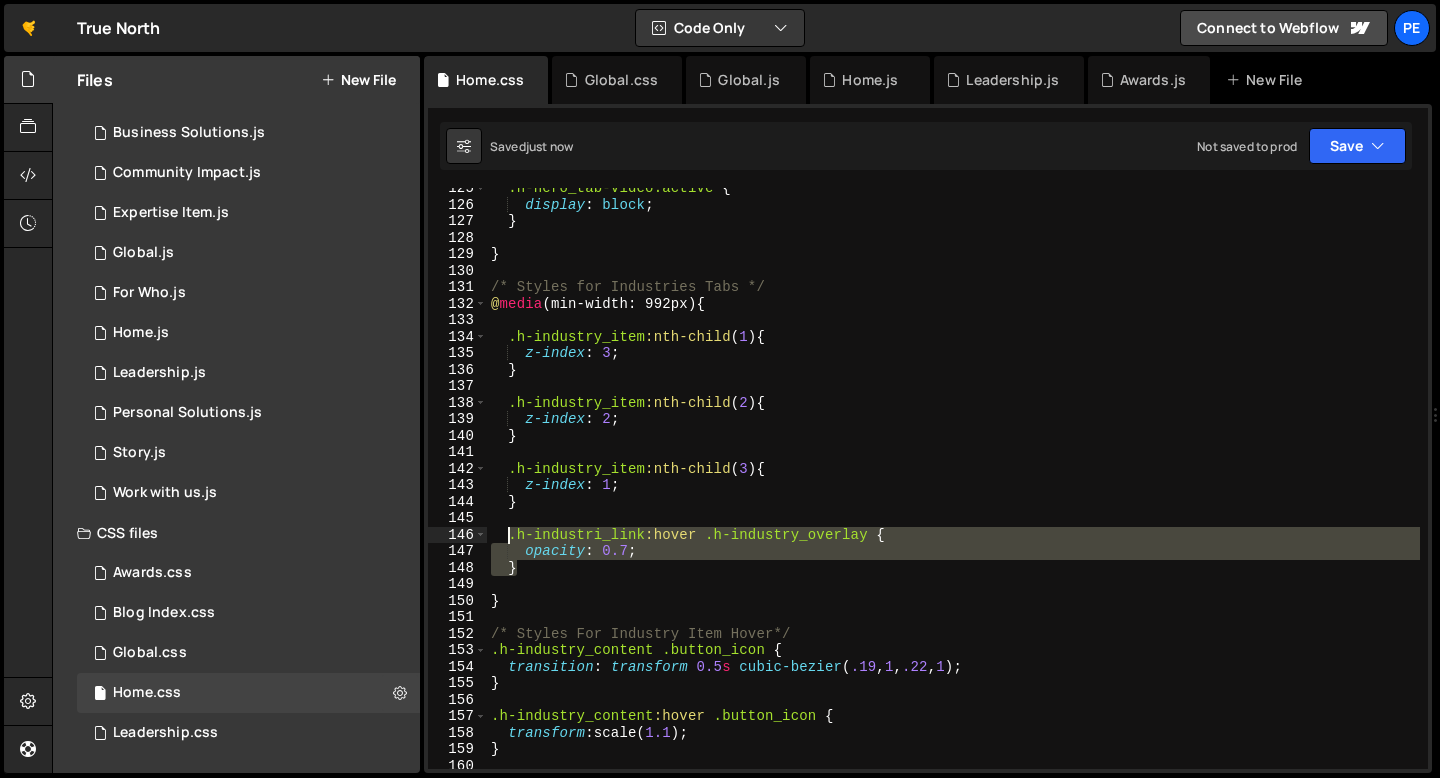 drag, startPoint x: 524, startPoint y: 569, endPoint x: 507, endPoint y: 538, distance: 35.35534 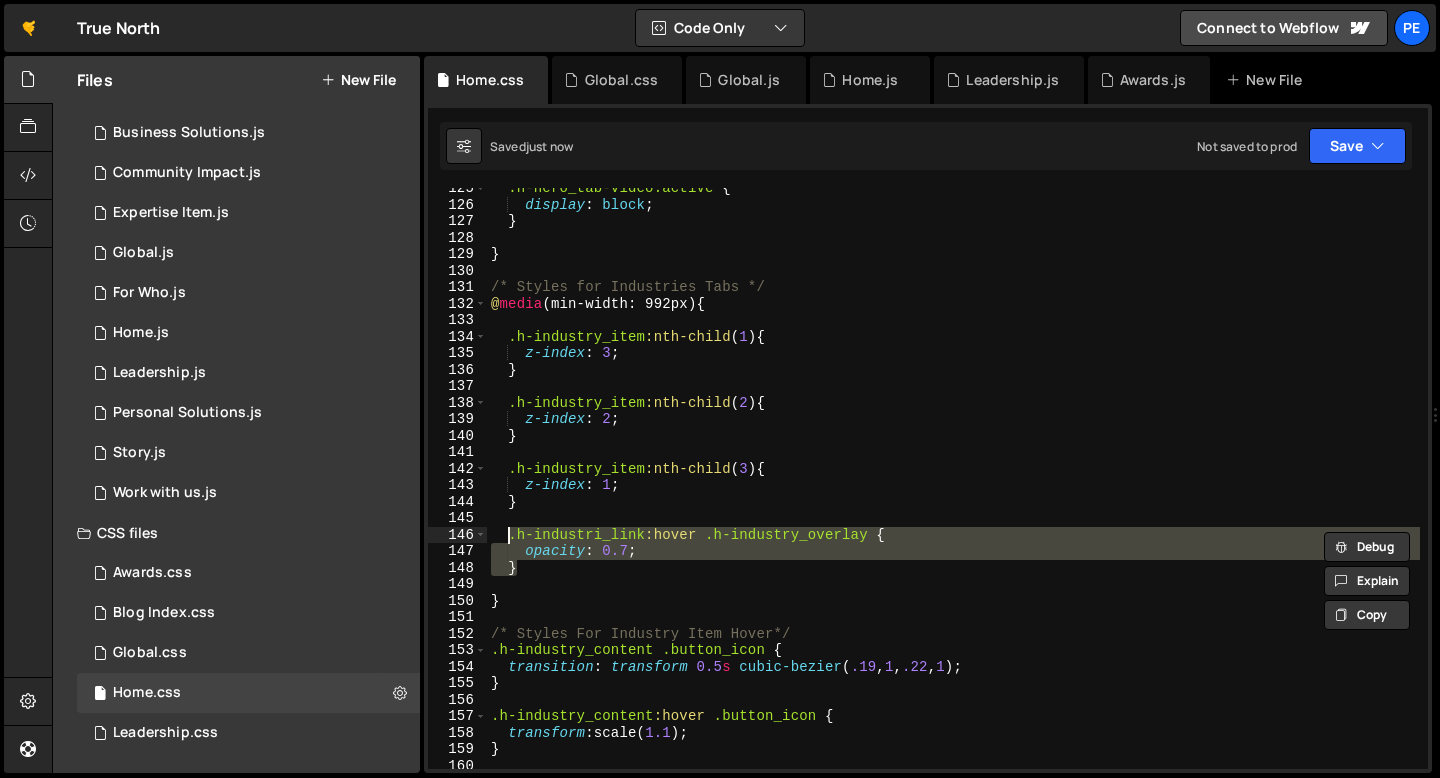 click on ".h-hero_tab-video.active   {       display :   block ;    } } /* Styles for Industries Tabs */ @ media  (min-width: 992px)  {    .h-industry_item :nth-child ( 1 )  {       z-index :   3 ;    }    .h-industry_item :nth-child ( 2 )  {       z-index :   2 ;    }    .h-industry_item :nth-child ( 3 )  {       z-index :   1 ;    }    .h-industri_link :hover   .h-industry_overlay   {       opacity :   0.7 ;    } } /* Styles For Industry Item Hover*/ .h-industry_content   .button_icon   {    transition :   transform   0.5 s   cubic-bezier ( .19 ,  1 ,  .22 ,  1 ) ; } .h-industry_content :hover   .button_icon   {    transform :  scale( 1.1 ) ; } .h-industry_content :hover   .button_icon   .icon20   {" at bounding box center (953, 487) 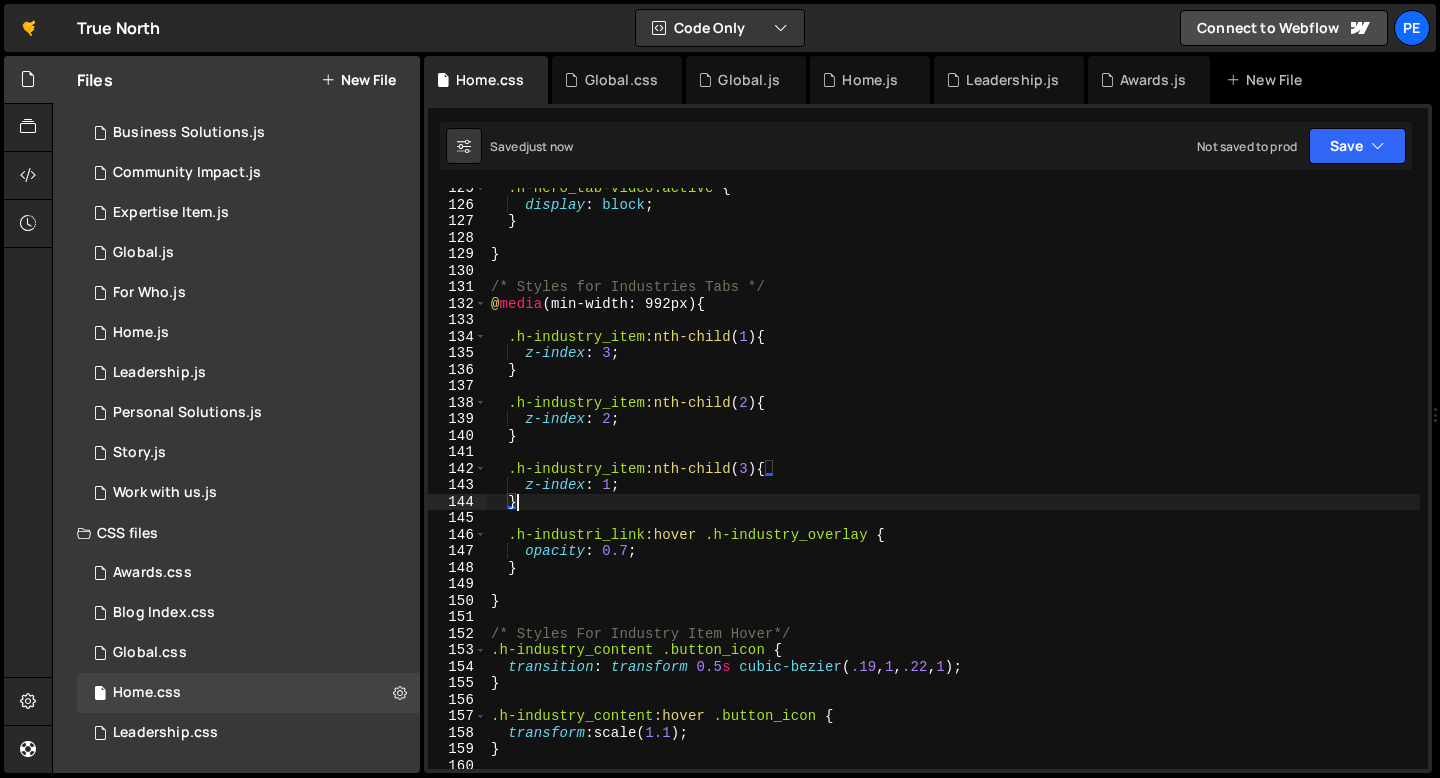 scroll, scrollTop: 0, scrollLeft: 0, axis: both 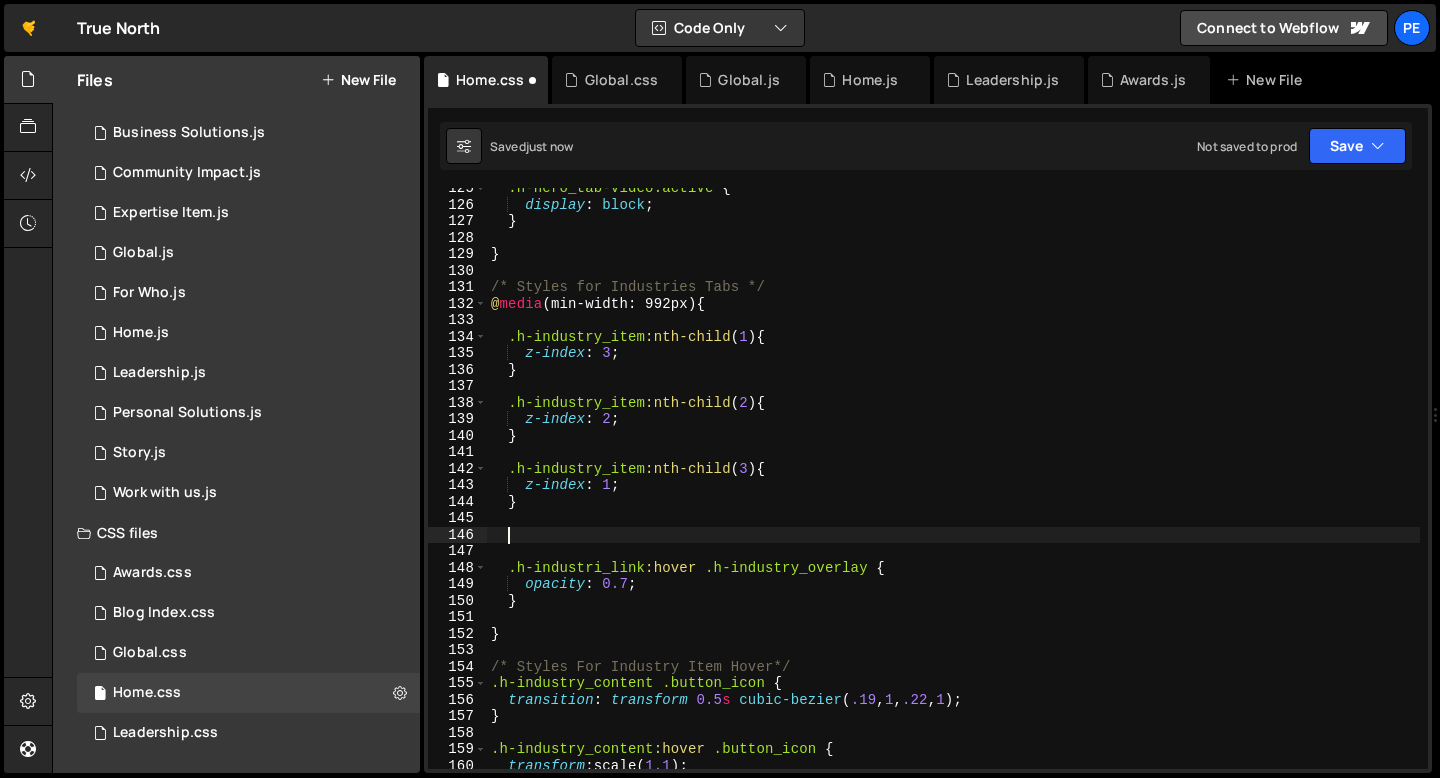 paste on "}" 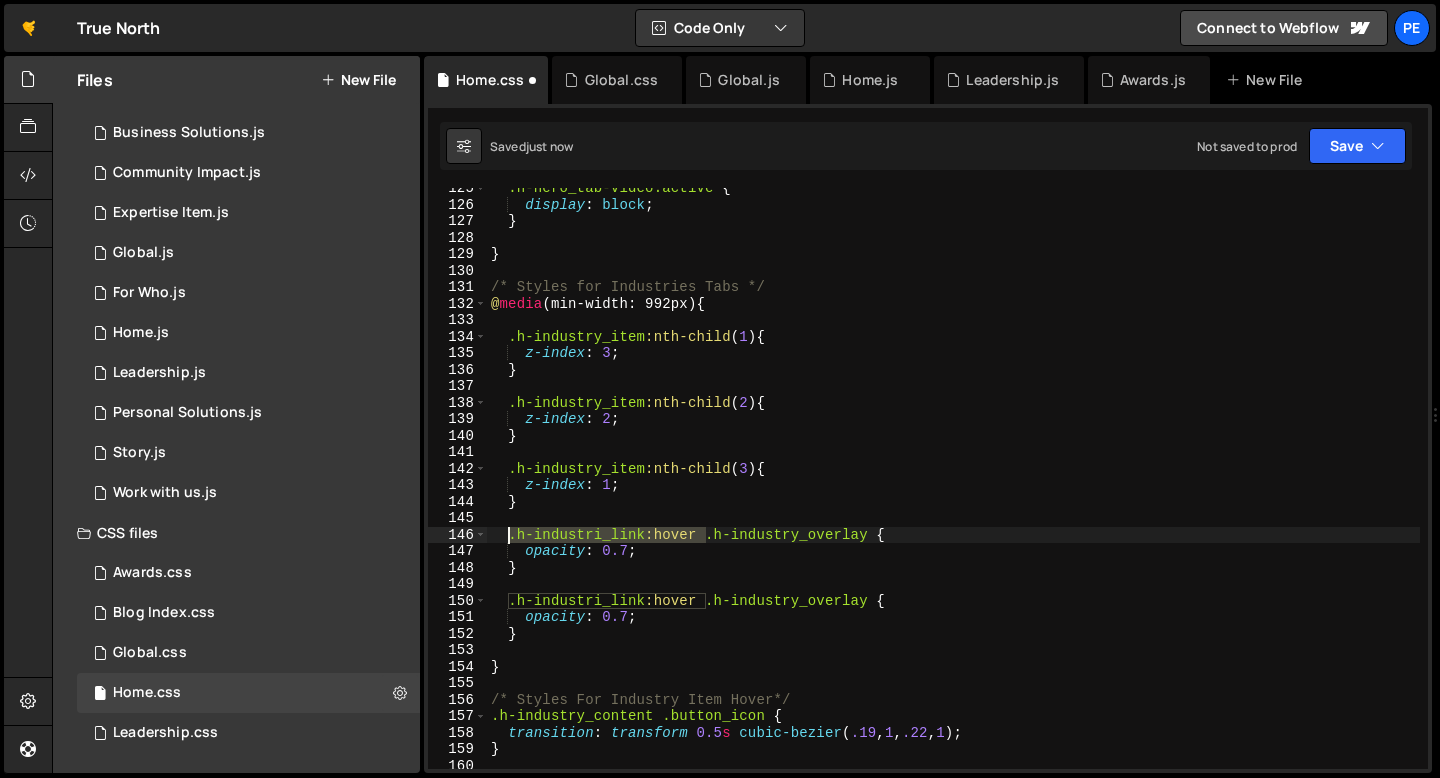 drag, startPoint x: 709, startPoint y: 534, endPoint x: 511, endPoint y: 532, distance: 198.0101 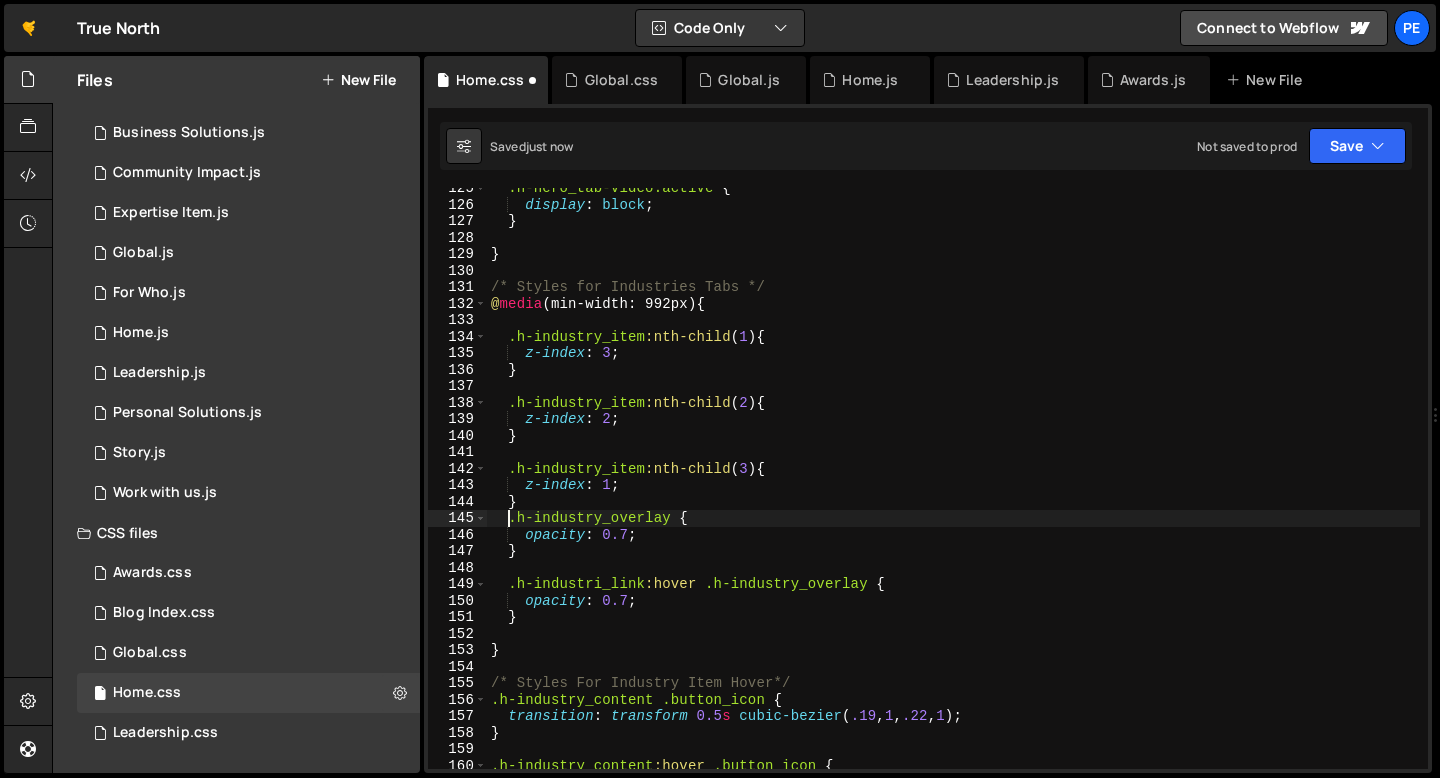 click on ".h-hero_tab-video.active   {       display :   block ;    } } /* Styles for Industries Tabs */ @ media  (min-width: 992px)  {    .h-industry_item :nth-child ( 1 )  {       z-index :   3 ;    }    .h-industry_item :nth-child ( 2 )  {       z-index :   2 ;    }    .h-industry_item :nth-child ( 3 )  {       z-index :   1 ;    }    .h-industry_overlay   {       opacity :   0.7 ;    }    .h-industri_link :hover   .h-industry_overlay   {       opacity :   0.7 ;    } } /* Styles For Industry Item Hover*/ .h-industry_content   .button_icon   {    transition :   transform   0.5 s   cubic-bezier ( .19 ,  1 ,  .22 ,  1 ) ; } .h-industry_content :hover   .button_icon   {    transform :  scale( 1.1 ) ;" at bounding box center [953, 487] 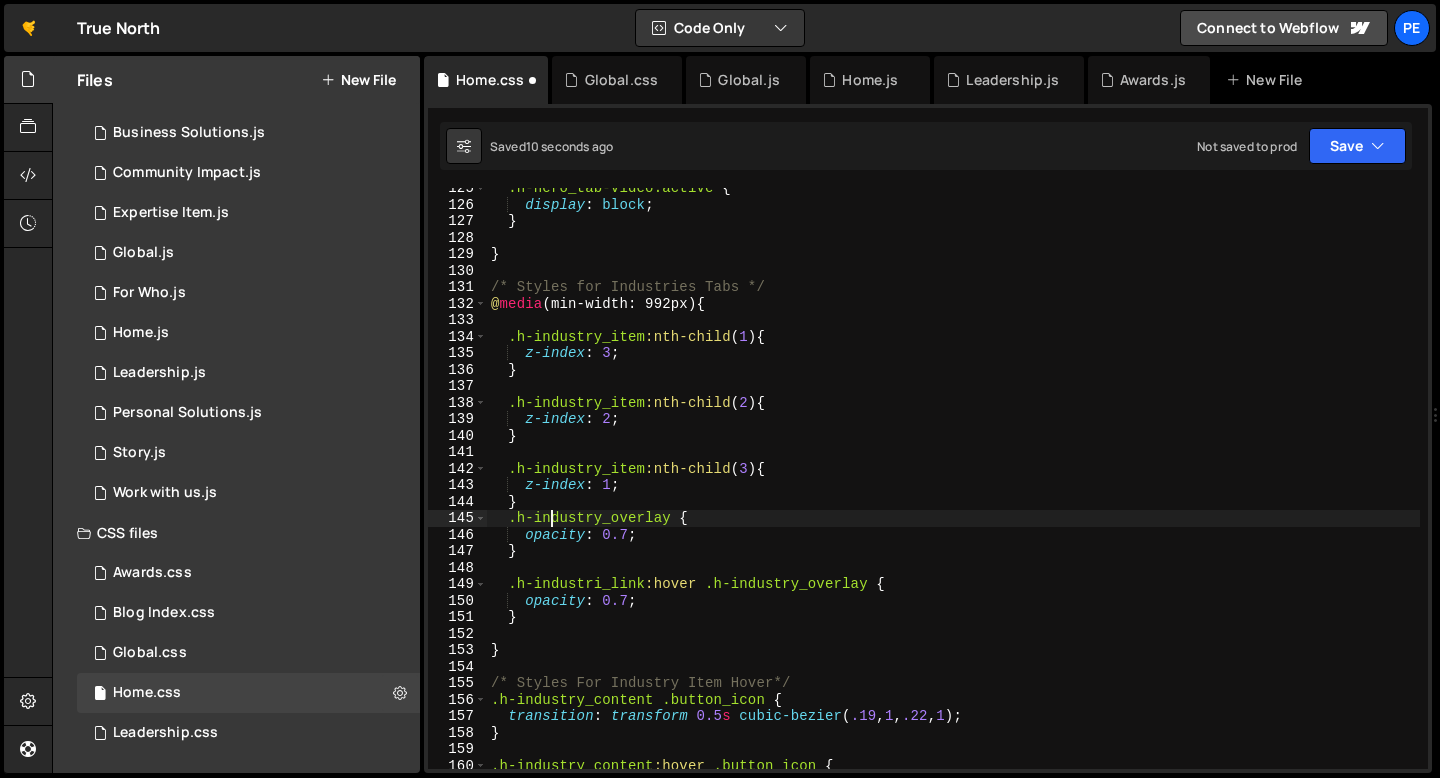 click on ".h-hero_tab-video.active   {       display :   block ;    } } /* Styles for Industries Tabs */ @ media  (min-width: 992px)  {    .h-industry_item :nth-child ( 1 )  {       z-index :   3 ;    }    .h-industry_item :nth-child ( 2 )  {       z-index :   2 ;    }    .h-industry_item :nth-child ( 3 )  {       z-index :   1 ;    }    .h-industry_overlay   {       opacity :   0.7 ;    }    .h-industri_link :hover   .h-industry_overlay   {       opacity :   0.7 ;    } } /* Styles For Industry Item Hover*/ .h-industry_content   .button_icon   {    transition :   transform   0.5 s   cubic-bezier ( .19 ,  1 ,  .22 ,  1 ) ; } .h-industry_content :hover   .button_icon   {    transform :  scale( 1.1 ) ;" at bounding box center [953, 487] 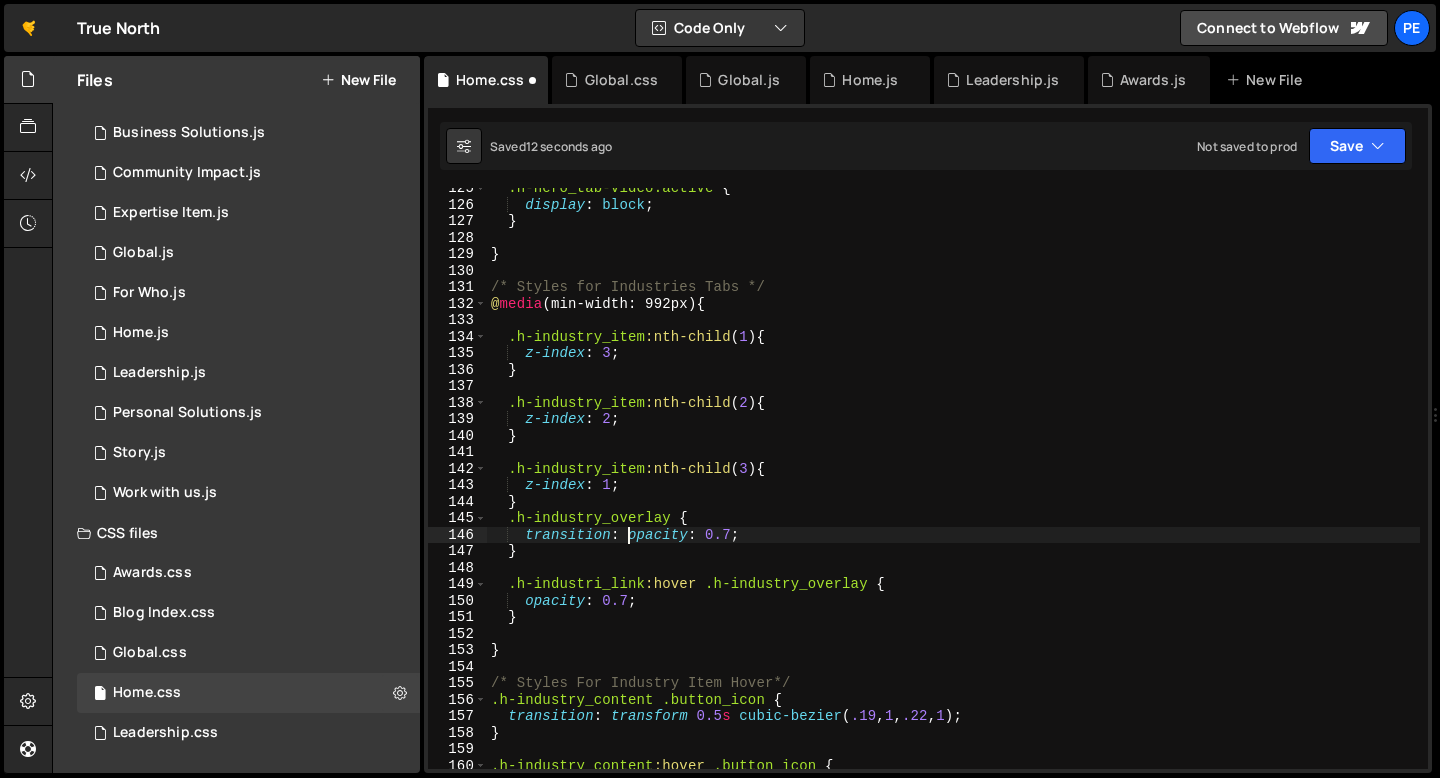 scroll, scrollTop: 0, scrollLeft: 9, axis: horizontal 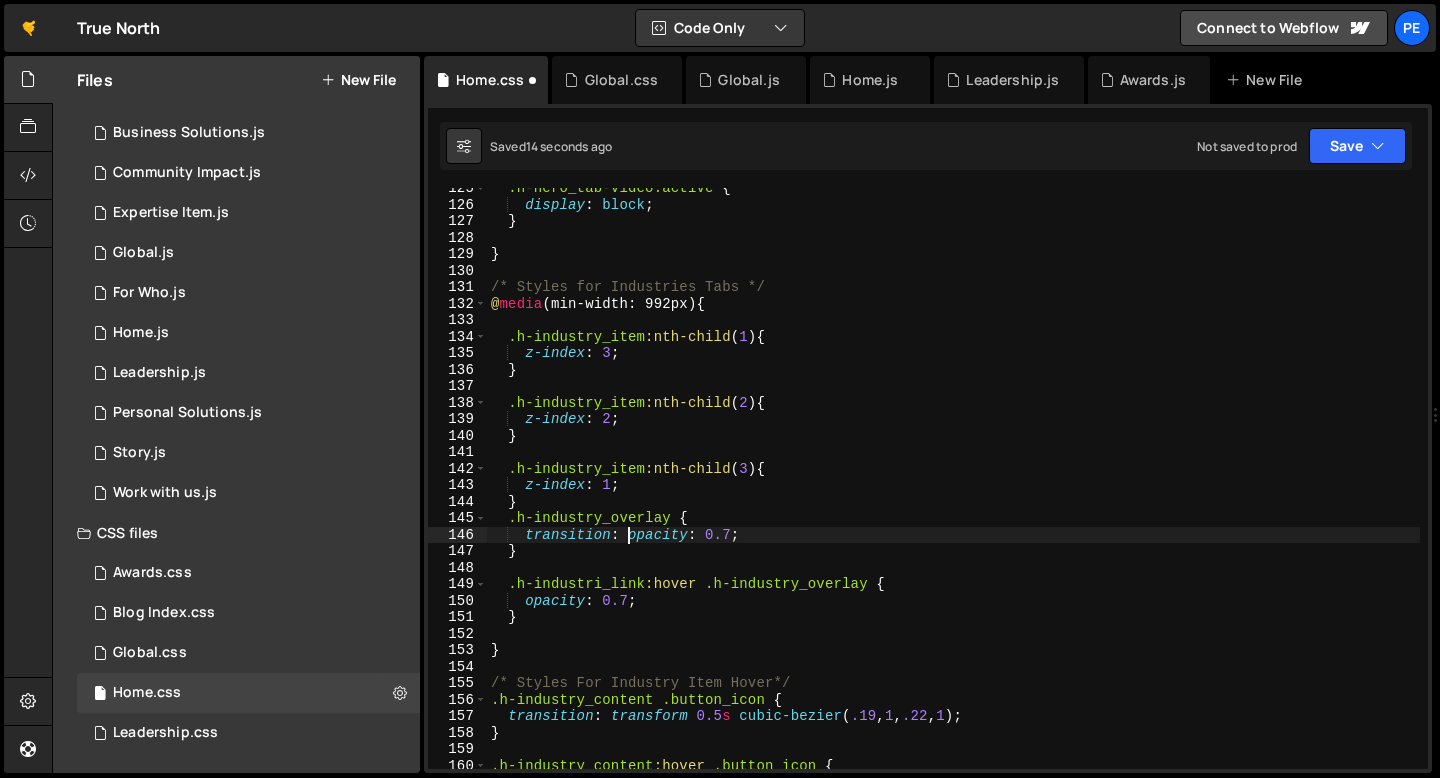 click on ".h-hero_tab-video.active   {       display :   block ;    } } /* Styles for Industries Tabs */ @ media  (min-width: 992px)  {    .h-industry_item :nth-child ( 1 )  {       z-index :   3 ;    }    .h-industry_item :nth-child ( 2 )  {       z-index :   2 ;    }    .h-industry_item :nth-child ( 3 )  {       z-index :   1 ;    }    .h-industry_overlay   {       transition :   opacity :   0.7 ;    }    .h-industri_link :hover   .h-industry_overlay   {       opacity :   0.7 ;    } } /* Styles For Industry Item Hover*/ .h-industry_content   .button_icon   {    transition :   transform   0.5 s   cubic-bezier ( .19 ,  1 ,  .22 ,  1 ) ; } .h-industry_content :hover   .button_icon   {    transform :  scale( 1.1 ) ;" at bounding box center (953, 487) 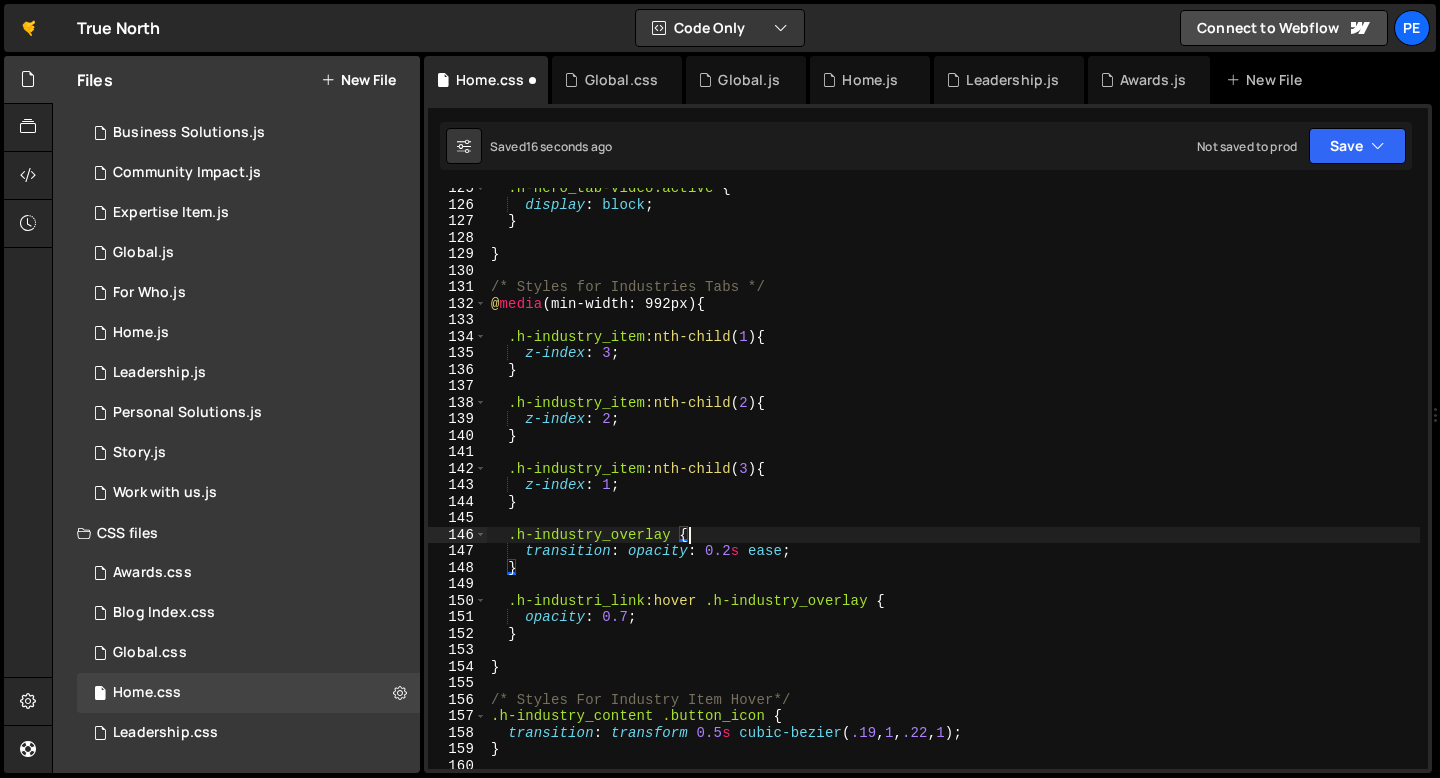 scroll, scrollTop: 0, scrollLeft: 13, axis: horizontal 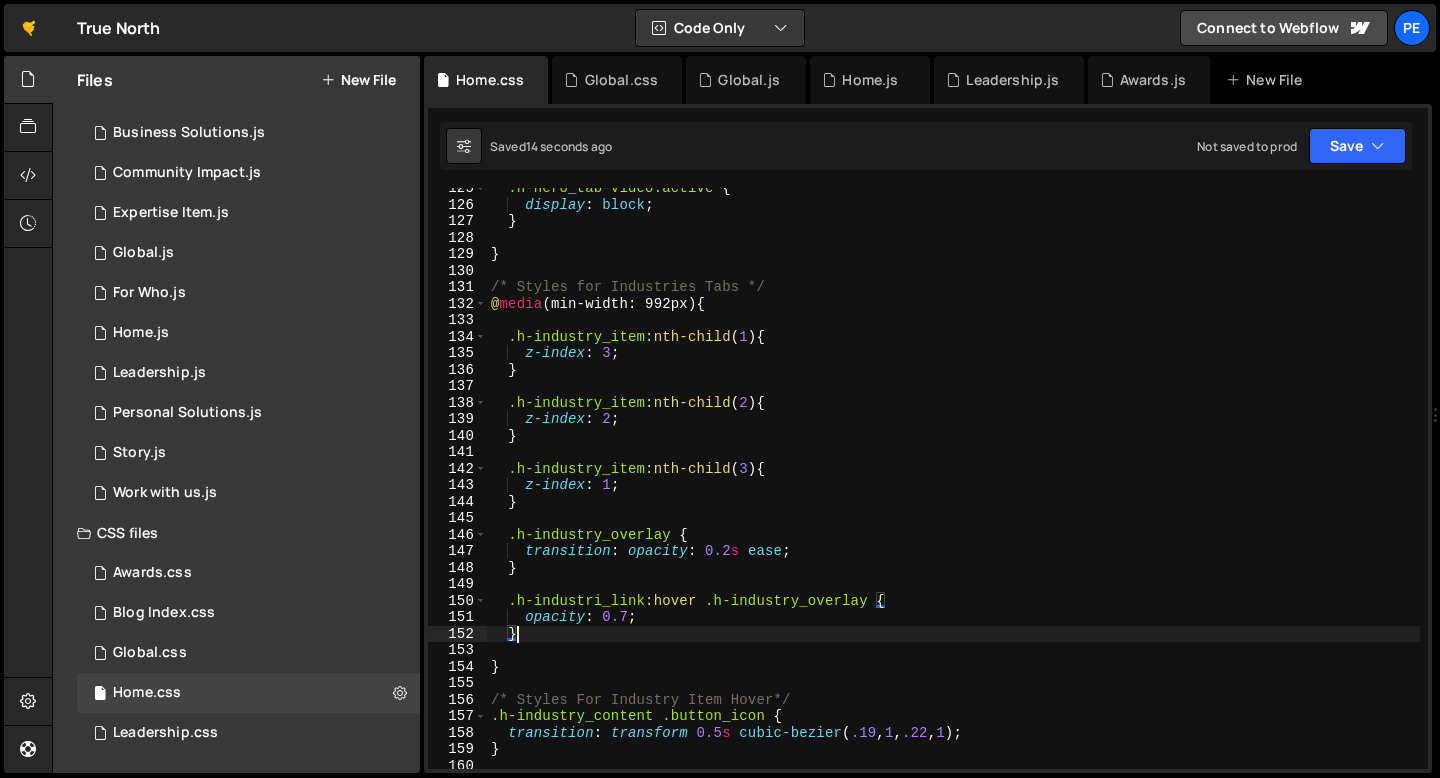 click on ".h-hero_tab-video.active   {       display :   block ;    } } /* Styles for Industries Tabs */ @ media  (min-width: 992px)  {    .h-industry_item :nth-child ( 1 )  {       z-index :   3 ;    }    .h-industry_item :nth-child ( 2 )  {       z-index :   2 ;    }    .h-industry_item :nth-child ( 3 )  {       z-index :   1 ;    }    .h-industry_overlay   {       transition :   opacity :   0.2 s   ease ;    }    .h-industri_link :hover   .h-industry_overlay   {       opacity :   0.7 ;    } } /* Styles For Industry Item Hover*/ .h-industry_content   .button_icon   {    transition :   transform   0.5 s   cubic-bezier ( .19 ,  1 ,  .22 ,  1 ) ; } .h-industry_content :hover   .button_icon   {" at bounding box center (953, 487) 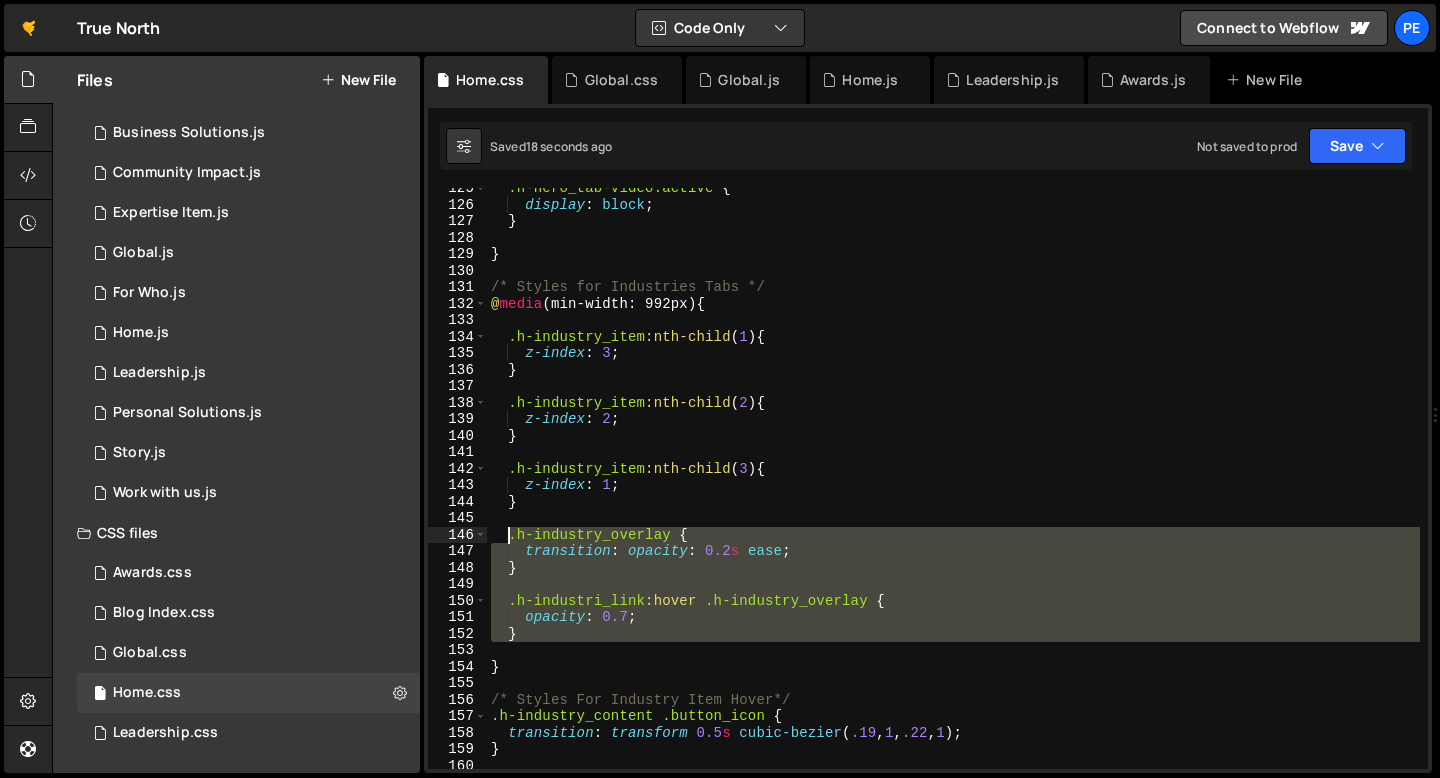 drag, startPoint x: 581, startPoint y: 642, endPoint x: 510, endPoint y: 539, distance: 125.09996 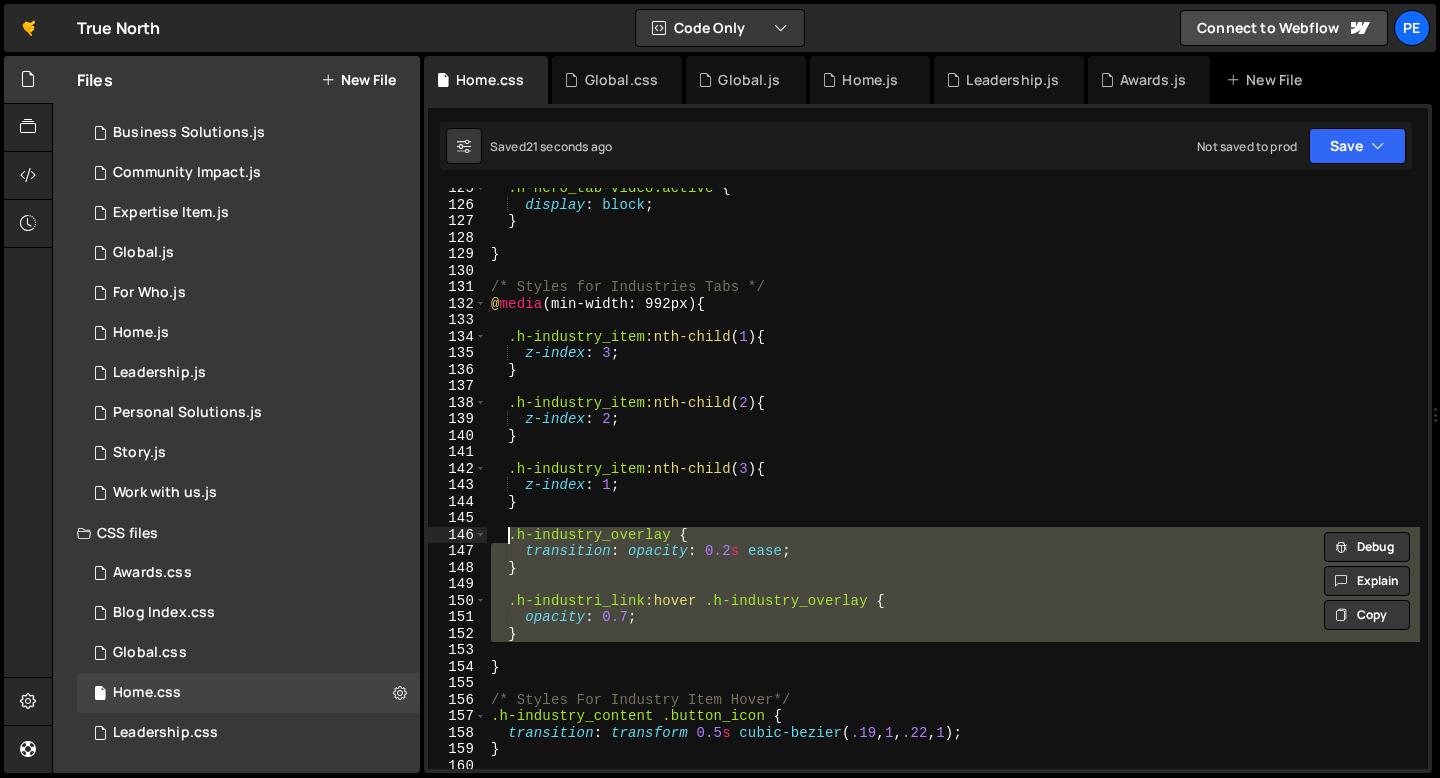 click on ".h-hero_tab-video.active   {       display :   block ;    } } /* Styles for Industries Tabs */ @ media  (min-width: 992px)  {    .h-industry_item :nth-child ( 1 )  {       z-index :   3 ;    }    .h-industry_item :nth-child ( 2 )  {       z-index :   2 ;    }    .h-industry_item :nth-child ( 3 )  {       z-index :   1 ;    }    .h-industry_overlay   {       transition :   opacity :   0.2 s   ease ;    }    .h-industri_link :hover   .h-industry_overlay   {       opacity :   0.7 ;    } } /* Styles For Industry Item Hover*/ .h-industry_content   .button_icon   {    transition :   transform   0.5 s   cubic-bezier ( .19 ,  1 ,  .22 ,  1 ) ; } .h-industry_content :hover   .button_icon   {" at bounding box center [953, 478] 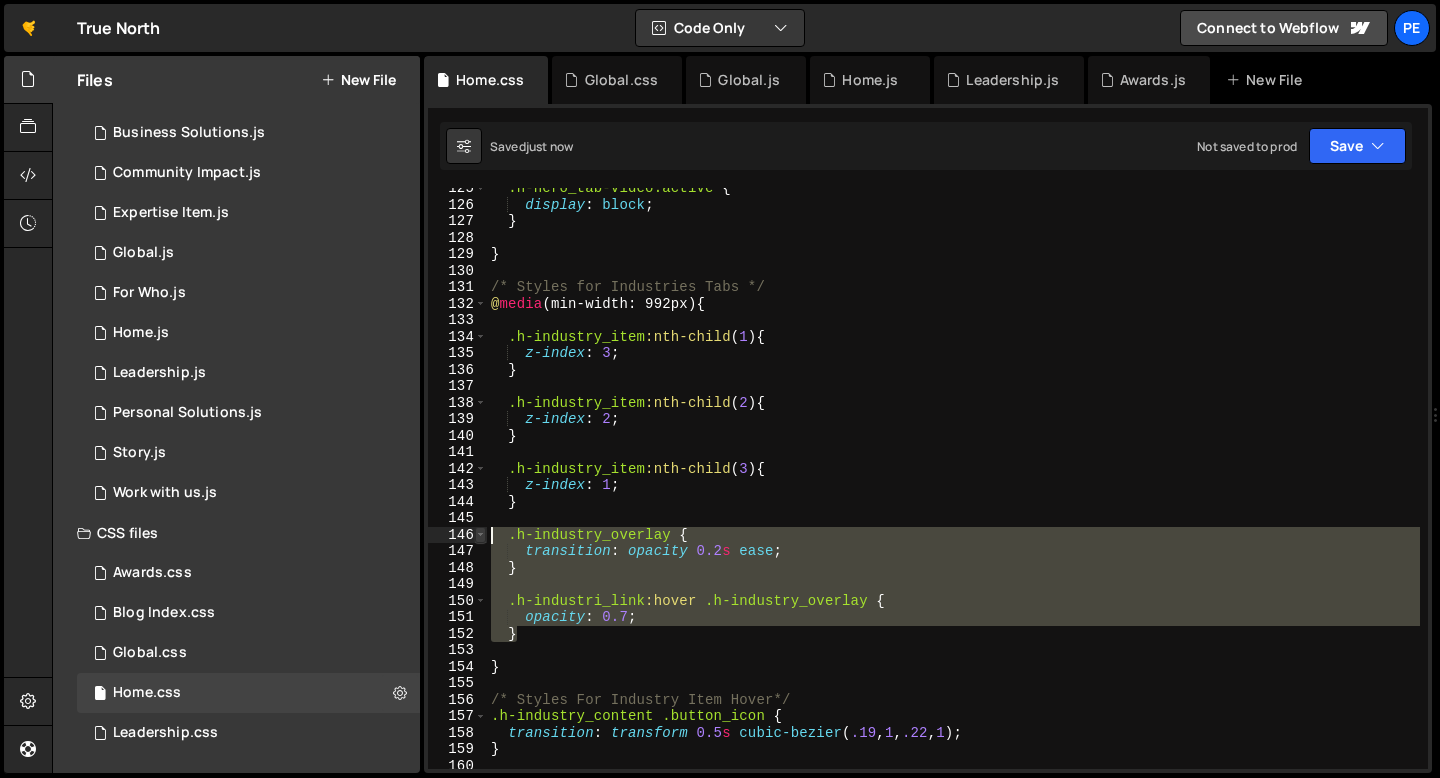 drag, startPoint x: 521, startPoint y: 633, endPoint x: 480, endPoint y: 534, distance: 107.15409 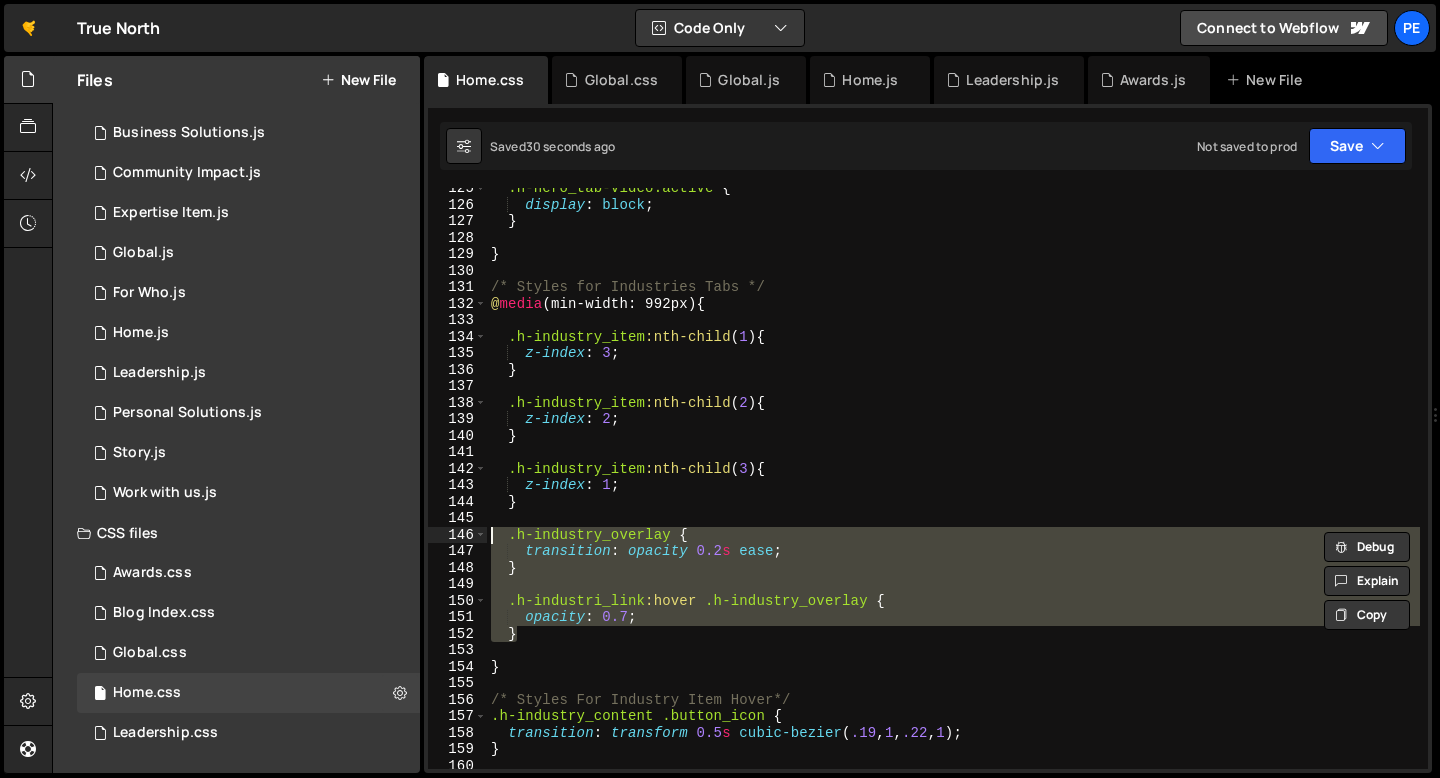 click on ".h-hero_tab-video.active   {       display :   block ;    } } /* Styles for Industries Tabs */ @ media  (min-width: 992px)  {    .h-industry_item :nth-child ( 1 )  {       z-index :   3 ;    }    .h-industry_item :nth-child ( 2 )  {       z-index :   2 ;    }    .h-industry_item :nth-child ( 3 )  {       z-index :   1 ;    }    .h-industry_overlay   {       transition :   opacity   0.2 s   ease ;    }    .h-industri_link :hover   .h-industry_overlay   {       opacity :   0.7 ;    } } /* Styles For Industry Item Hover*/ .h-industry_content   .button_icon   {    transition :   transform   0.5 s   cubic-bezier ( .19 ,  1 ,  .22 ,  1 ) ; } .h-industry_content :hover   .button_icon   {" at bounding box center [953, 478] 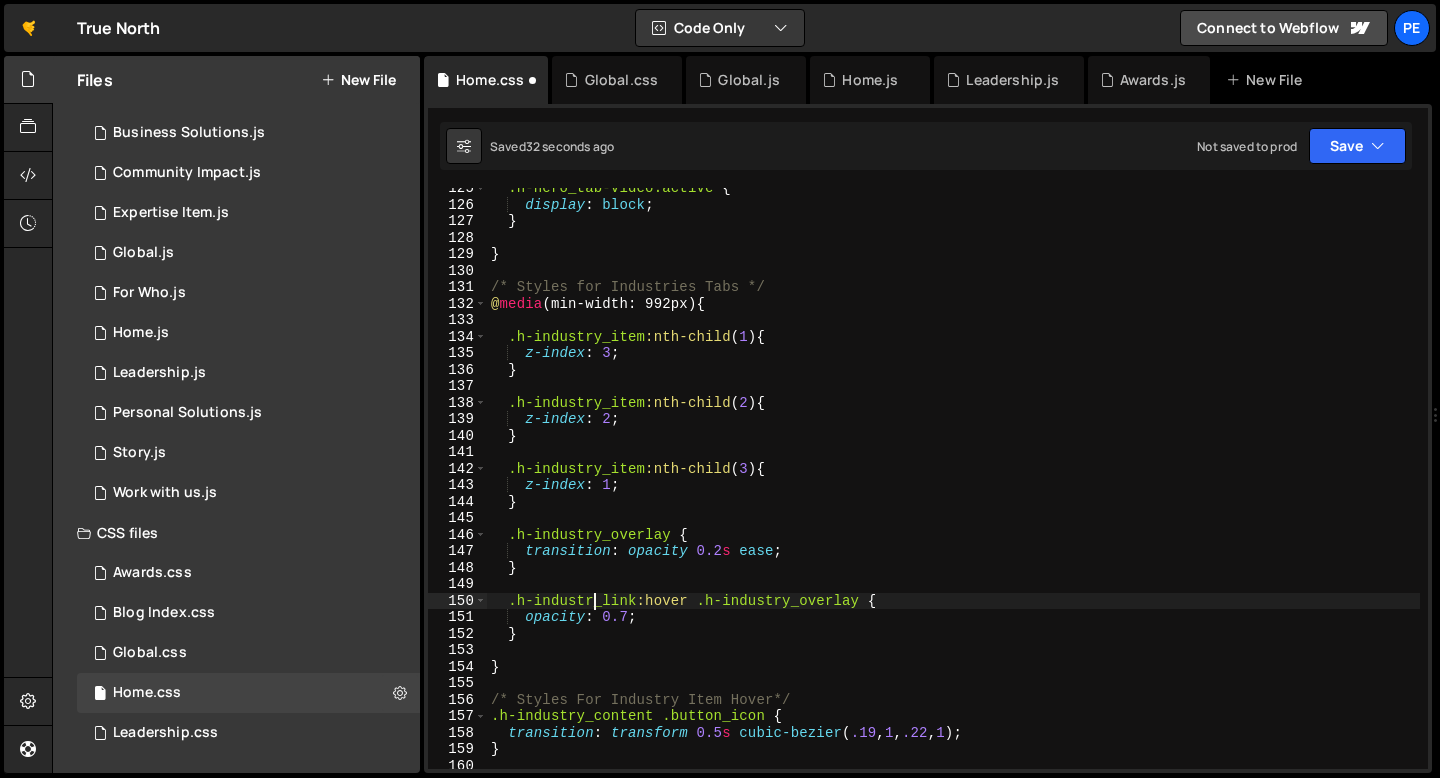scroll, scrollTop: 0, scrollLeft: 7, axis: horizontal 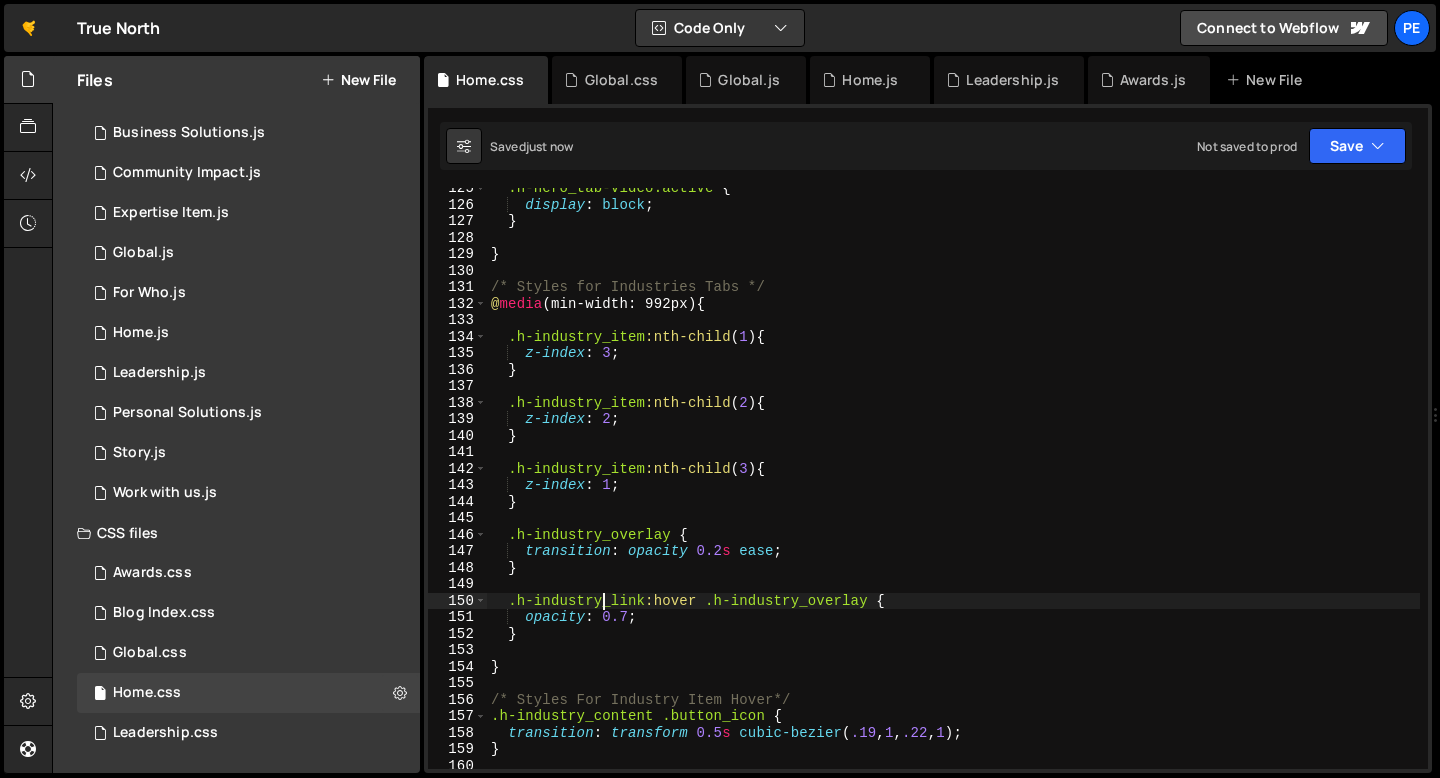 click on ".h-hero_tab-video.active   {       display :   block ;    } } /* Styles for Industries Tabs */ @ media  (min-width: 992px)  {    .h-industry_item :nth-child ( 1 )  {       z-index :   3 ;    }    .h-industry_item :nth-child ( 2 )  {       z-index :   2 ;    }    .h-industry_item :nth-child ( 3 )  {       z-index :   1 ;    }    .h-industry_overlay   {       transition :   opacity   0.2 s   ease ;    }    .h-industry_link :hover   .h-industry_overlay   {       opacity :   0.7 ;    } } /* Styles For Industry Item Hover*/ .h-industry_content   .button_icon   {    transition :   transform   0.5 s   cubic-bezier ( .19 ,  1 ,  .22 ,  1 ) ; } .h-industry_content :hover   .button_icon   {" at bounding box center [953, 487] 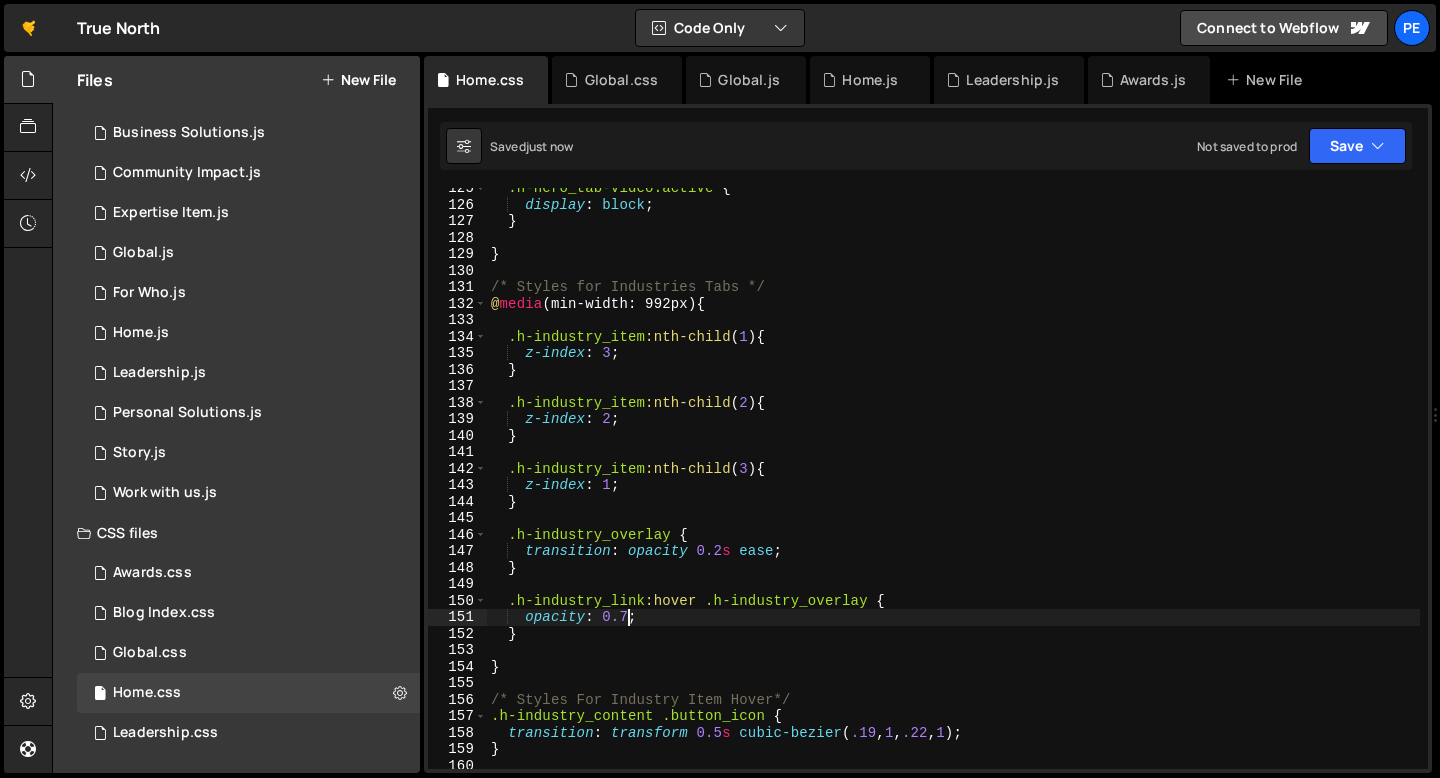 click on ".h-hero_tab-video.active   {       display :   block ;    } } /* Styles for Industries Tabs */ @ media  (min-width: 992px)  {    .h-industry_item :nth-child ( 1 )  {       z-index :   3 ;    }    .h-industry_item :nth-child ( 2 )  {       z-index :   2 ;    }    .h-industry_item :nth-child ( 3 )  {       z-index :   1 ;    }    .h-industry_overlay   {       transition :   opacity   0.2 s   ease ;    }    .h-industry_link :hover   .h-industry_overlay   {       opacity :   0.7 ;    } } /* Styles For Industry Item Hover*/ .h-industry_content   .button_icon   {    transition :   transform   0.5 s   cubic-bezier ( .19 ,  1 ,  .22 ,  1 ) ; } .h-industry_content :hover   .button_icon   {" at bounding box center [953, 487] 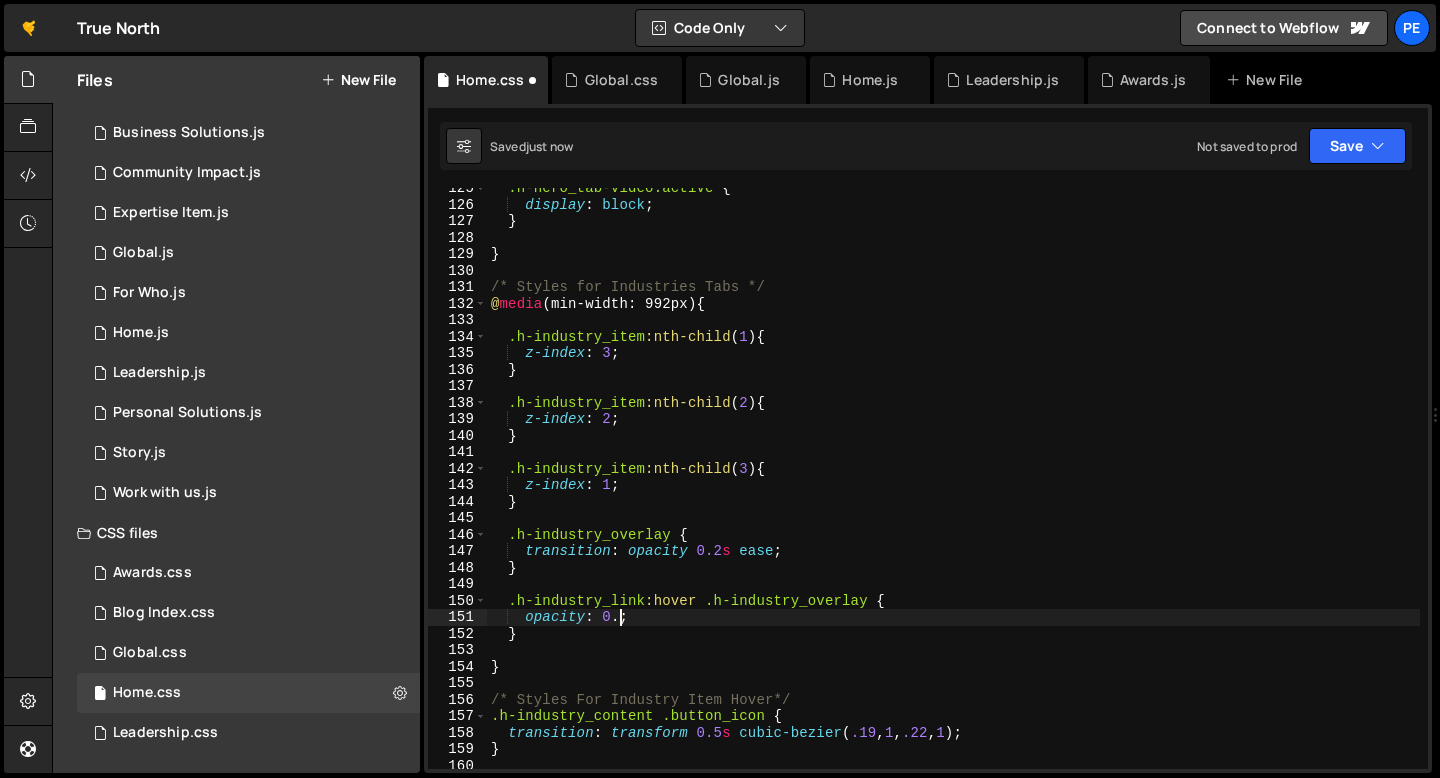 scroll, scrollTop: 0, scrollLeft: 9, axis: horizontal 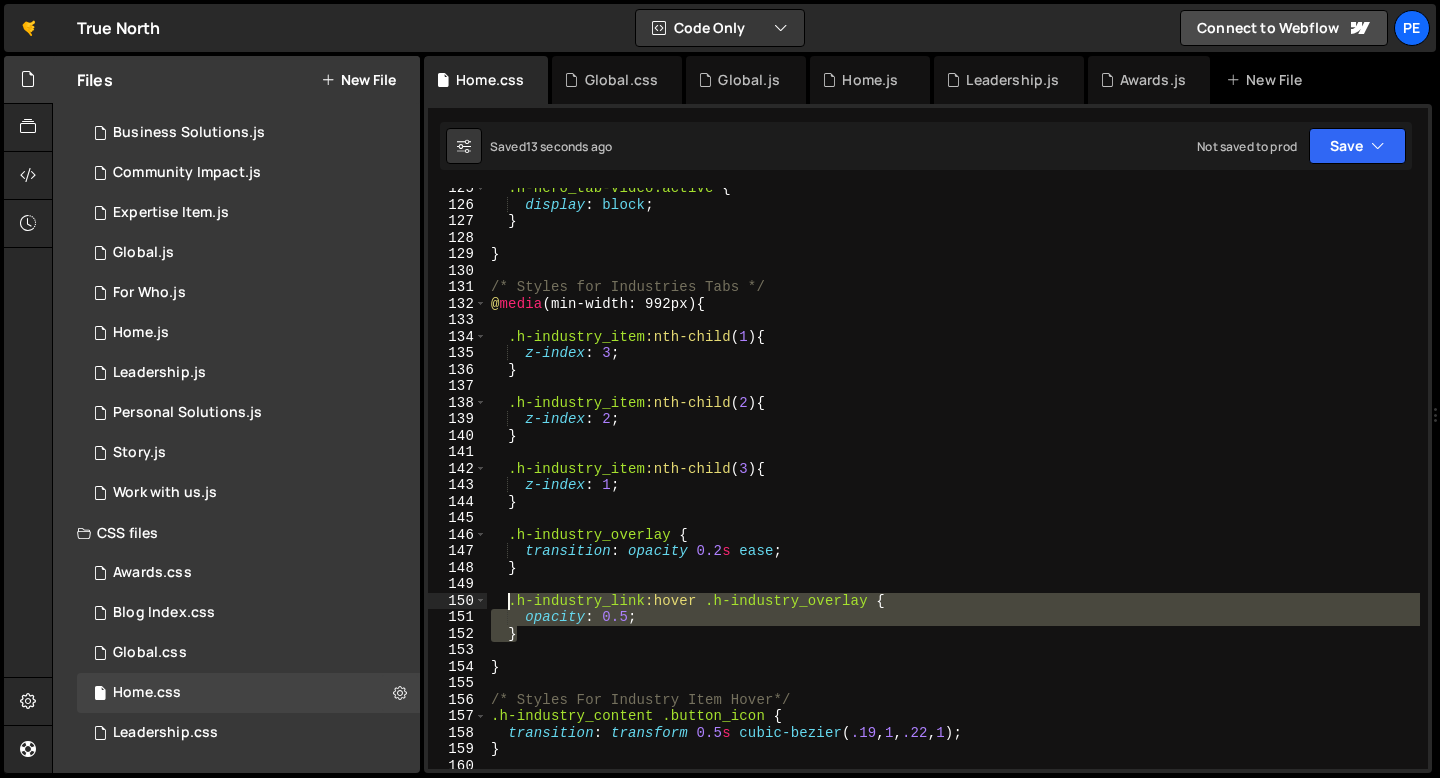 drag, startPoint x: 534, startPoint y: 631, endPoint x: 510, endPoint y: 603, distance: 36.878178 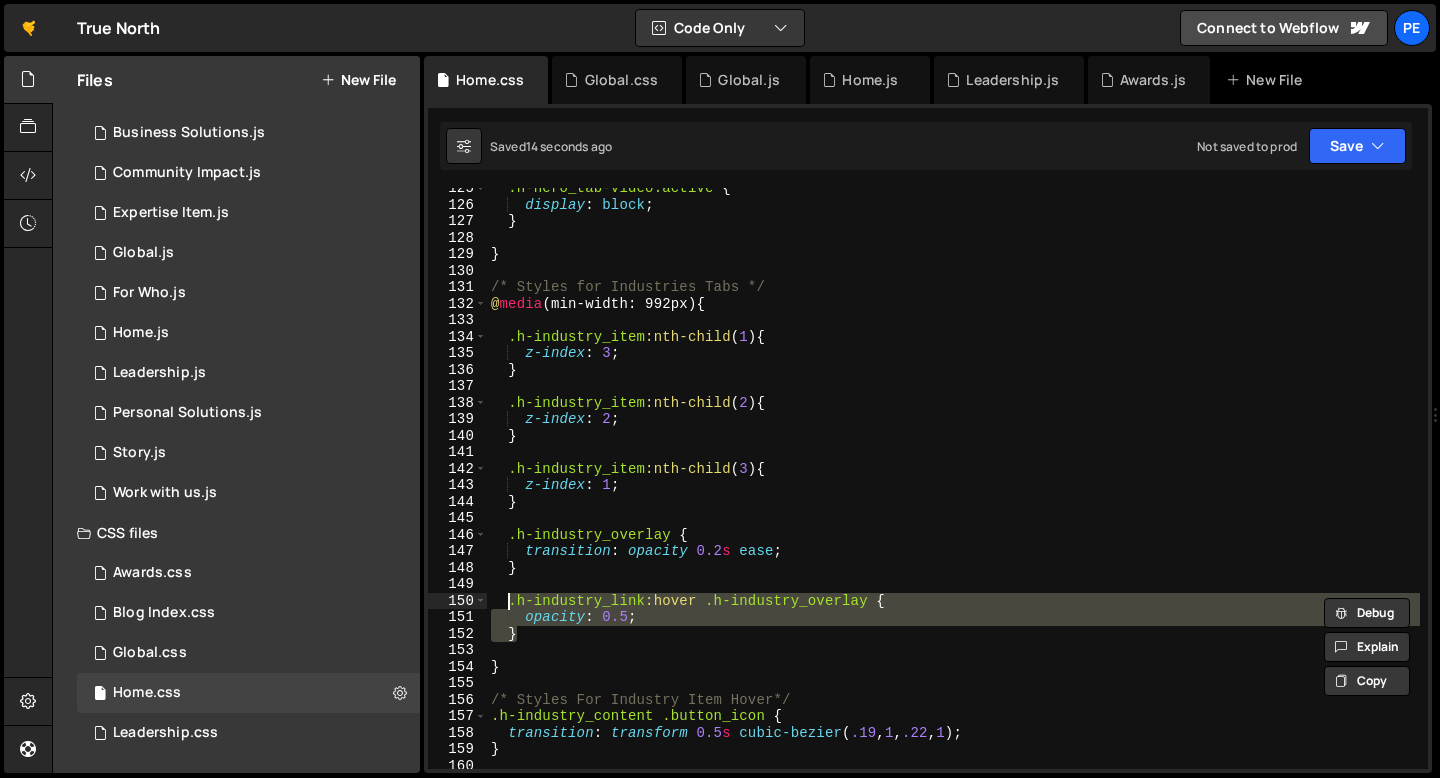 click on ".h-hero_tab-video.active   {       display :   block ;    } } /* Styles for Industries Tabs */ @ media  (min-width: 992px)  {    .h-industry_item :nth-child ( 1 )  {       z-index :   3 ;    }    .h-industry_item :nth-child ( 2 )  {       z-index :   2 ;    }    .h-industry_item :nth-child ( 3 )  {       z-index :   1 ;    }    .h-industry_overlay   {       transition :   opacity   0.2 s   ease ;    }    .h-industry_link :hover   .h-industry_overlay   {       opacity :   0.5 ;    } } /* Styles For Industry Item Hover*/ .h-industry_content   .button_icon   {    transition :   transform   0.5 s   cubic-bezier ( .19 ,  1 ,  .22 ,  1 ) ; } .h-industry_content :hover   .button_icon   {" at bounding box center [953, 478] 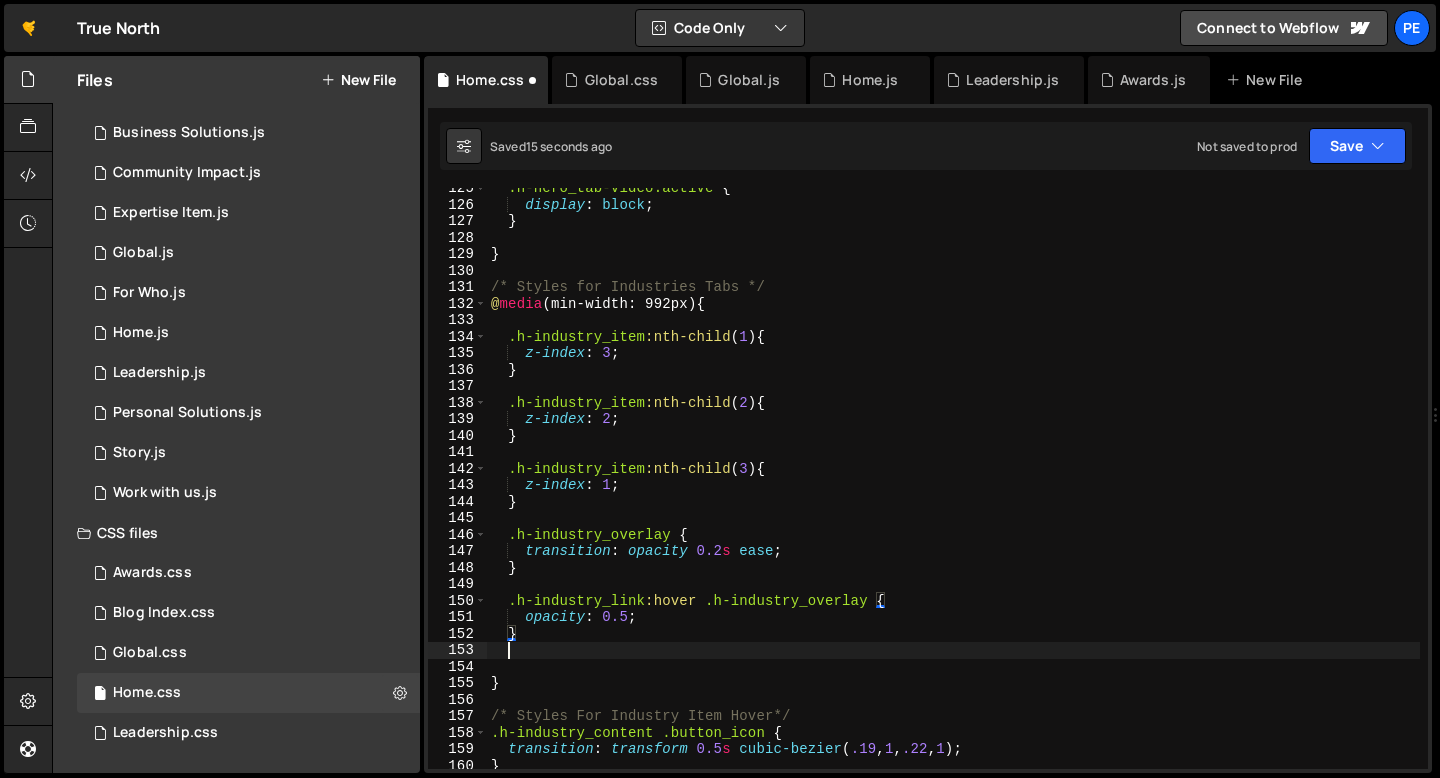 scroll, scrollTop: 0, scrollLeft: 0, axis: both 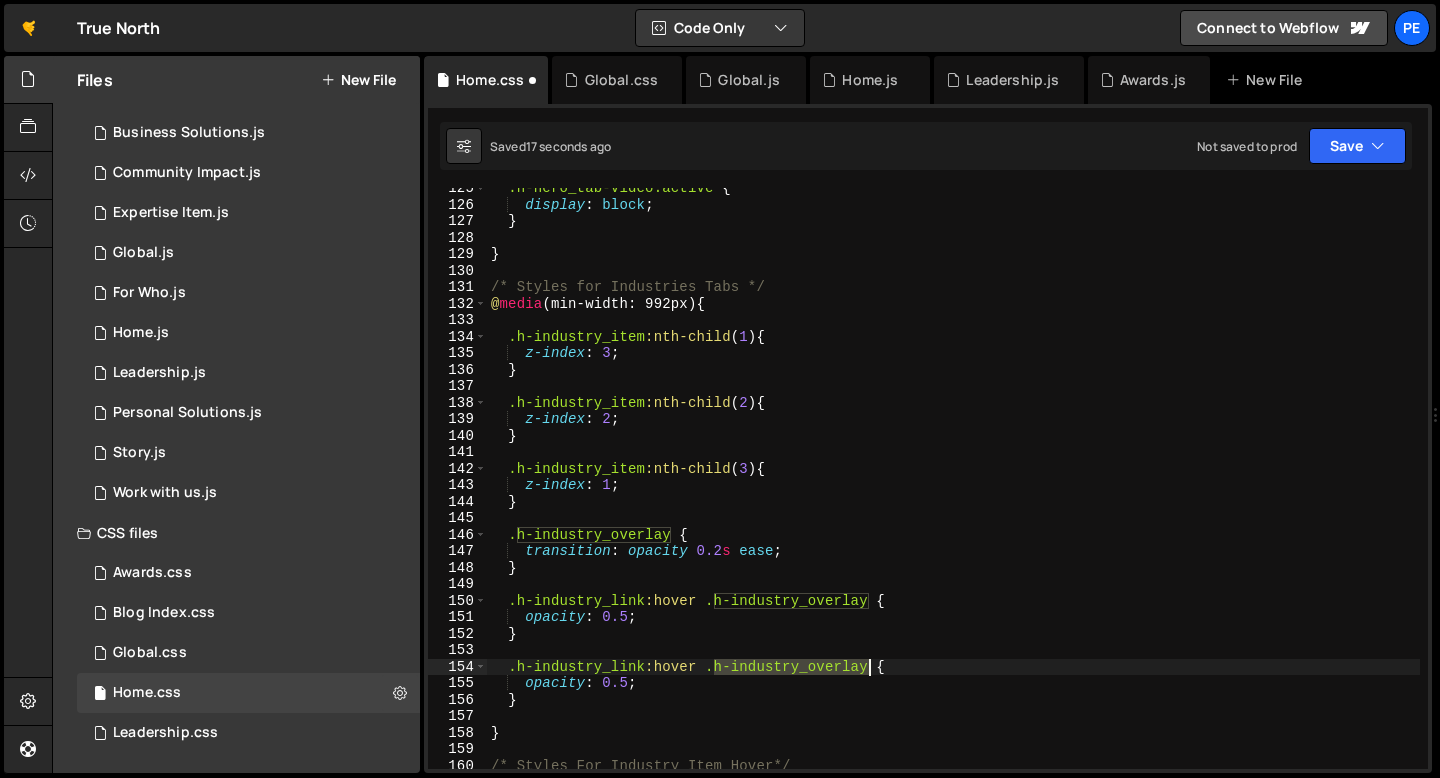 drag, startPoint x: 716, startPoint y: 666, endPoint x: 872, endPoint y: 669, distance: 156.02884 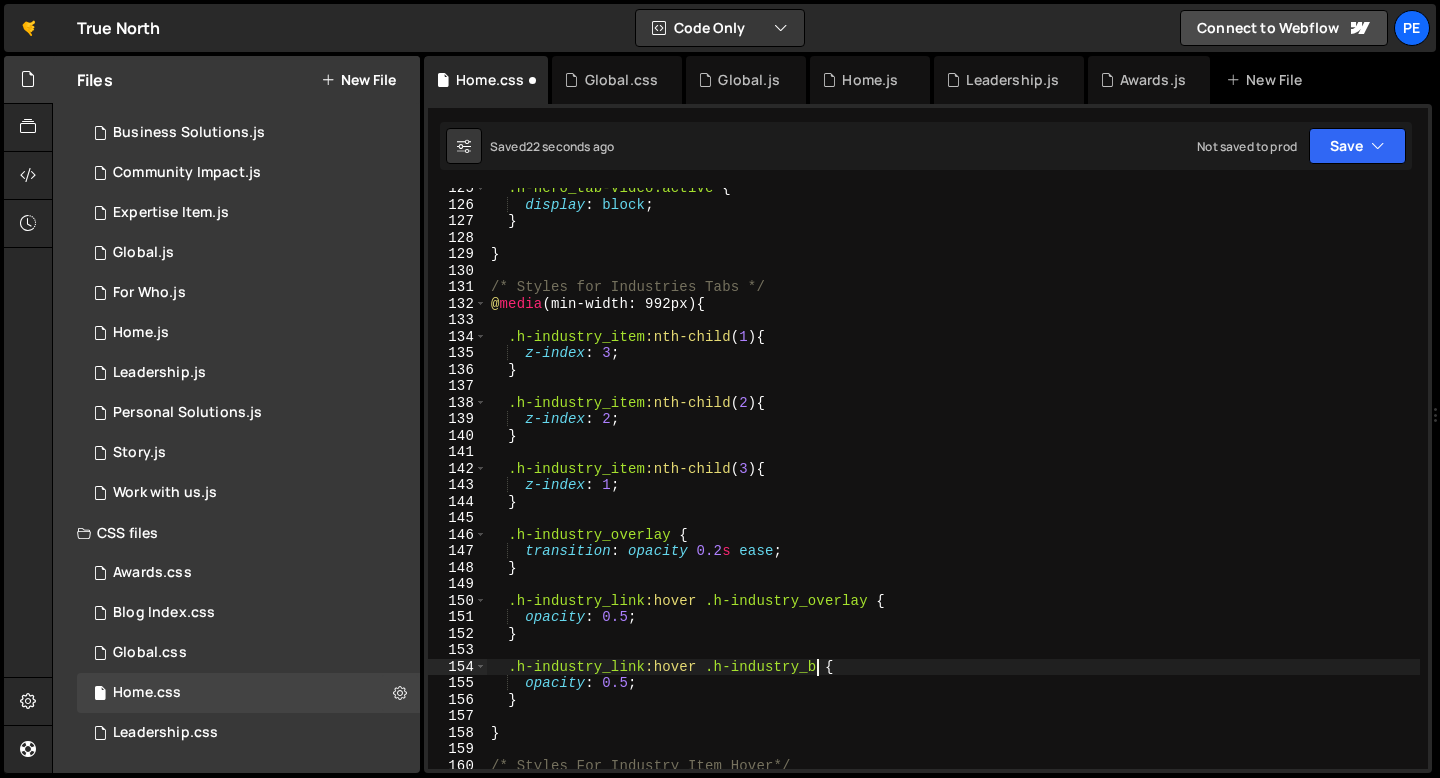 scroll, scrollTop: 0, scrollLeft: 23, axis: horizontal 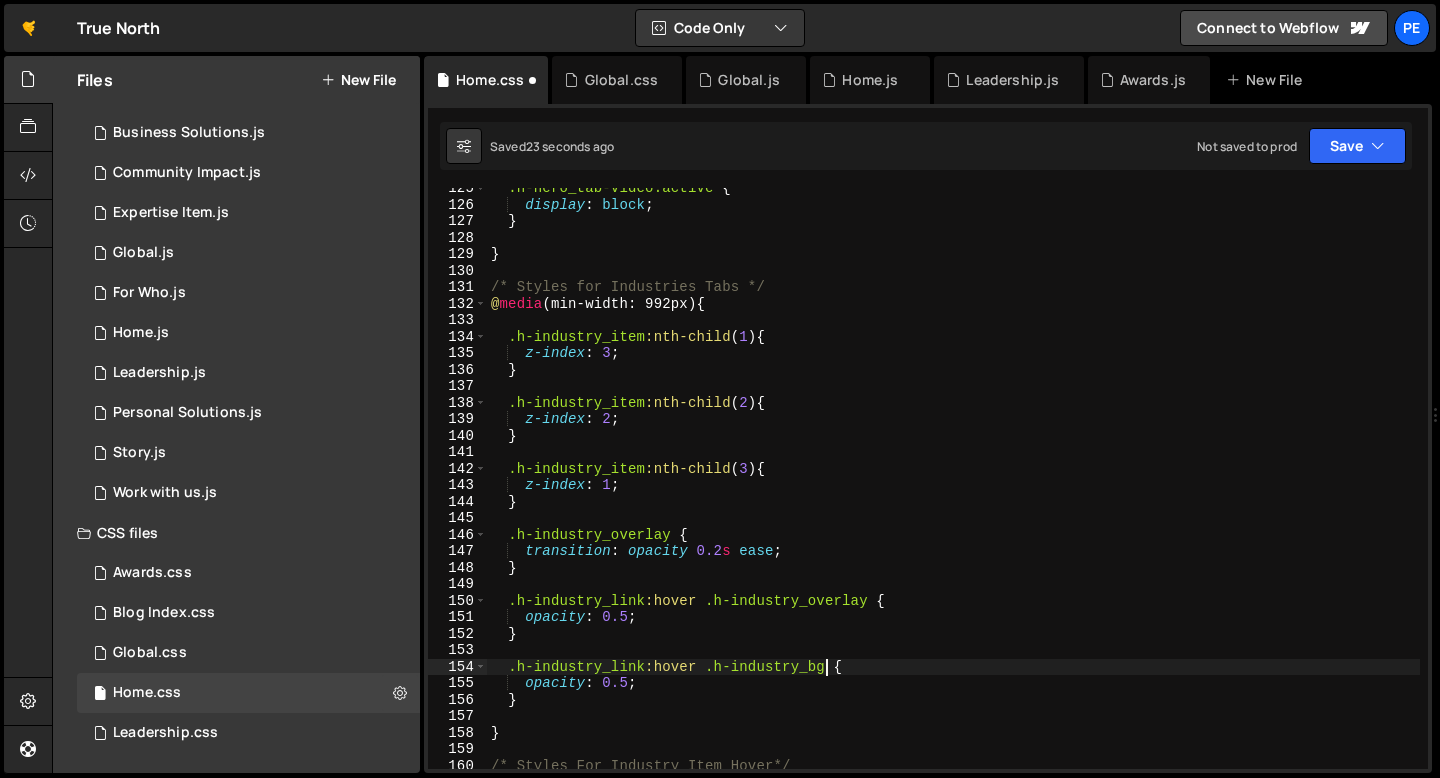 click on ".h-hero_tab-video.active   {       display :   block ;    } } /* Styles for Industries Tabs */ @ media  (min-width: 992px)  {    .h-industry_item :nth-child ( 1 )  {       z-index :   3 ;    }    .h-industry_item :nth-child ( 2 )  {       z-index :   2 ;    }    .h-industry_item :nth-child ( 3 )  {       z-index :   1 ;    }    .h-industry_overlay   {       transition :   opacity   0.2 s   ease ;    }    .h-industry_link :hover   .h-industry_overlay   {       opacity :   0.5 ;    }       .h-industry_link :hover   .h-industry_bg   {       opacity :   0.5 ;    } } /* Styles For Industry Item Hover*/ .h-industry_content   .button_icon   {" at bounding box center [953, 487] 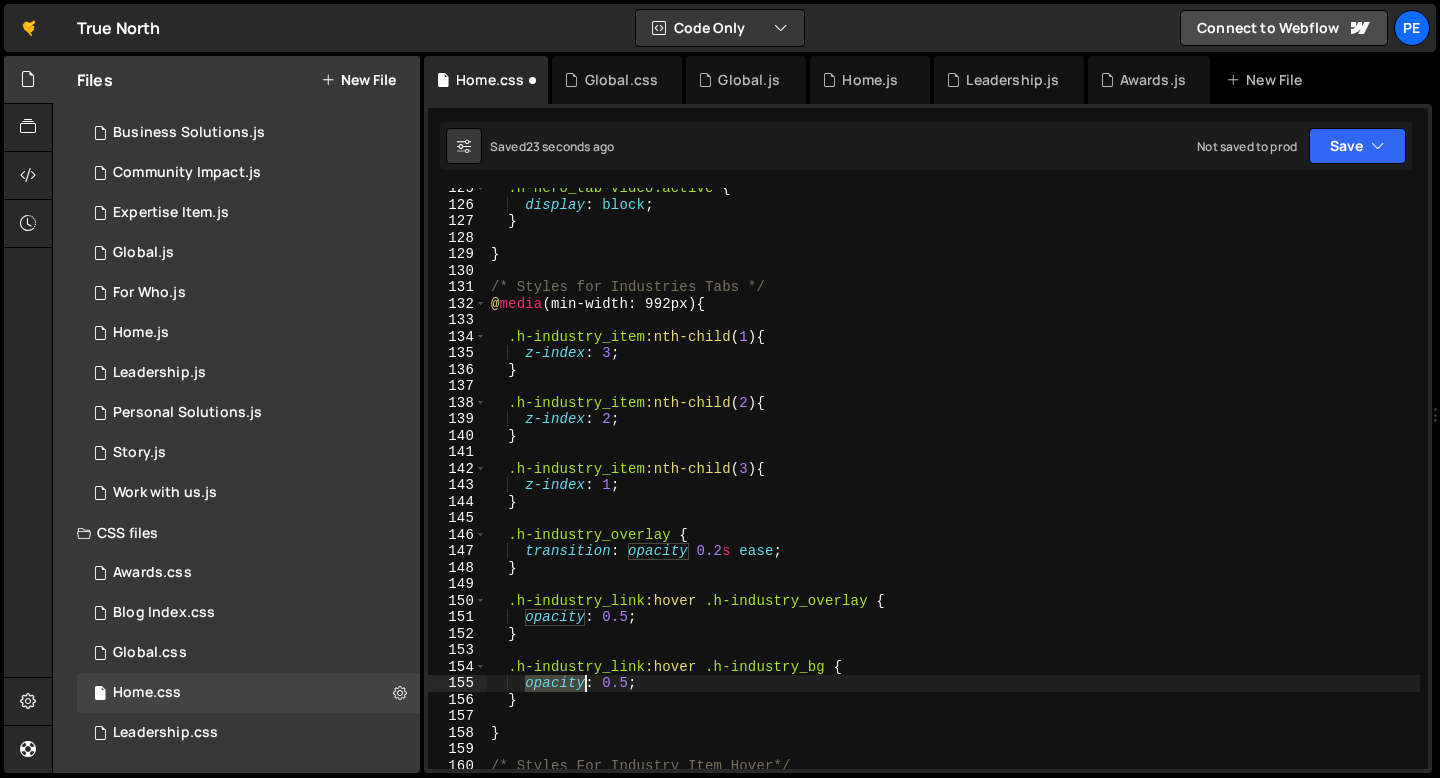 click on ".h-hero_tab-video.active   {       display :   block ;    } } /* Styles for Industries Tabs */ @ media  (min-width: 992px)  {    .h-industry_item :nth-child ( 1 )  {       z-index :   3 ;    }    .h-industry_item :nth-child ( 2 )  {       z-index :   2 ;    }    .h-industry_item :nth-child ( 3 )  {       z-index :   1 ;    }    .h-industry_overlay   {       transition :   opacity   0.2 s   ease ;    }    .h-industry_link :hover   .h-industry_overlay   {       opacity :   0.5 ;    }       .h-industry_link :hover   .h-industry_bg   {       opacity :   0.5 ;    } } /* Styles For Industry Item Hover*/ .h-industry_content   .button_icon   {" at bounding box center [953, 487] 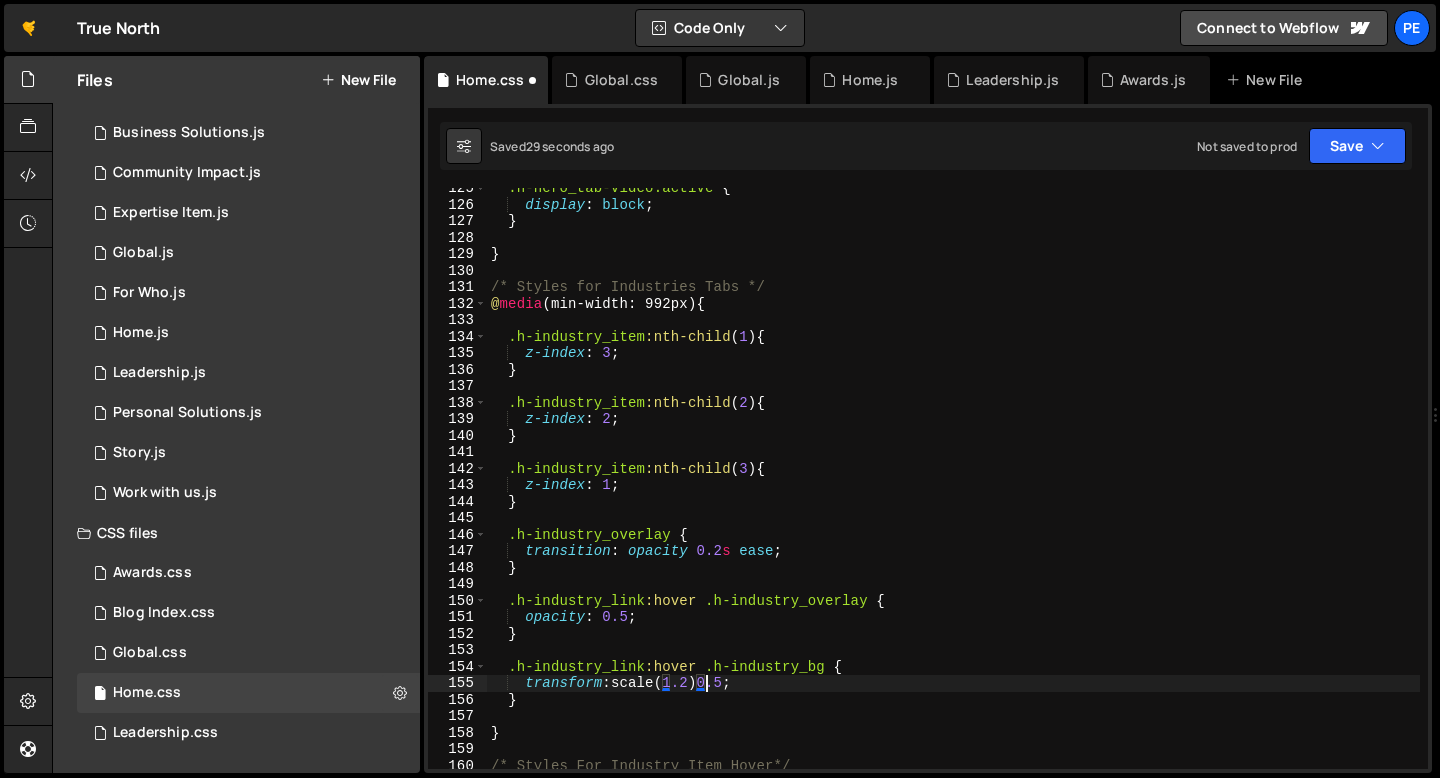 scroll, scrollTop: 0, scrollLeft: 14, axis: horizontal 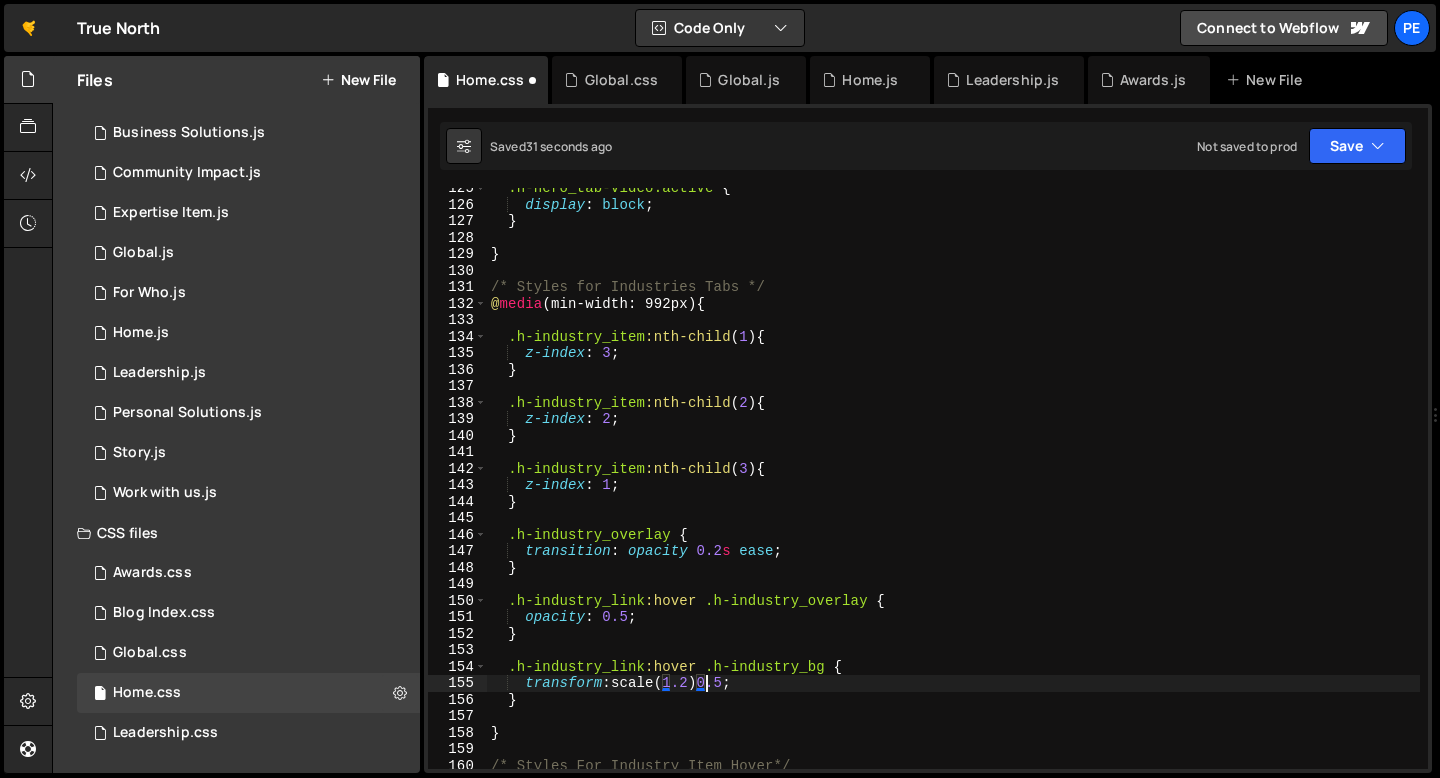 click on ".h-hero_tab-video.active   {       display :   block ;    } } /* Styles for Industries Tabs */ @ media  (min-width: 992px)  {    .h-industry_item :nth-child ( 1 )  {       z-index :   3 ;    }    .h-industry_item :nth-child ( 2 )  {       z-index :   2 ;    }    .h-industry_item :nth-child ( 3 )  {       z-index :   1 ;    }    .h-industry_overlay   {       transition :   opacity   0.2 s   ease ;    }    .h-industry_link :hover   .h-industry_overlay   {       opacity :   0.5 ;    }       .h-industry_link :hover   .h-industry_bg   {       transform :  scale( 1.2 )  0.5 ;    } } /* Styles For Industry Item Hover*/ .h-industry_content   .button_icon   {" at bounding box center [953, 487] 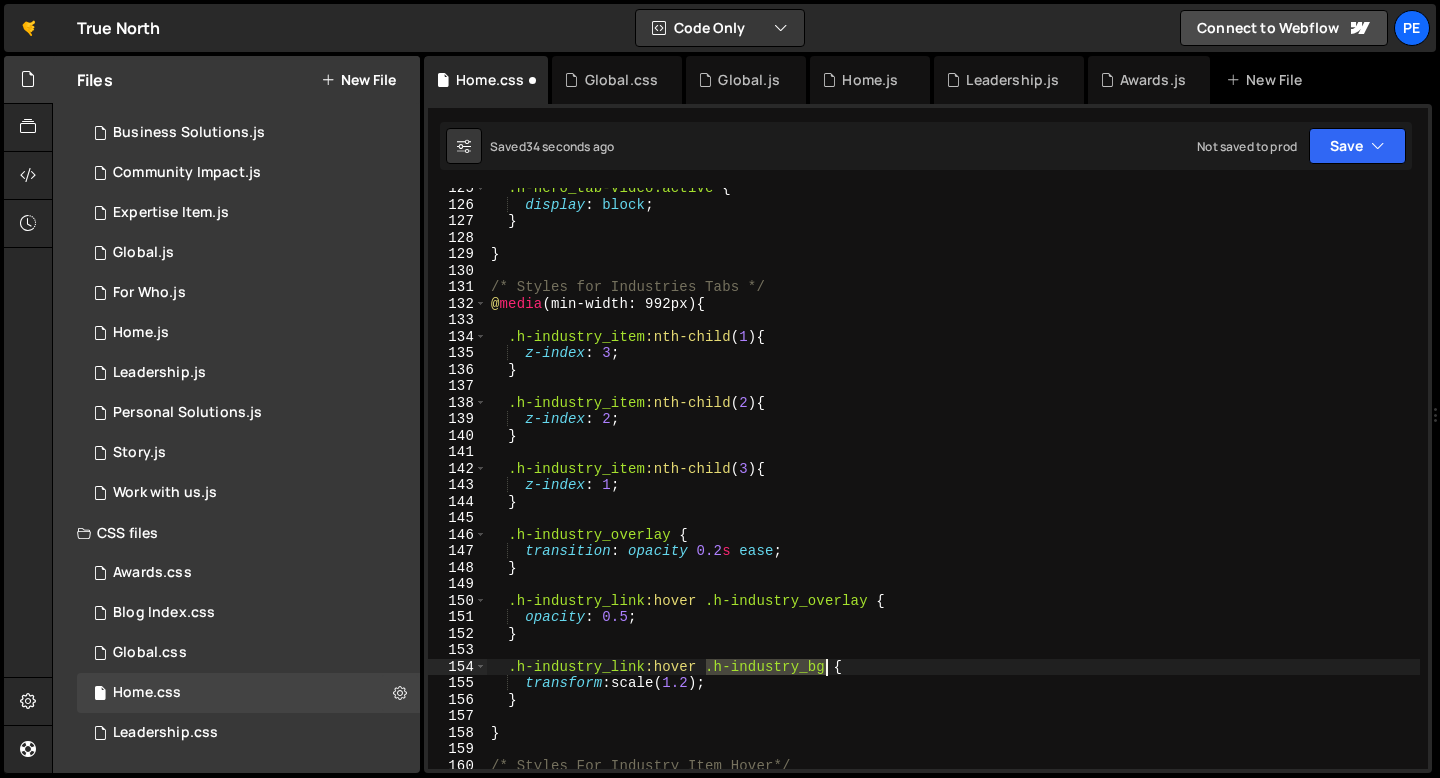 drag, startPoint x: 709, startPoint y: 671, endPoint x: 829, endPoint y: 667, distance: 120.06665 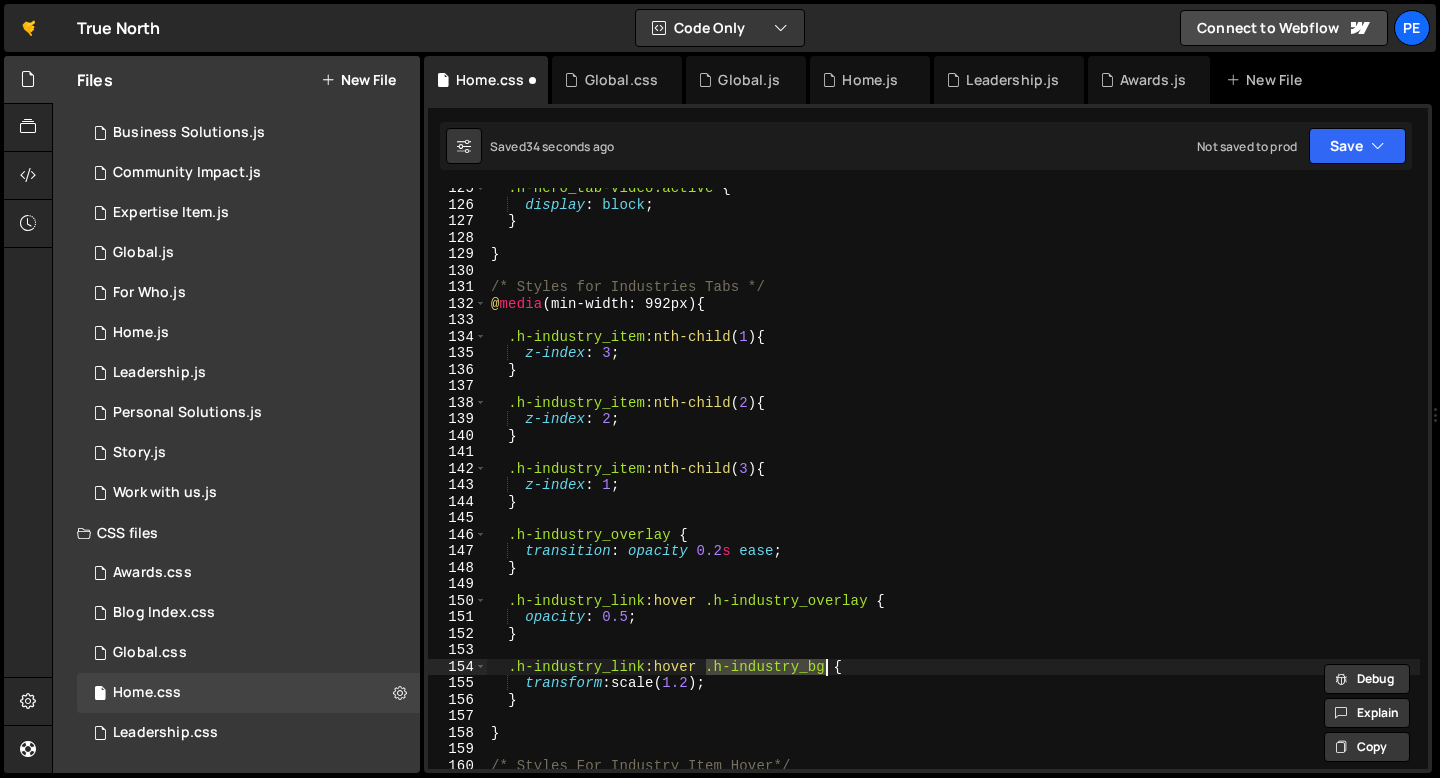 click on ".h-hero_tab-video.active   {       display :   block ;    } } /* Styles for Industries Tabs */ @ media  (min-width: 992px)  {    .h-industry_item :nth-child ( 1 )  {       z-index :   3 ;    }    .h-industry_item :nth-child ( 2 )  {       z-index :   2 ;    }    .h-industry_item :nth-child ( 3 )  {       z-index :   1 ;    }    .h-industry_overlay   {       transition :   opacity   0.2 s   ease ;    }    .h-industry_link :hover   .h-industry_overlay   {       opacity :   0.5 ;    }       .h-industry_link :hover   .h-industry_bg   {       transform :  scale( 1.2 ) ;    } } /* Styles For Industry Item Hover*/ .h-industry_content   .button_icon   {" at bounding box center [953, 487] 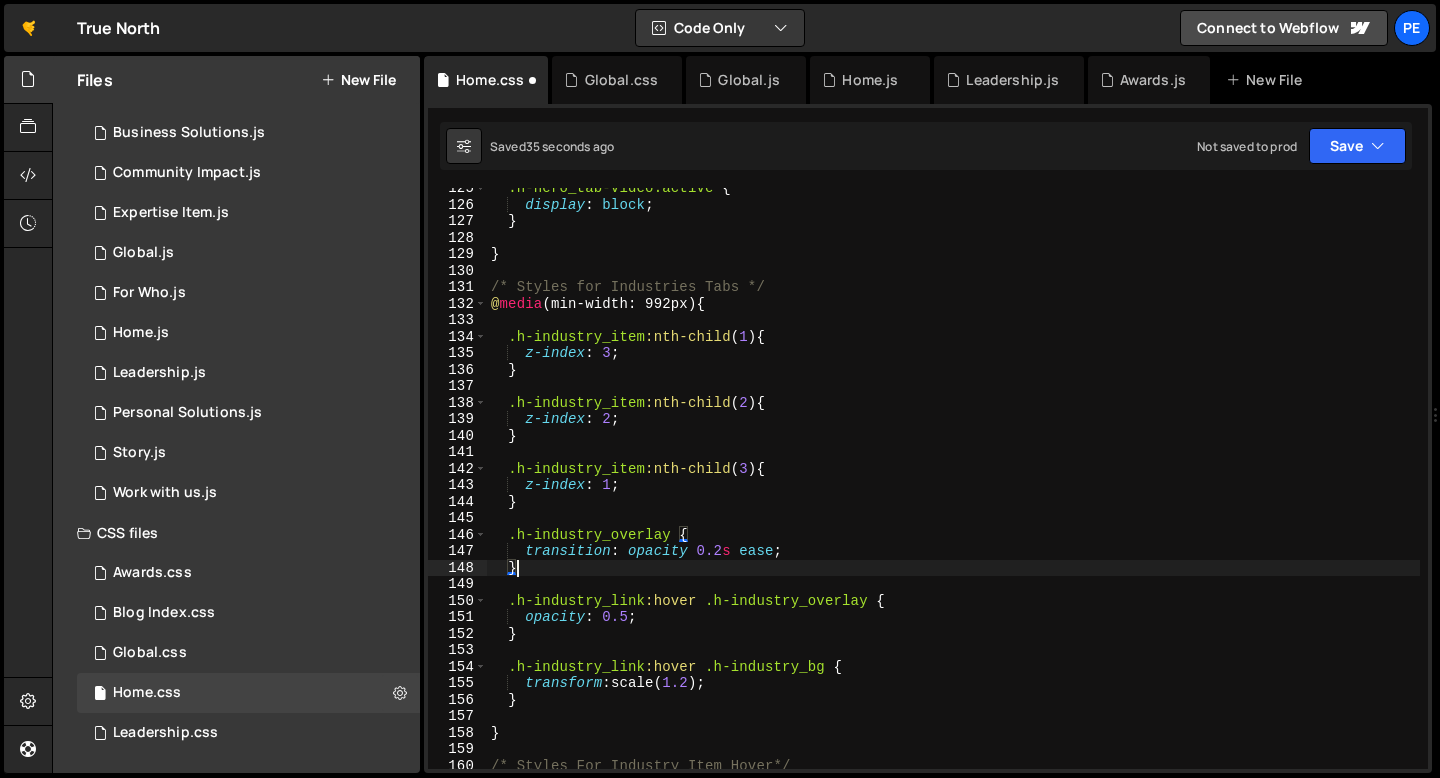 scroll, scrollTop: 0, scrollLeft: 0, axis: both 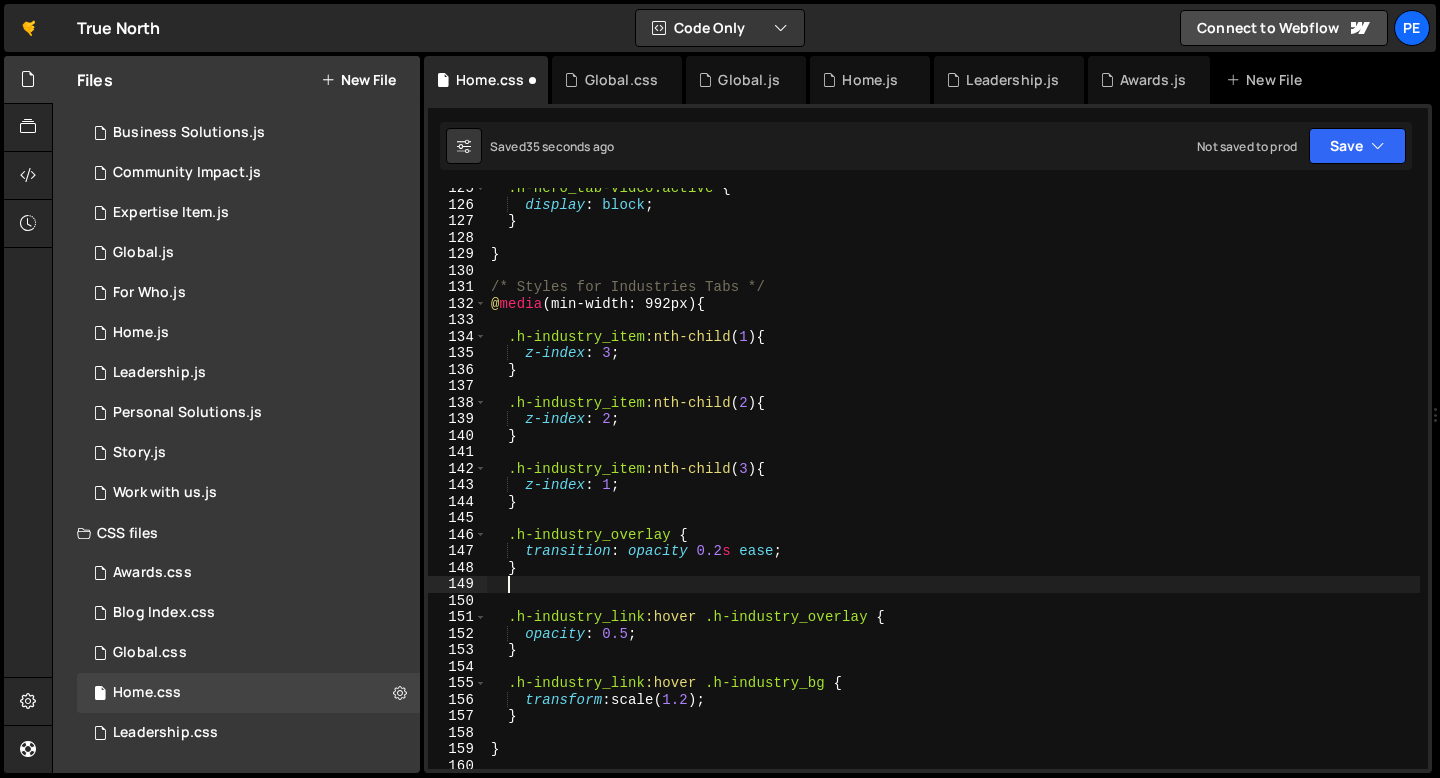 paste on ".h-industry_bg" 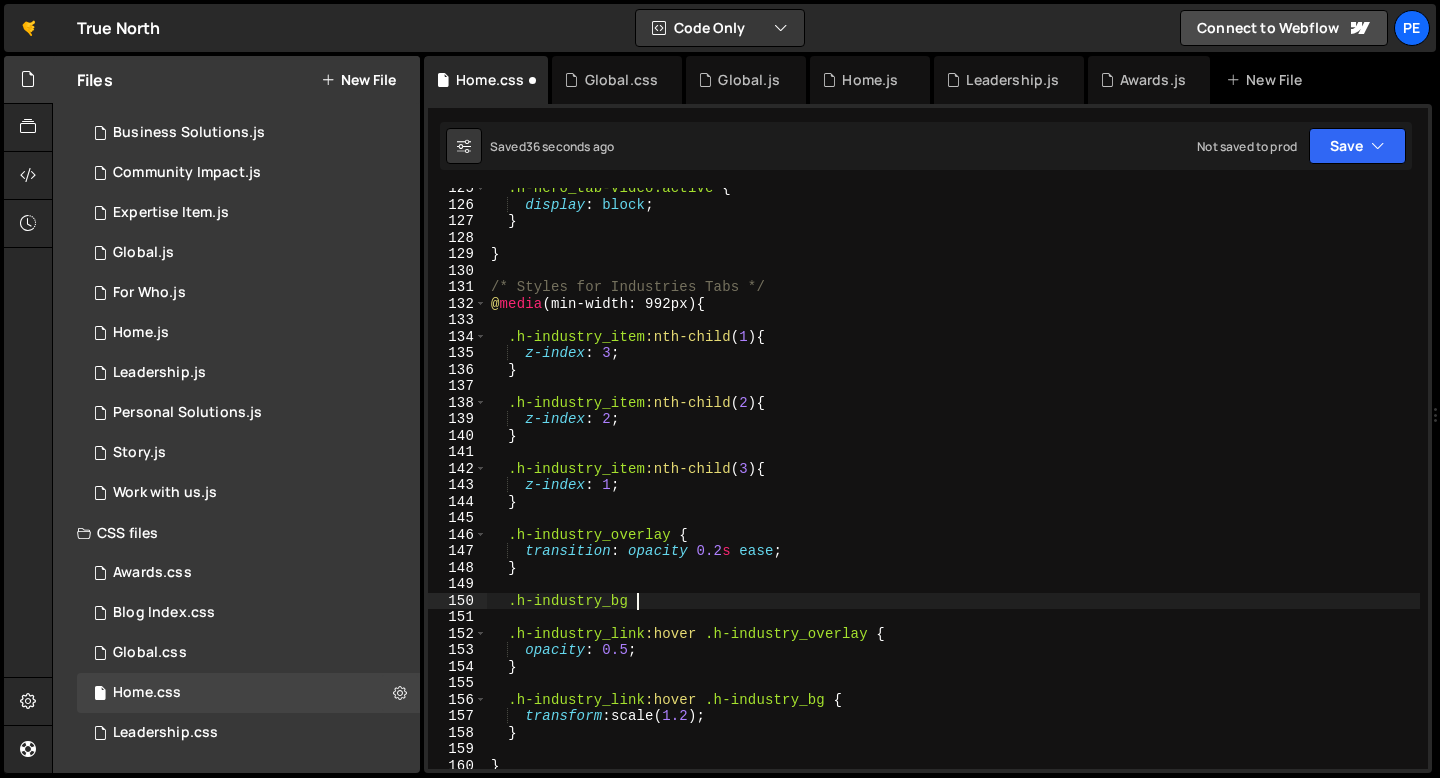 type on ".h-industry_bg {" 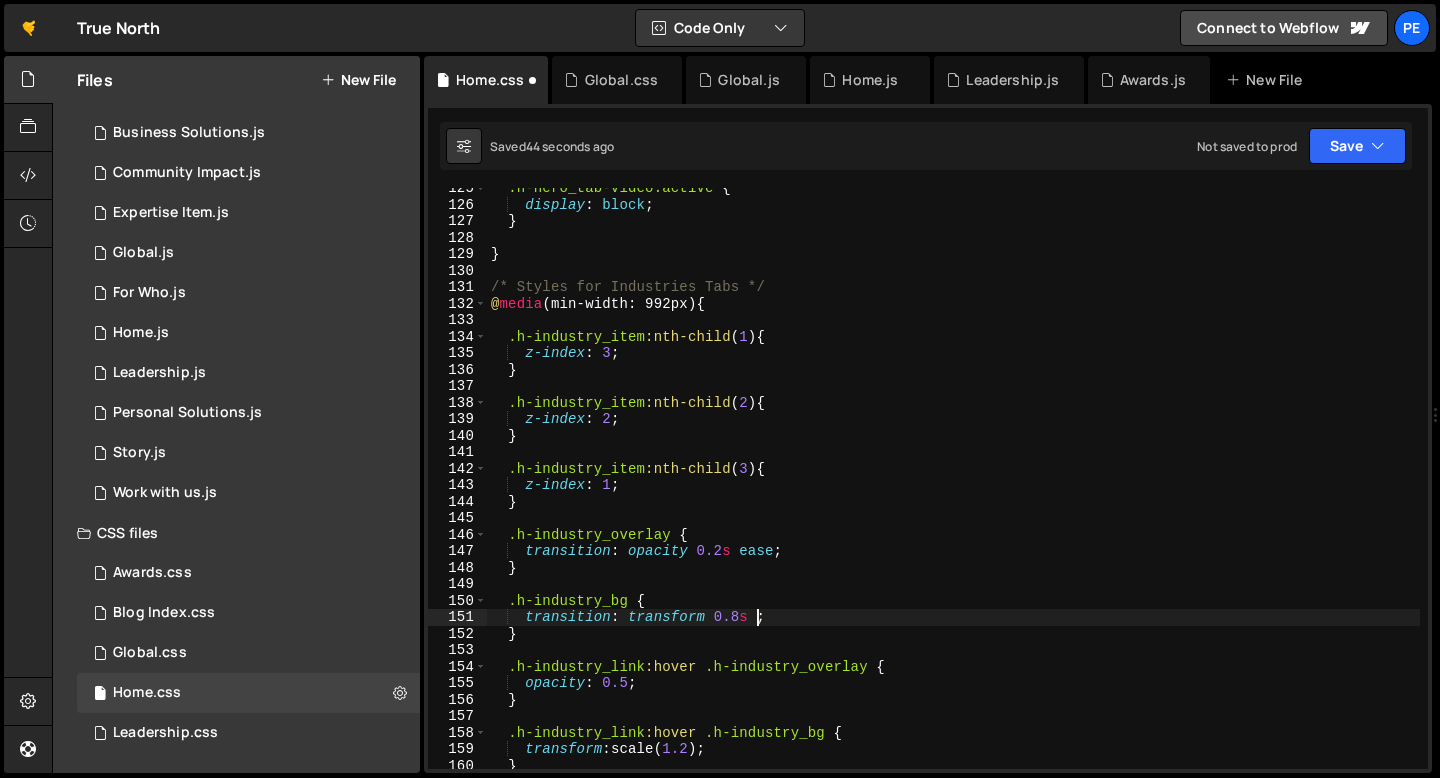 scroll, scrollTop: 0, scrollLeft: 17, axis: horizontal 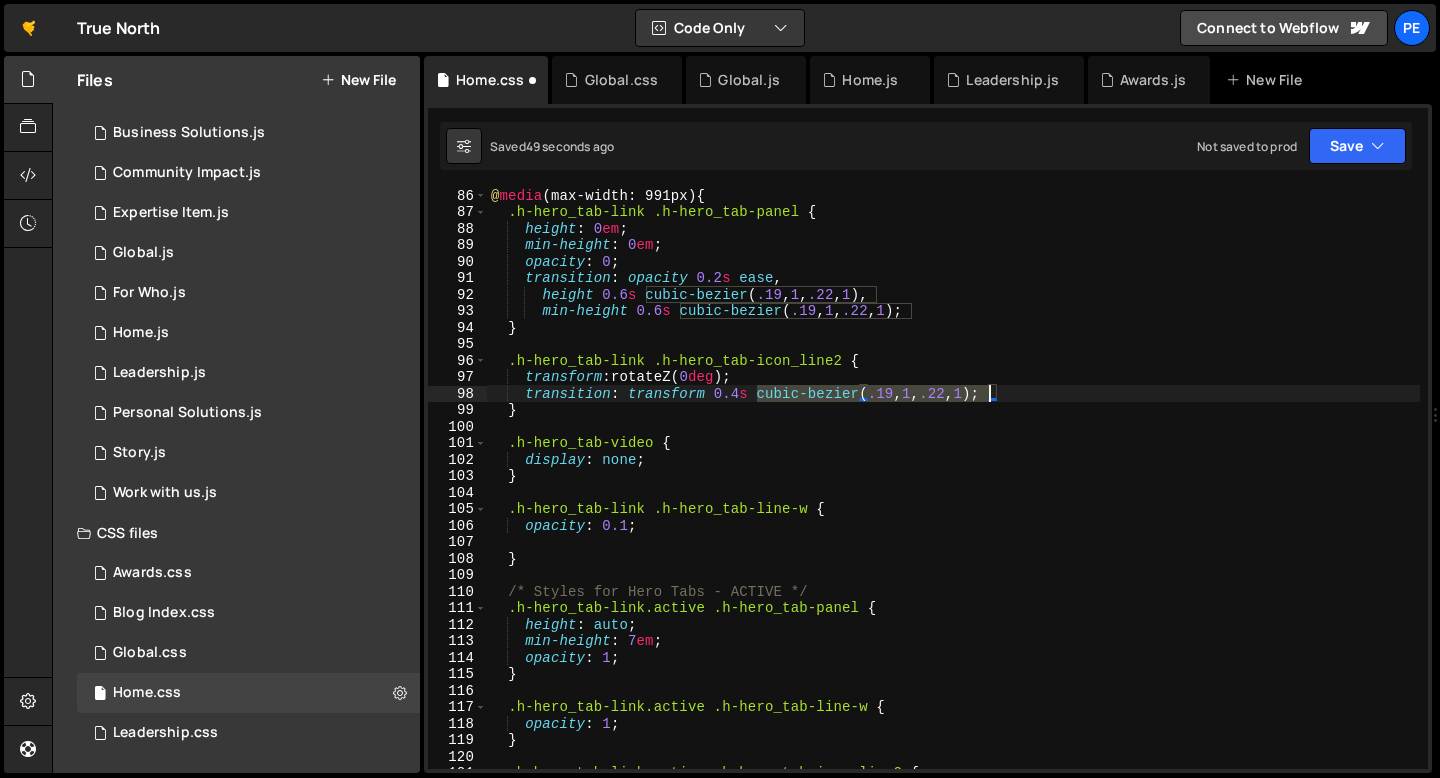 drag, startPoint x: 758, startPoint y: 395, endPoint x: 993, endPoint y: 399, distance: 235.03404 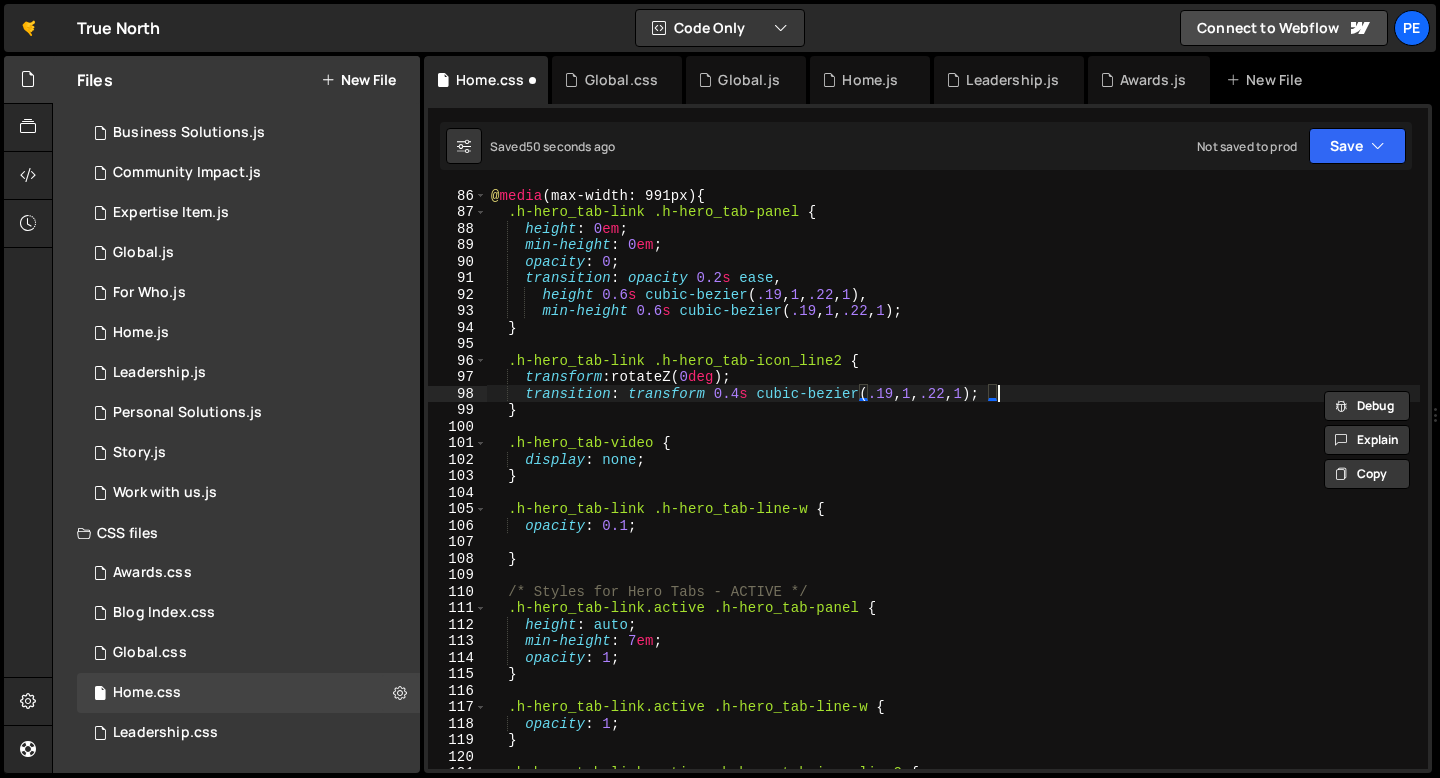 click on "@ media  (max-width: 991px)  {    .h-hero_tab-link   .h-hero_tab-panel   {       height :   0 em ;       min-height :   0 em ;       opacity :   0 ;       transition :   opacity   0.2 s   ease ,          height   0.6 s   cubic-bezier ( .19 ,  1 ,  .22 ,  1 ),          min-height   0.6 s   cubic-bezier ( .19 ,  1 ,  .22 ,  1 ) ;    }    .h-hero_tab-link   .h-hero_tab-icon_line2   {       transform :  rotateZ( 0 deg ) ;       transition :   transform   0.4 s   cubic-bezier ( .19 ,  1 ,  .22 ,  1 ) ;    }    .h-hero_tab-video   {       display :   none ;    }    .h-hero_tab-link   .h-hero_tab-line-w   {       opacity :   0.1 ;    }    /* Styles for Hero Tabs - ACTIVE */    .h-hero_tab-link.active   .h-hero_tab-panel   {       height :   auto ;       min-height :   7 em ;       opacity :   1 ;    }    .h-hero_tab-link.active   .h-hero_tab-line-w   {       opacity :   1 ;    }    .h-hero_tab-link.active   .h-hero_tab-icon_line2   {       transform :  rotateZ( 90 deg ) ;" at bounding box center (953, 494) 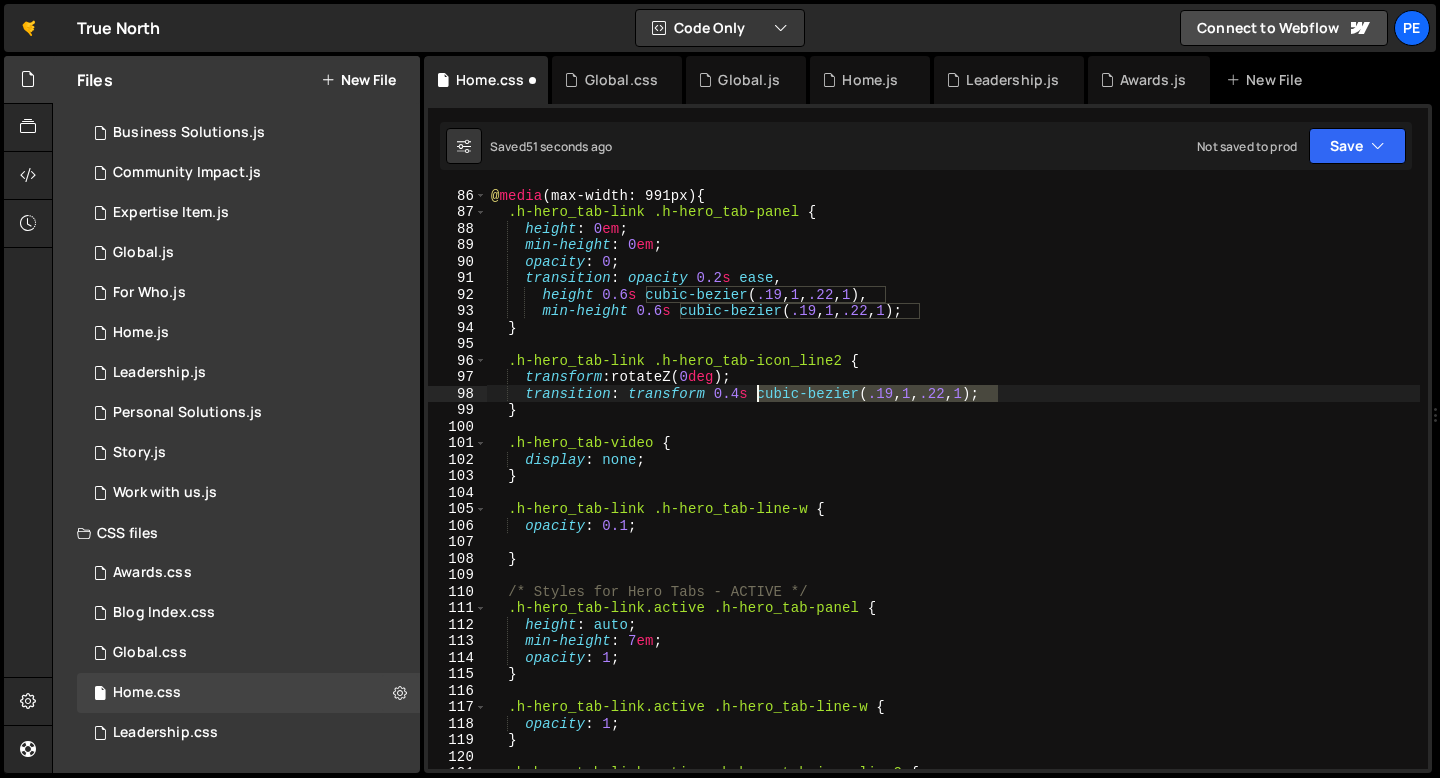 drag, startPoint x: 996, startPoint y: 395, endPoint x: 753, endPoint y: 390, distance: 243.05144 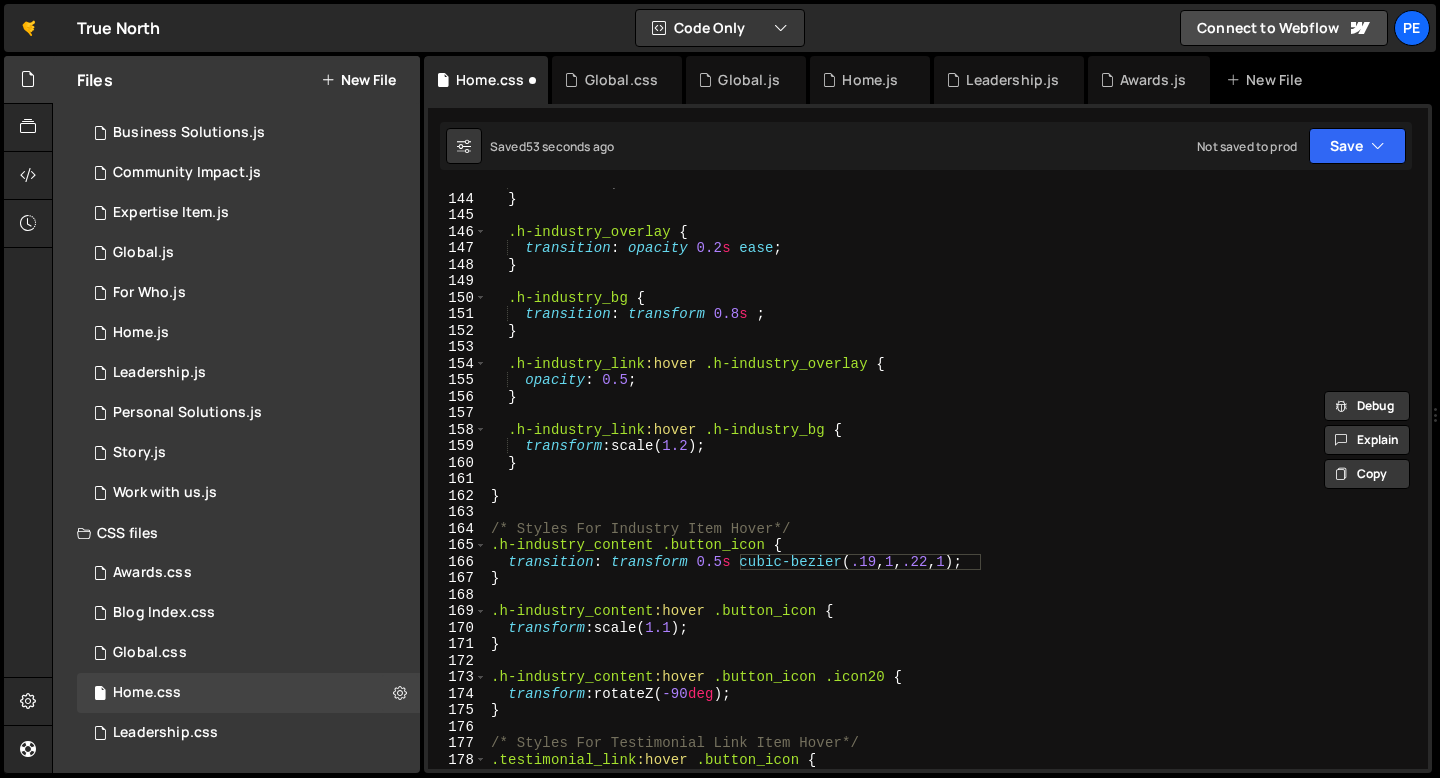 scroll, scrollTop: 2357, scrollLeft: 0, axis: vertical 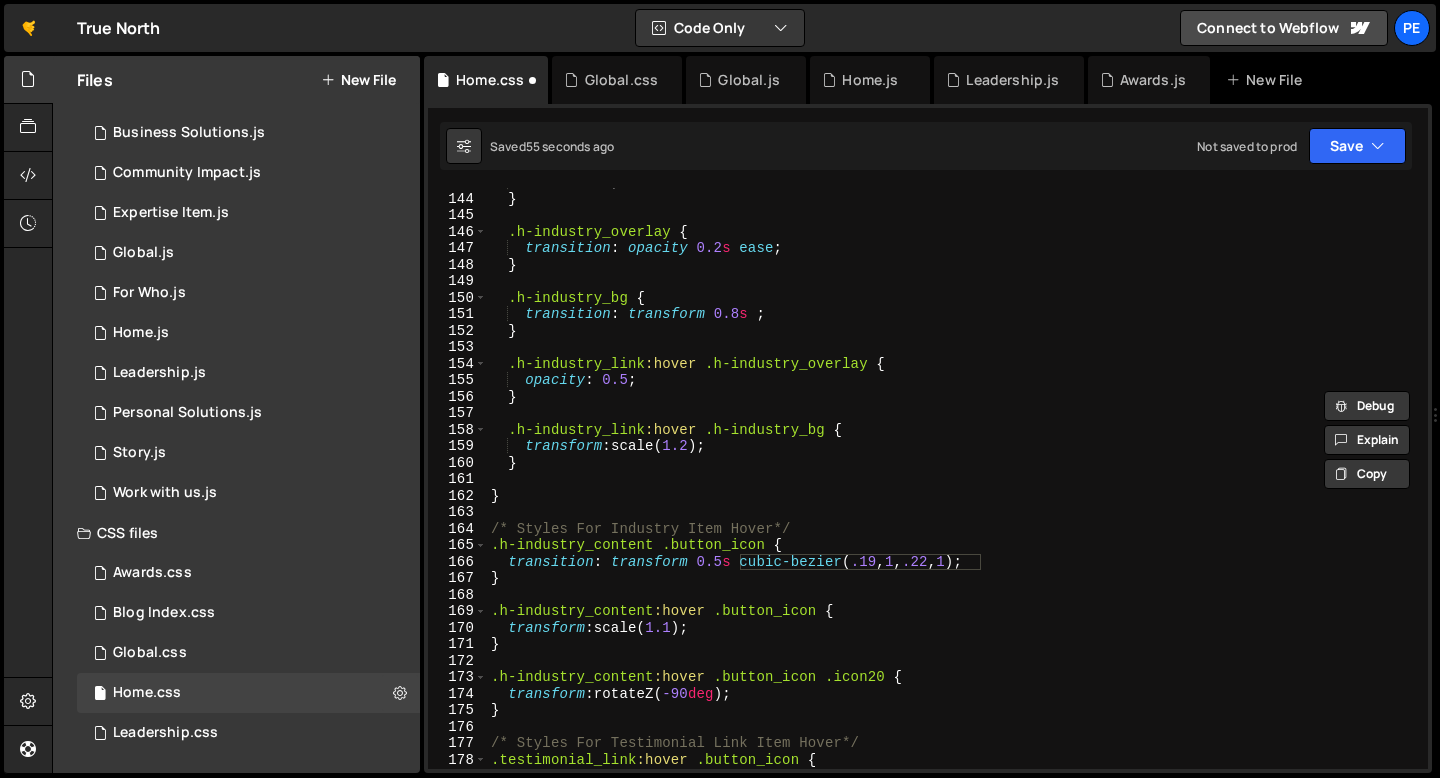 click on "z-index :   1 ;    }    .h-industry_overlay   {       transition :   opacity   0.2 s   ease ;    }       .h-industry_bg   {       transition :   transform   0.8 s   ;    }    .h-industry_link :hover   .h-industry_overlay   {       opacity :   0.5 ;    }       .h-industry_link :hover   .h-industry_bg   {       transform :  scale( 1.2 ) ;    } } /* Styles For Industry Item Hover*/ .h-industry_content   .button_icon   {    transition :   transform   0.5 s   cubic-bezier ( .19 ,  1 ,  .22 ,  1 ) ; } .h-industry_content :hover   .button_icon   {    transform :  scale( 1.1 ) ; } .h-industry_content :hover   .button_icon   .icon20   {    transform :  rotateZ( -90 deg ) ; } /* Styles For Testimonial Link Item Hover*/ .testimonial_link :hover   .button_icon   {    transform :  scale( 1.1 ) ;" at bounding box center (953, 481) 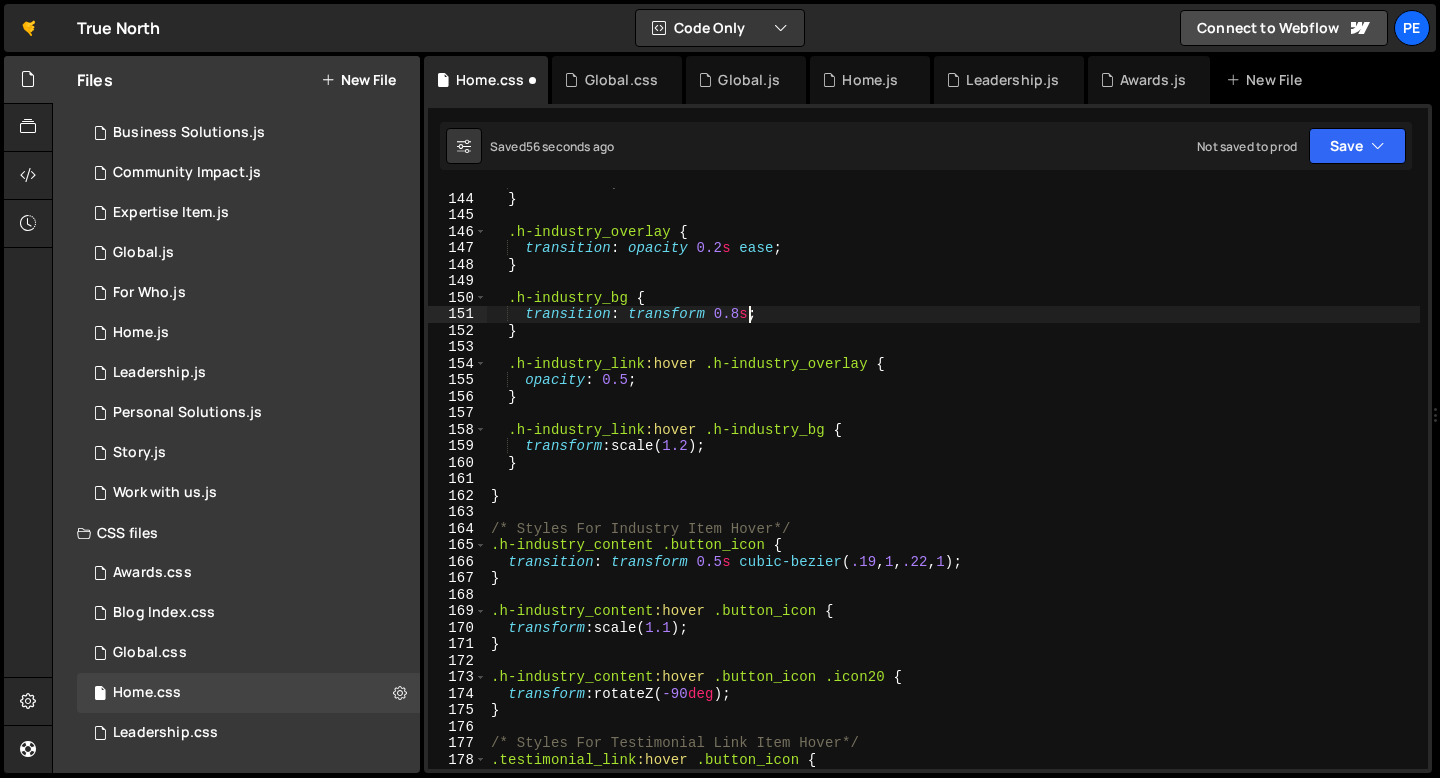 paste on "cubic-bezier(.19, 1, .22, 1)" 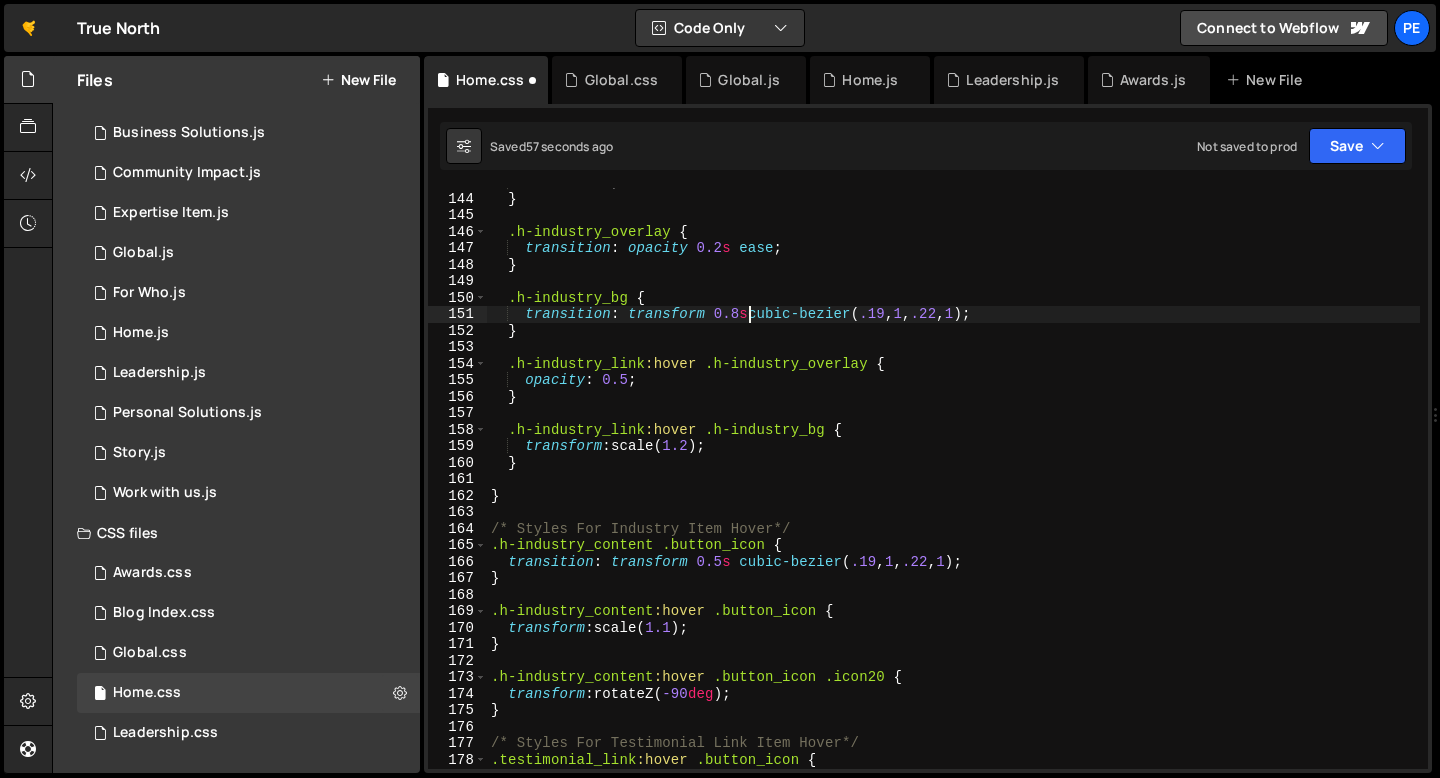 click on "z-index :   1 ;    }    .h-industry_overlay   {       transition :   opacity   0.2 s   ease ;    }       .h-industry_bg   {       transition :   transform   0.8 s cubic-bezier ( .19 ,  1 ,  .22 ,  1 ) ;    }    .h-industry_link :hover   .h-industry_overlay   {       opacity :   0.5 ;    }       .h-industry_link :hover   .h-industry_bg   {       transform :  scale( 1.2 ) ;    } } /* Styles For Industry Item Hover*/ .h-industry_content   .button_icon   {    transition :   transform   0.5 s   cubic-bezier ( .19 ,  1 ,  .22 ,  1 ) ; } .h-industry_content :hover   .button_icon   {    transform :  scale( 1.1 ) ; } .h-industry_content :hover   .button_icon   .icon20   {    transform :  rotateZ( -90 deg ) ; } /* Styles For Testimonial Link Item Hover*/ .testimonial_link :hover   .button_icon   {    transform :  scale( 1.1 ) ;" at bounding box center (953, 481) 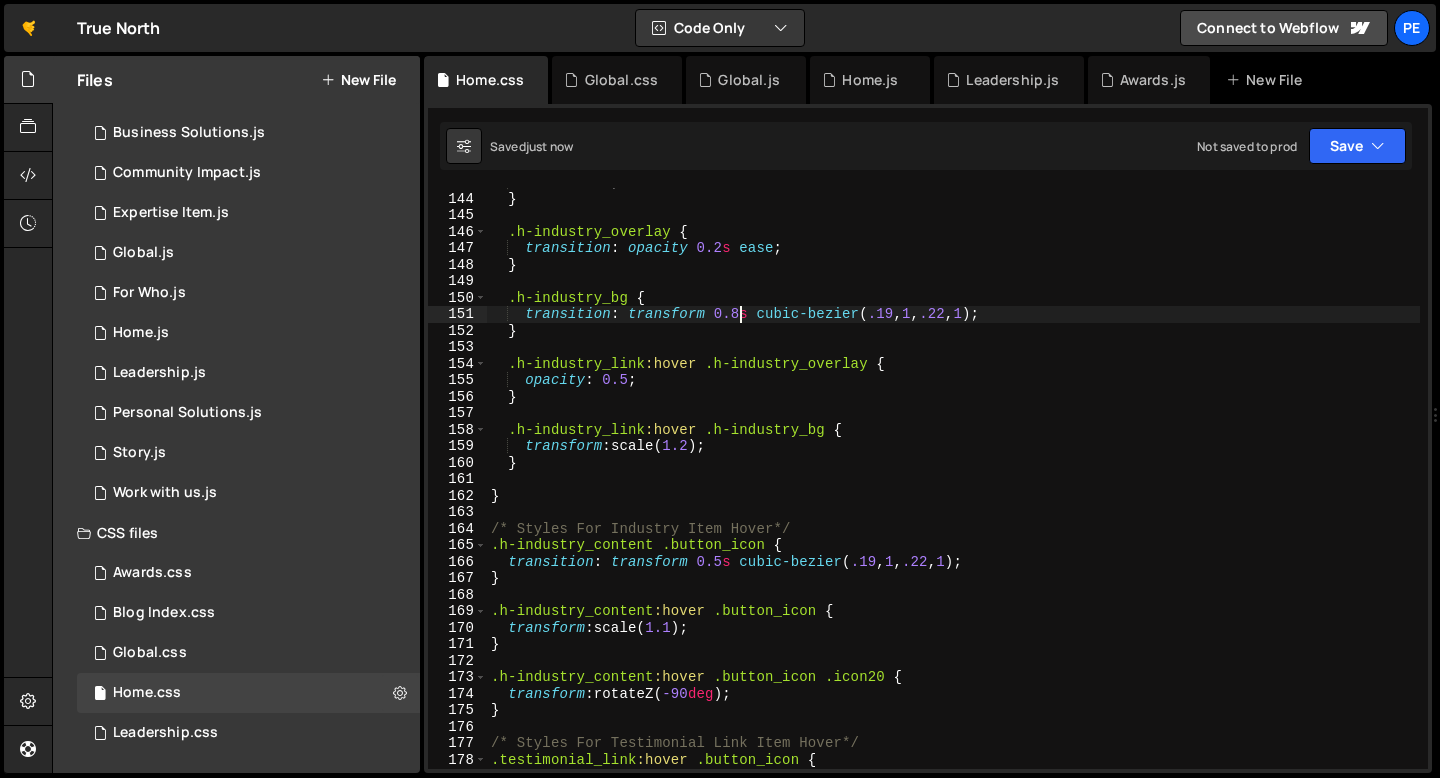 click on "z-index :   1 ;    }    .h-industry_overlay   {       transition :   opacity   0.2 s   ease ;    }    .h-industry_bg   {       transition :   transform   0.8 s   cubic-bezier ( .19 ,  1 ,  .22 ,  1 ) ;    }    .h-industry_link :hover   .h-industry_overlay   {       opacity :   0.5 ;    }    .h-industry_link :hover   .h-industry_bg   {       transform :  scale( 1.2 ) ;    } } /* Styles For Industry Item Hover*/ .h-industry_content   .button_icon   {    transition :   transform   0.5 s   cubic-bezier ( .19 ,  1 ,  .22 ,  1 ) ; } .h-industry_content :hover   .button_icon   {    transform :  scale( 1.1 ) ; } .h-industry_content :hover   .button_icon   .icon20   {    transform :  rotateZ( -90 deg ) ; } /* Styles For Testimonial Link Item Hover*/ .testimonial_link :hover   .button_icon   {    transform :  scale( 1.1 ) ;" at bounding box center [953, 481] 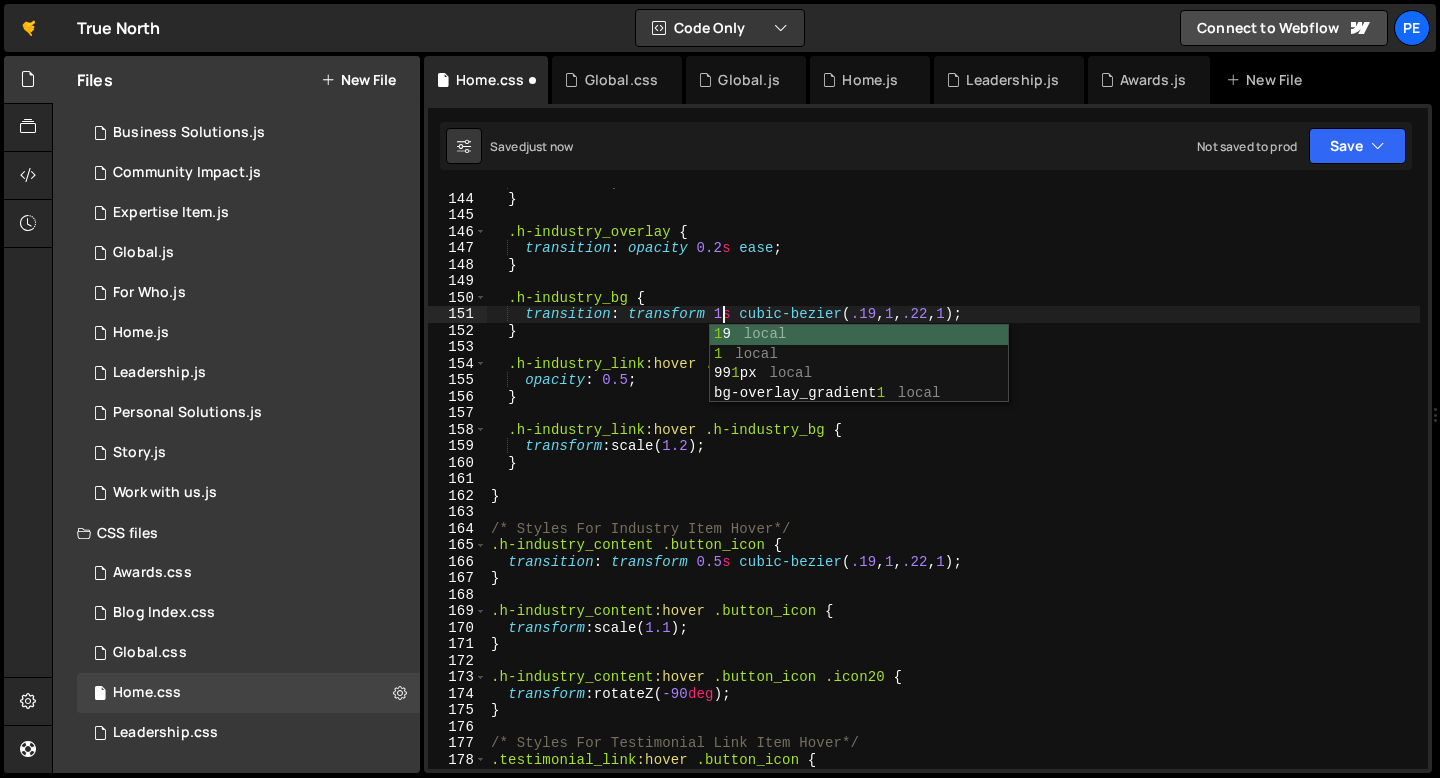 scroll, scrollTop: 0, scrollLeft: 17, axis: horizontal 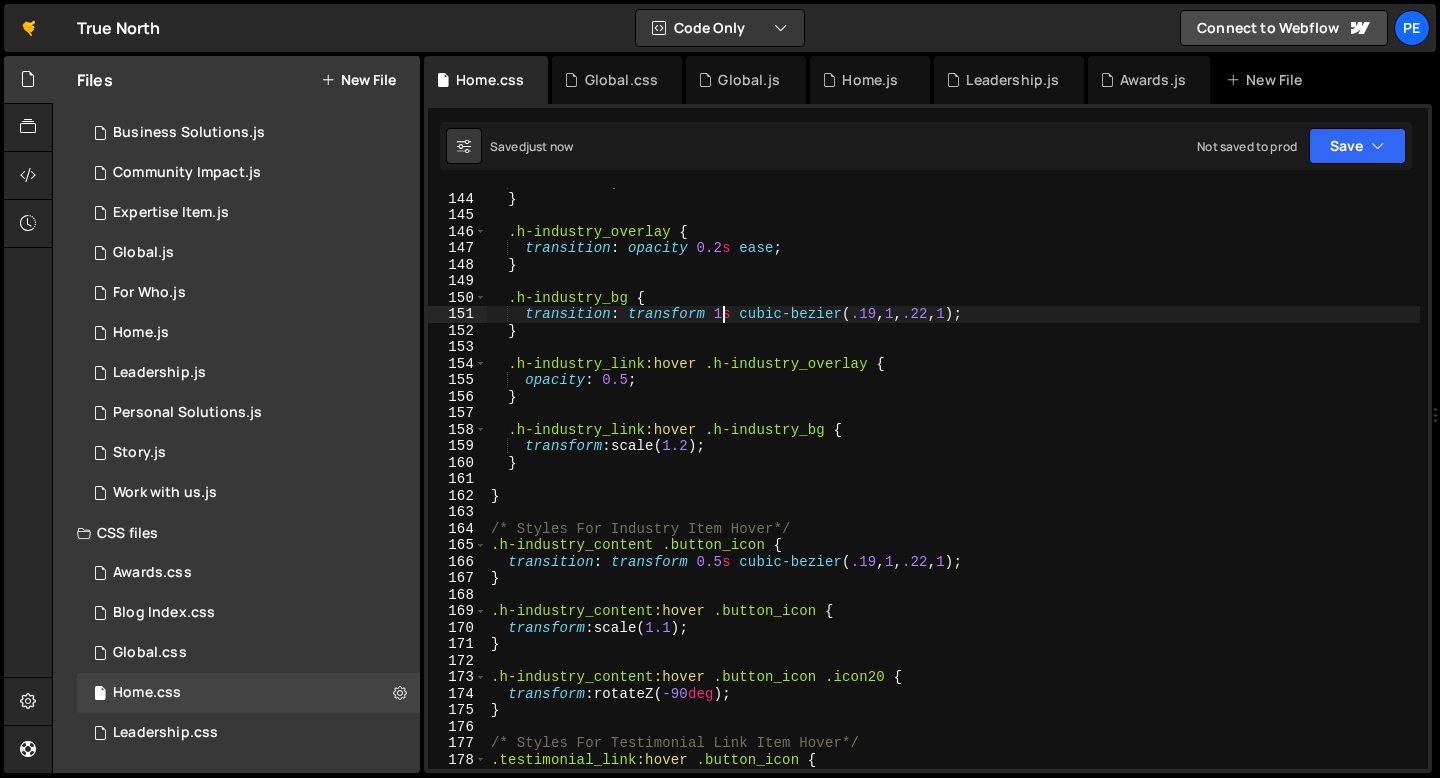 click on "z-index :   1 ;    }    .h-industry_overlay   {       transition :   opacity   0.2 s   ease ;    }    .h-industry_bg   {       transition :   transform   1 s   cubic-bezier ( .19 ,  1 ,  .22 ,  1 ) ;    }    .h-industry_link :hover   .h-industry_overlay   {       opacity :   0.5 ;    }    .h-industry_link :hover   .h-industry_bg   {       transform :  scale( 1.2 ) ;    } } /* Styles For Industry Item Hover*/ .h-industry_content   .button_icon   {    transition :   transform   0.5 s   cubic-bezier ( .19 ,  1 ,  .22 ,  1 ) ; } .h-industry_content :hover   .button_icon   {    transform :  scale( 1.1 ) ; } .h-industry_content :hover   .button_icon   .icon20   {    transform :  rotateZ( -90 deg ) ; } /* Styles For Testimonial Link Item Hover*/ .testimonial_link :hover   .button_icon   {    transform :  scale( 1.1 ) ;" at bounding box center (953, 481) 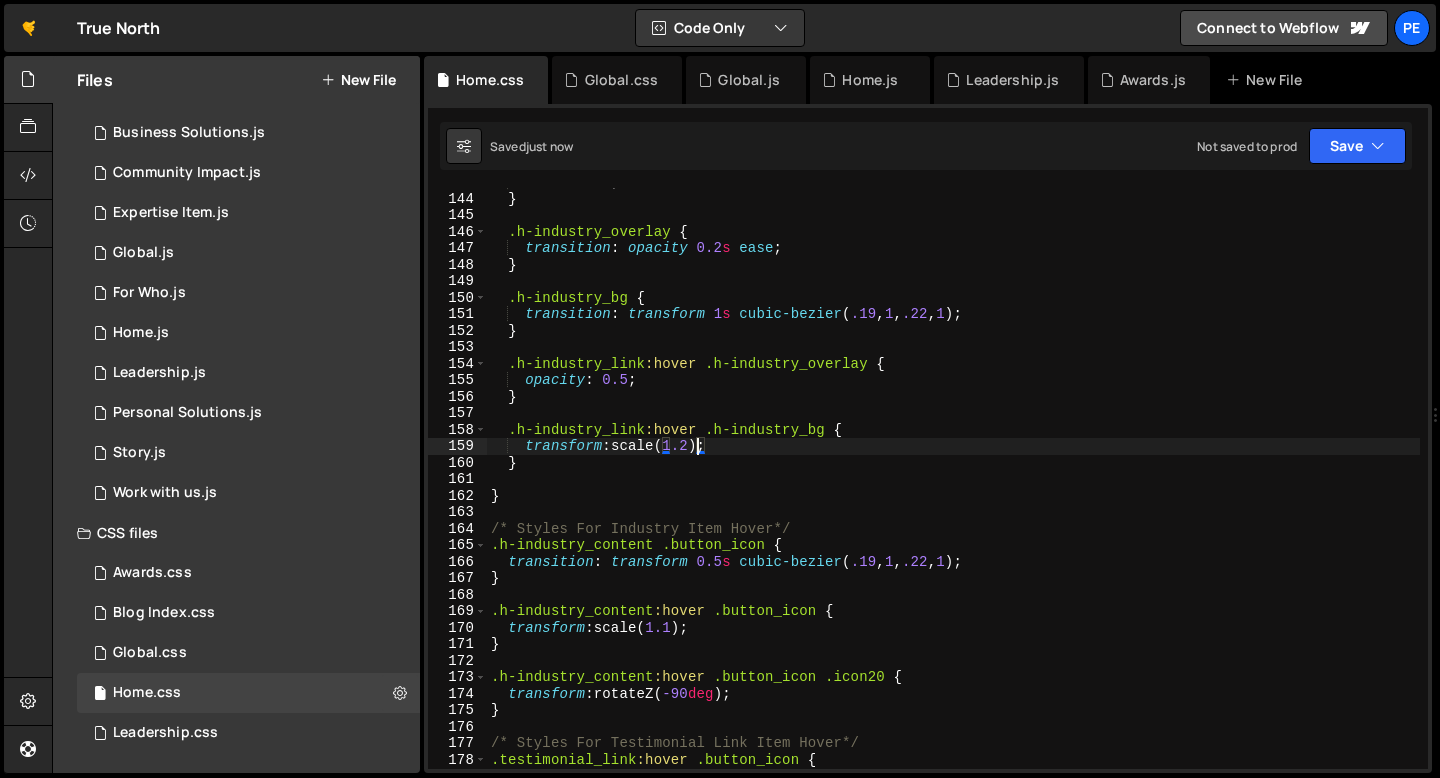 scroll, scrollTop: 0, scrollLeft: 14, axis: horizontal 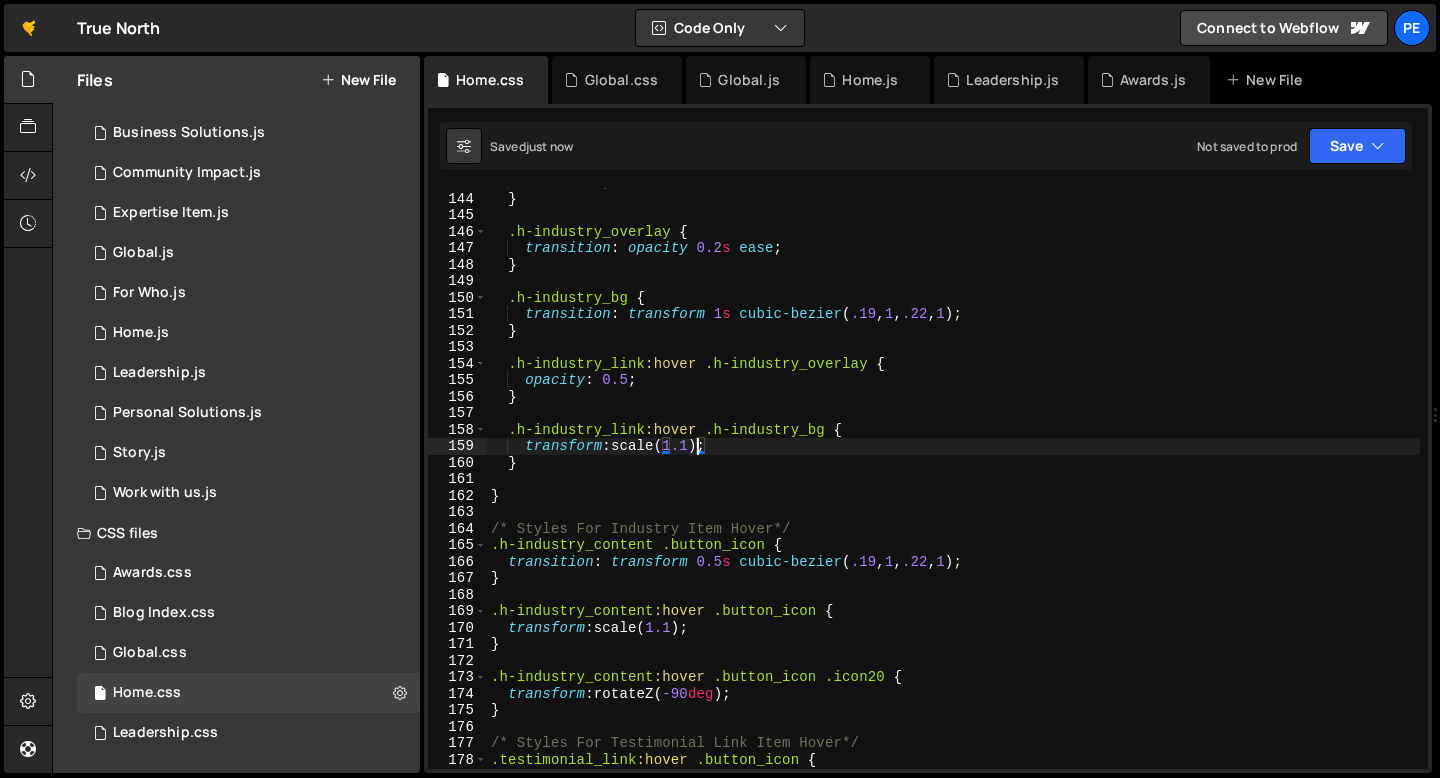 type on "transform: scale(1.1);" 